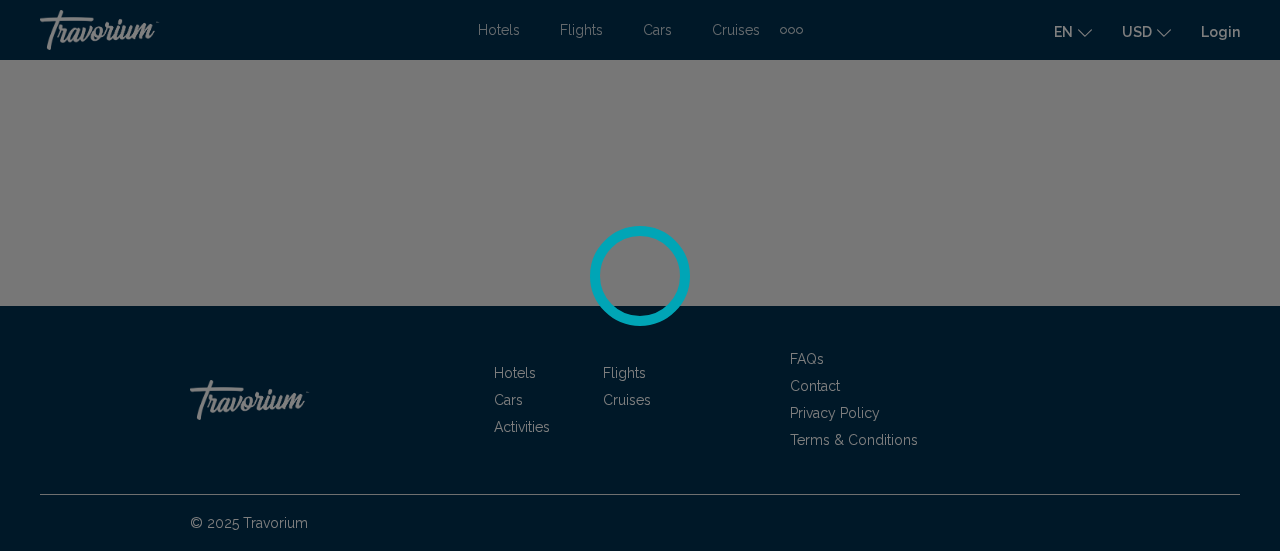 scroll, scrollTop: 0, scrollLeft: 0, axis: both 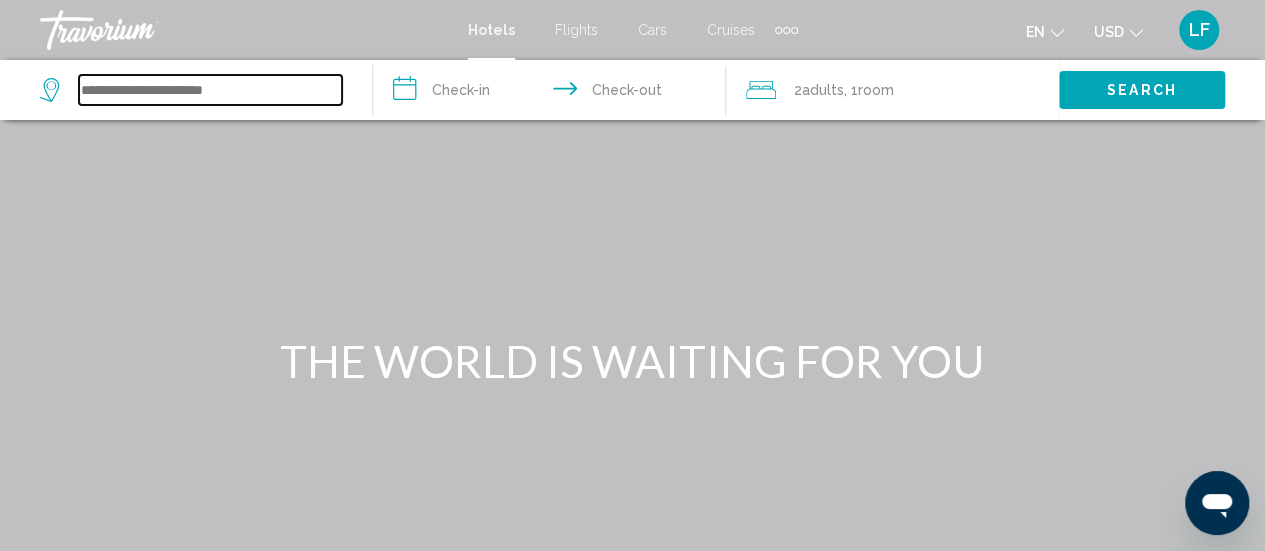 click at bounding box center (210, 90) 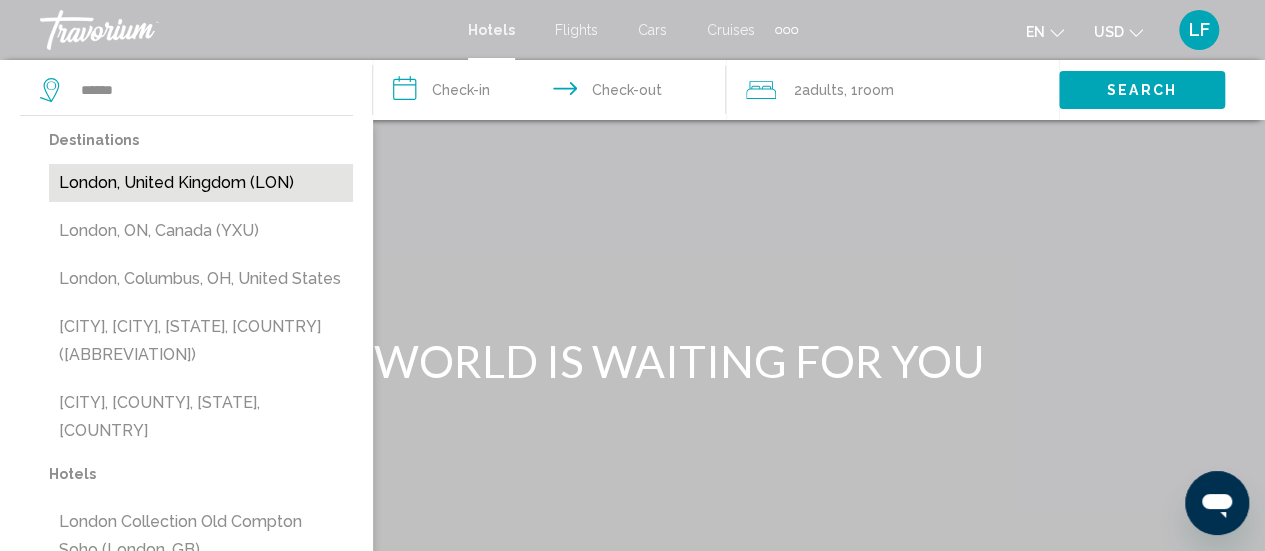 click on "London, United Kingdom (LON)" at bounding box center (201, 183) 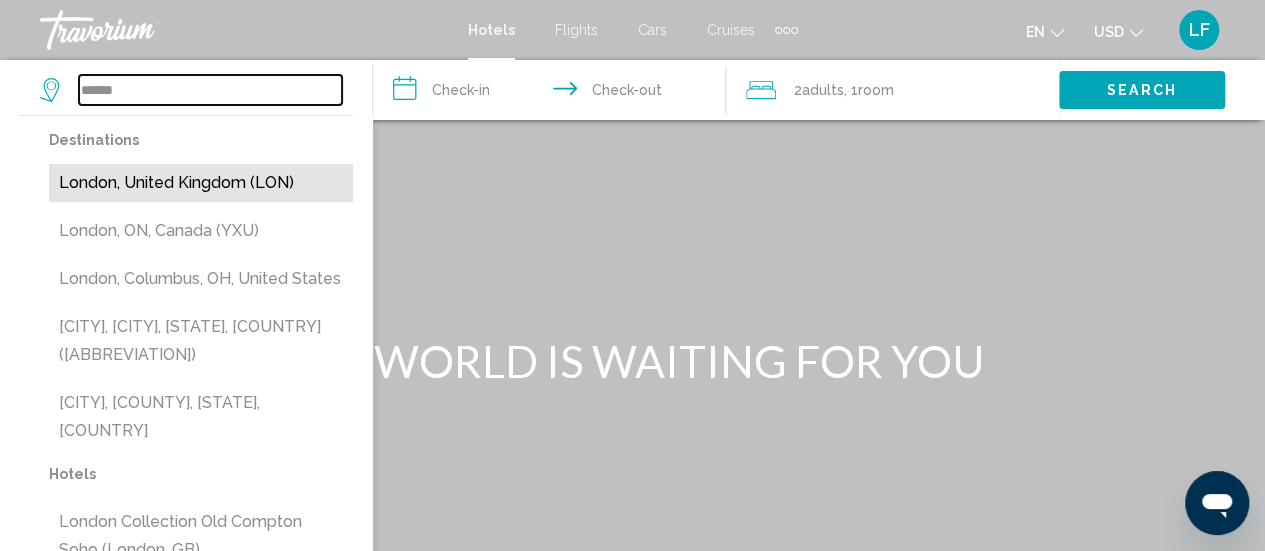 type on "**********" 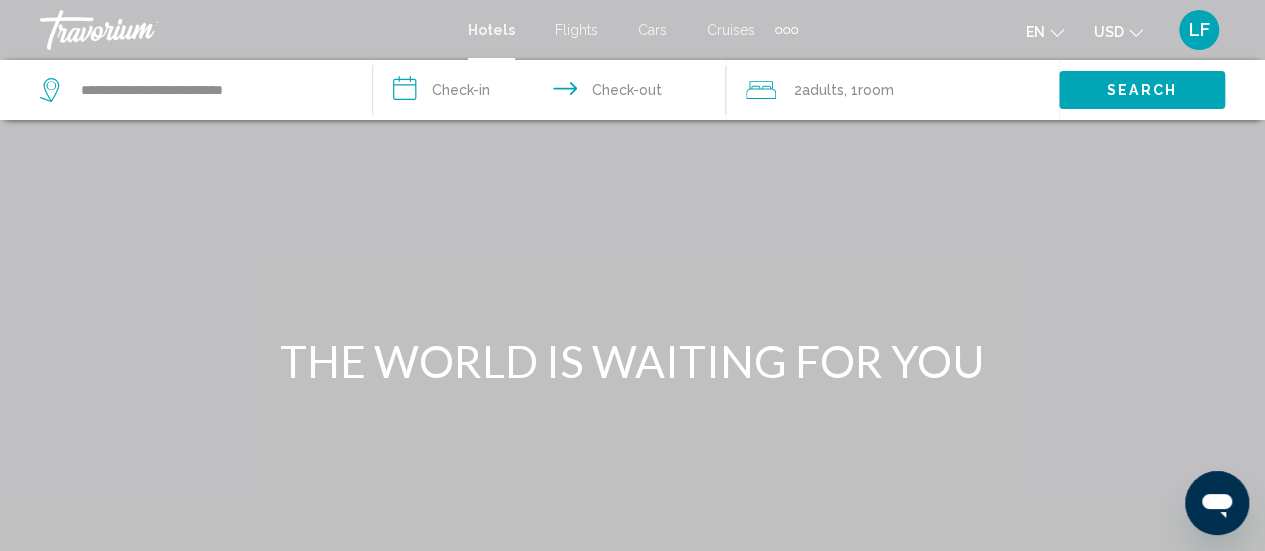 click on "**********" at bounding box center (553, 93) 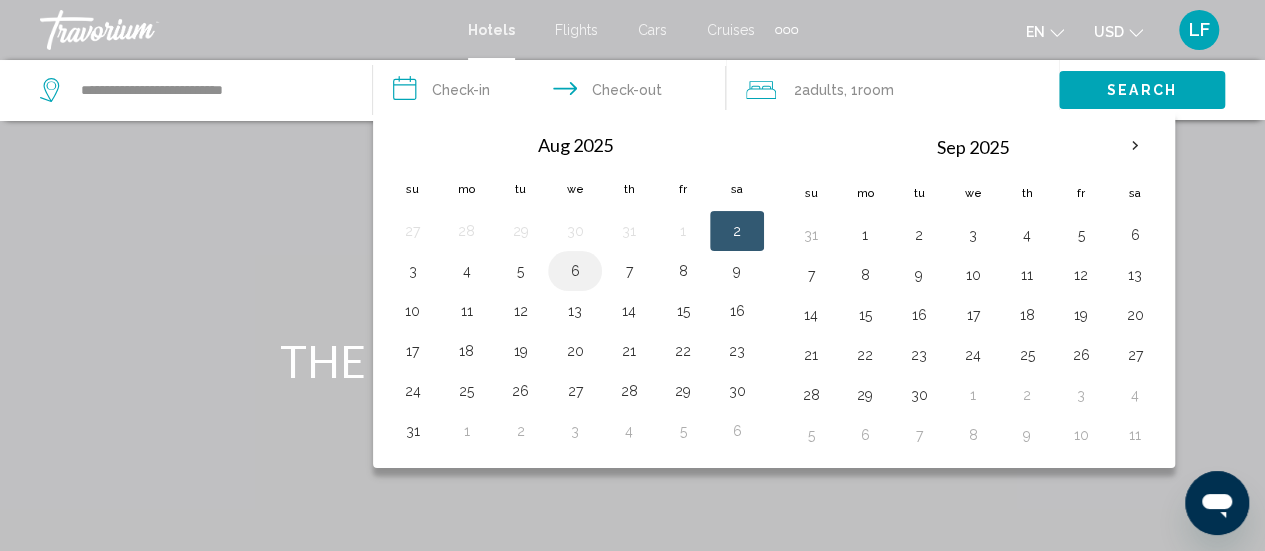 click on "6" at bounding box center [575, 271] 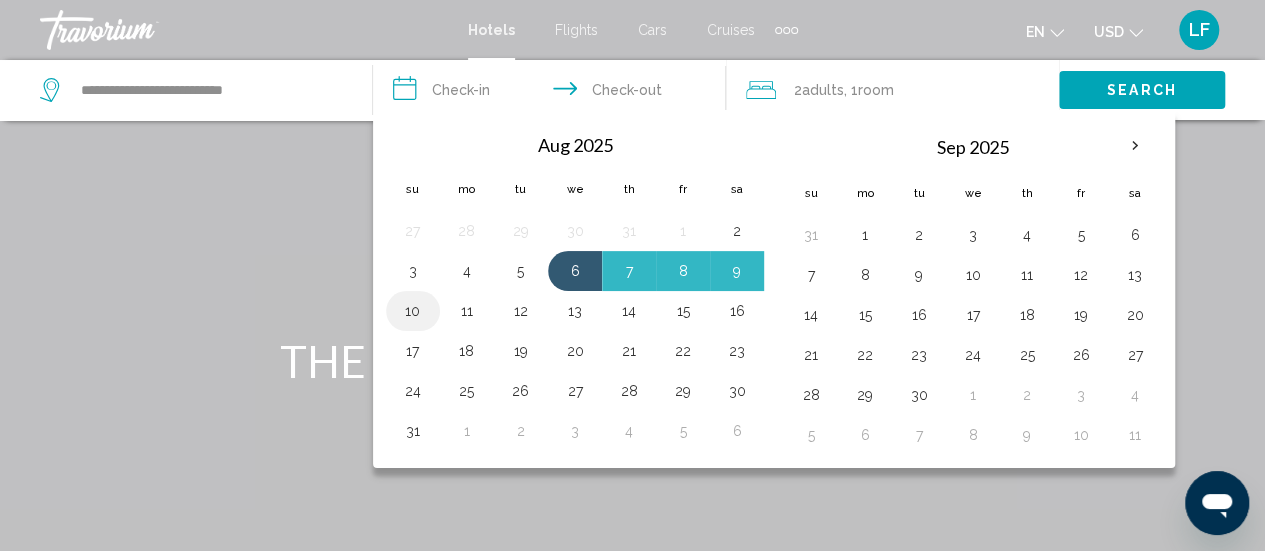 click on "10" at bounding box center [413, 311] 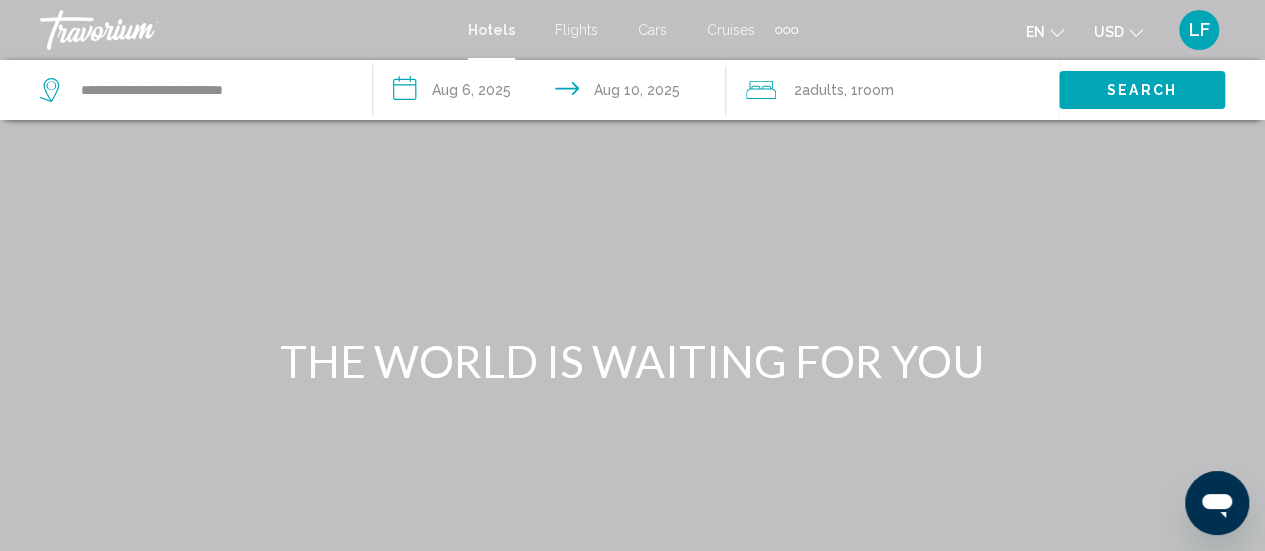 click on "Search" at bounding box center [1142, 91] 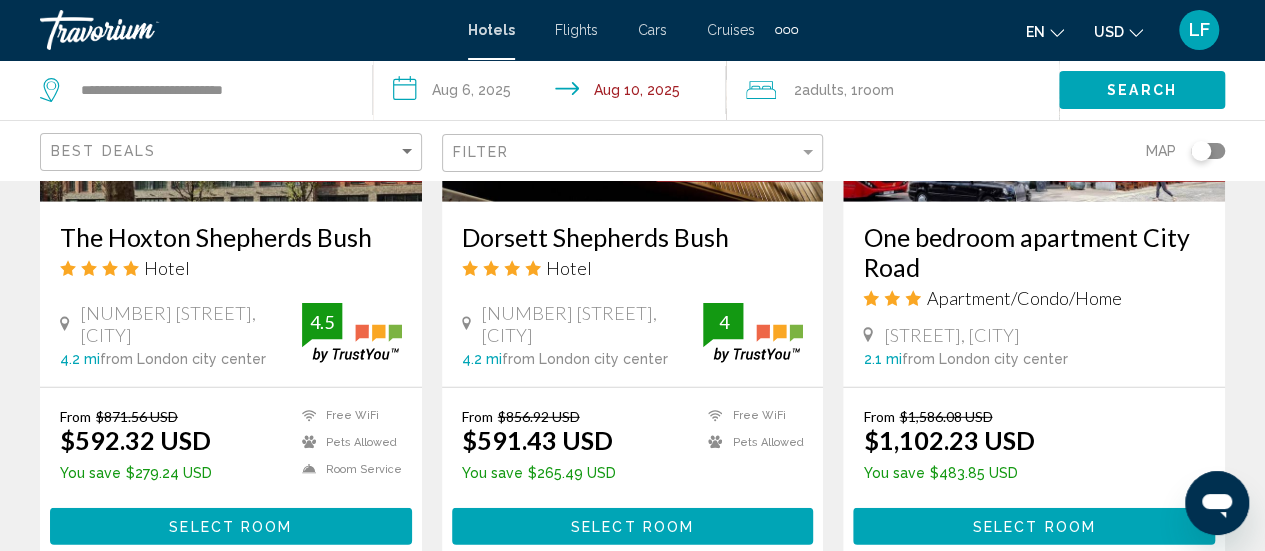 scroll, scrollTop: 2661, scrollLeft: 0, axis: vertical 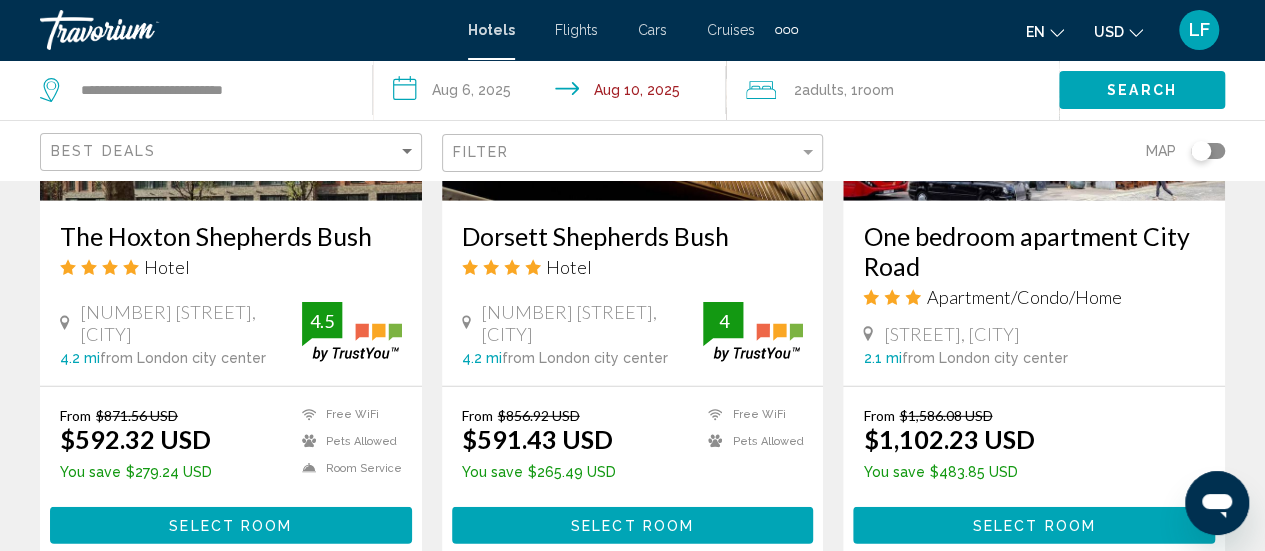 click on "The Hoxton Shepherds Bush" at bounding box center [231, 236] 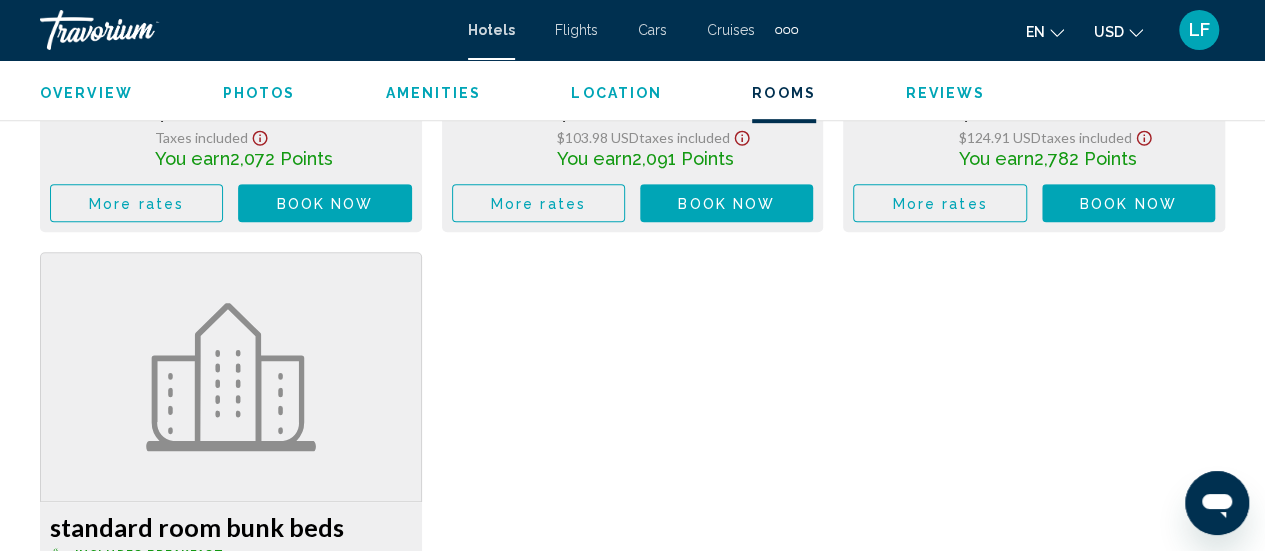 scroll, scrollTop: 4295, scrollLeft: 0, axis: vertical 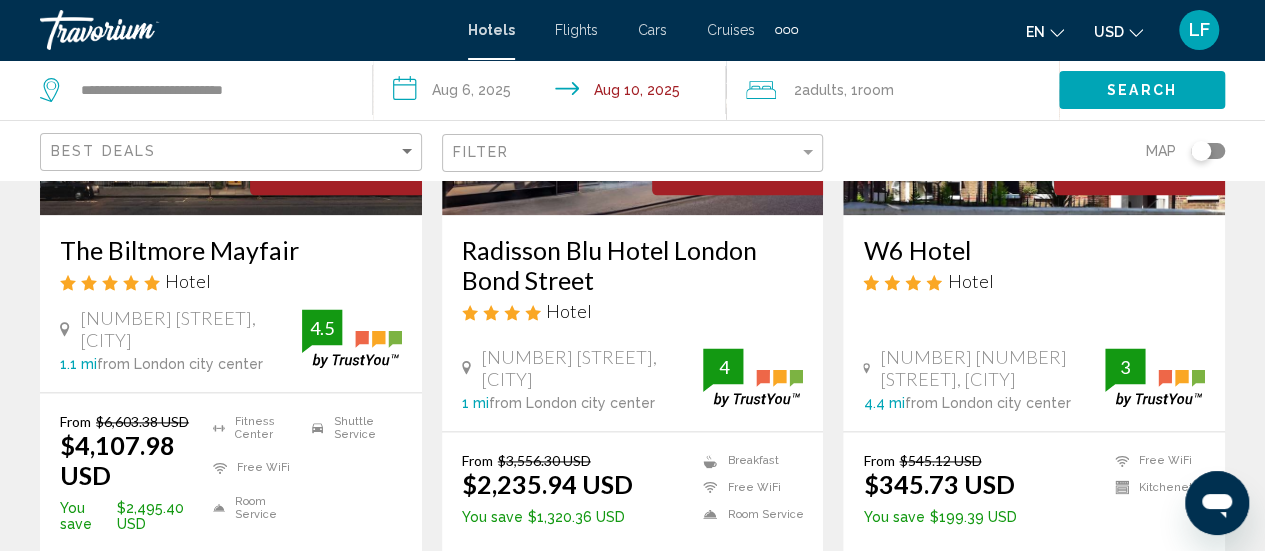 click on "W6 Hotel" at bounding box center [1034, 250] 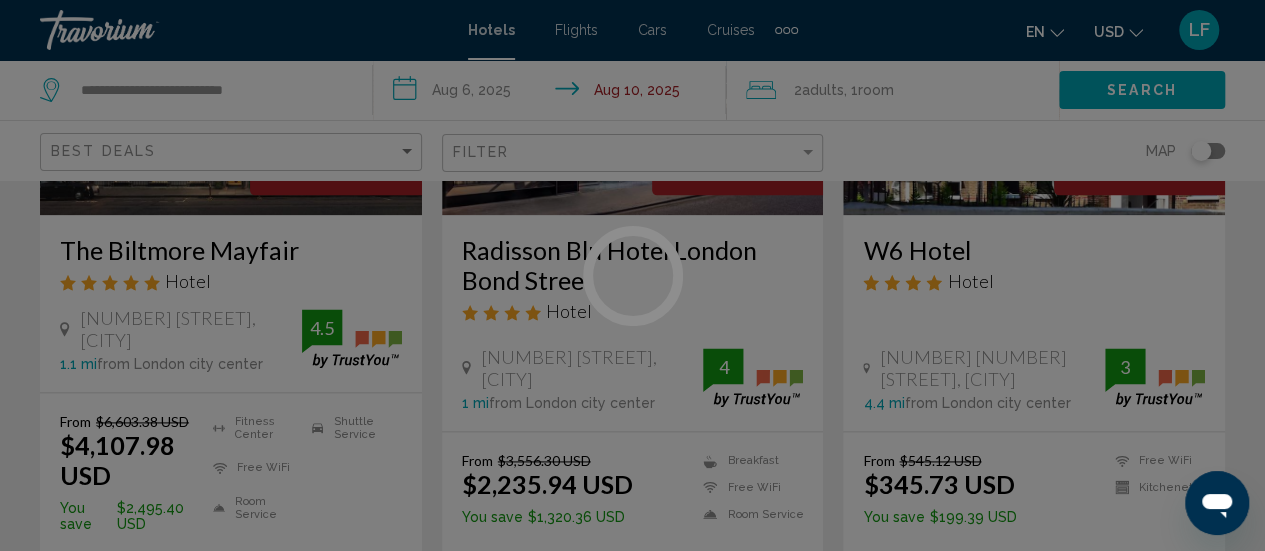 scroll, scrollTop: 259, scrollLeft: 0, axis: vertical 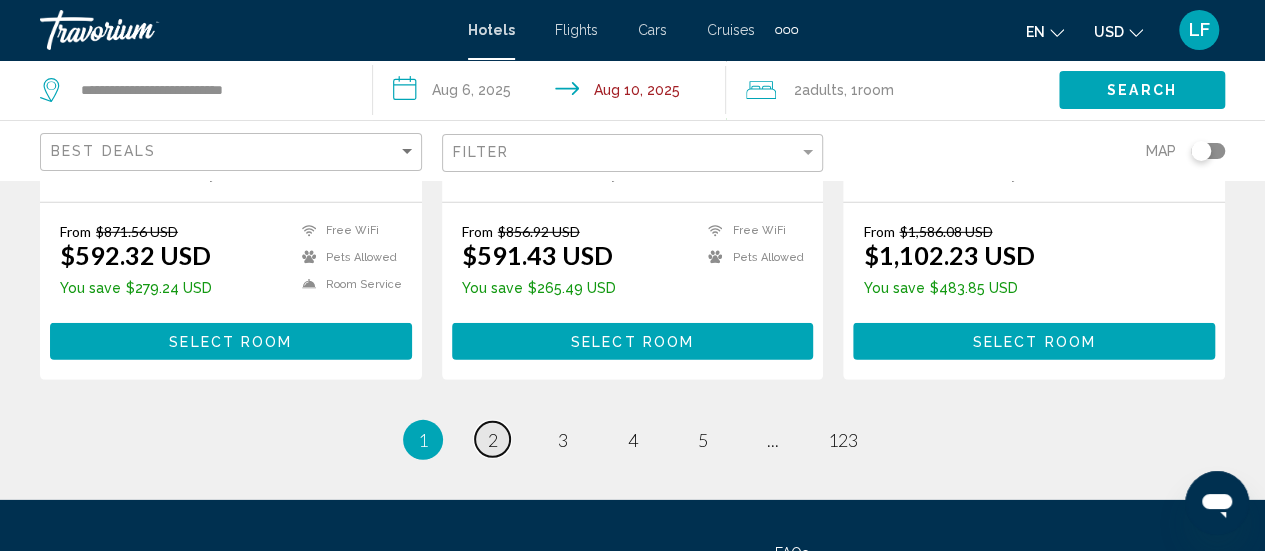 click on "2" at bounding box center [493, 440] 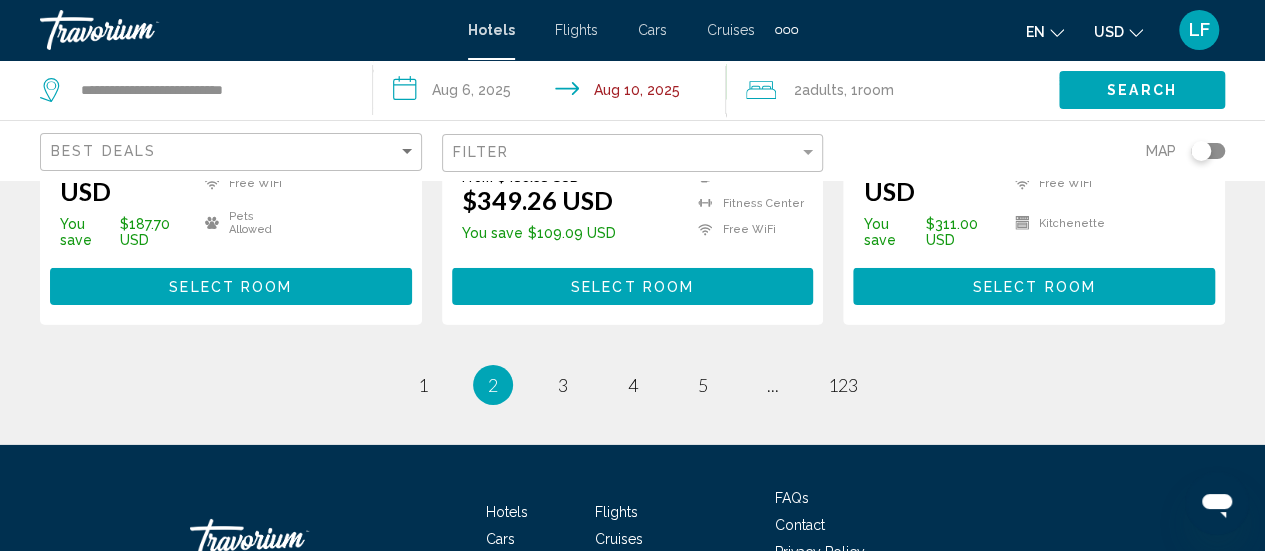 scroll, scrollTop: 3025, scrollLeft: 0, axis: vertical 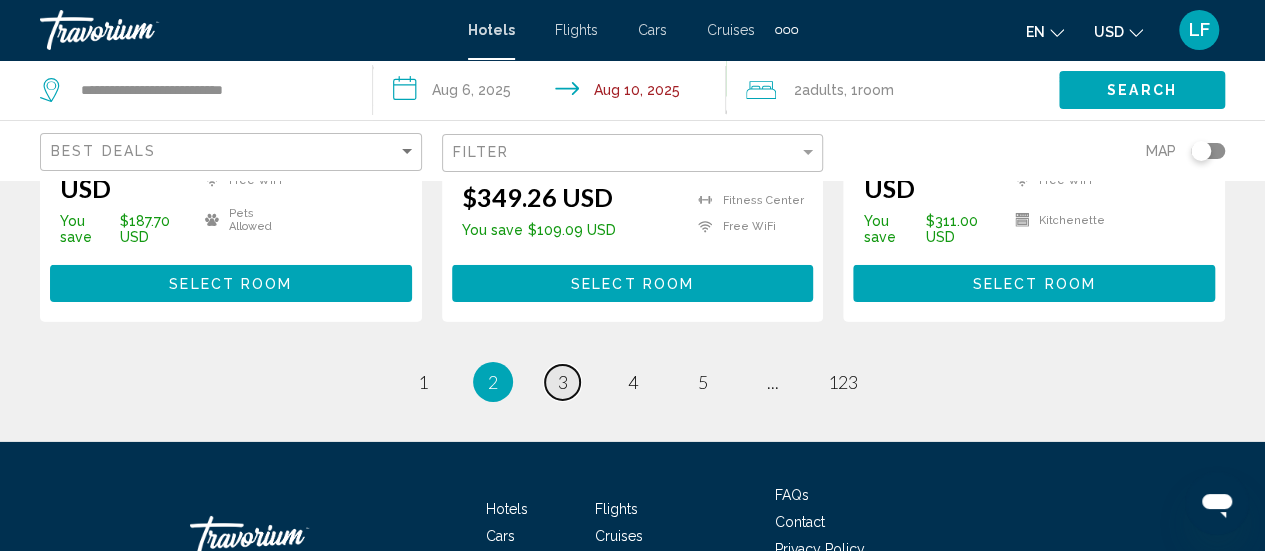 click on "3" at bounding box center (563, 382) 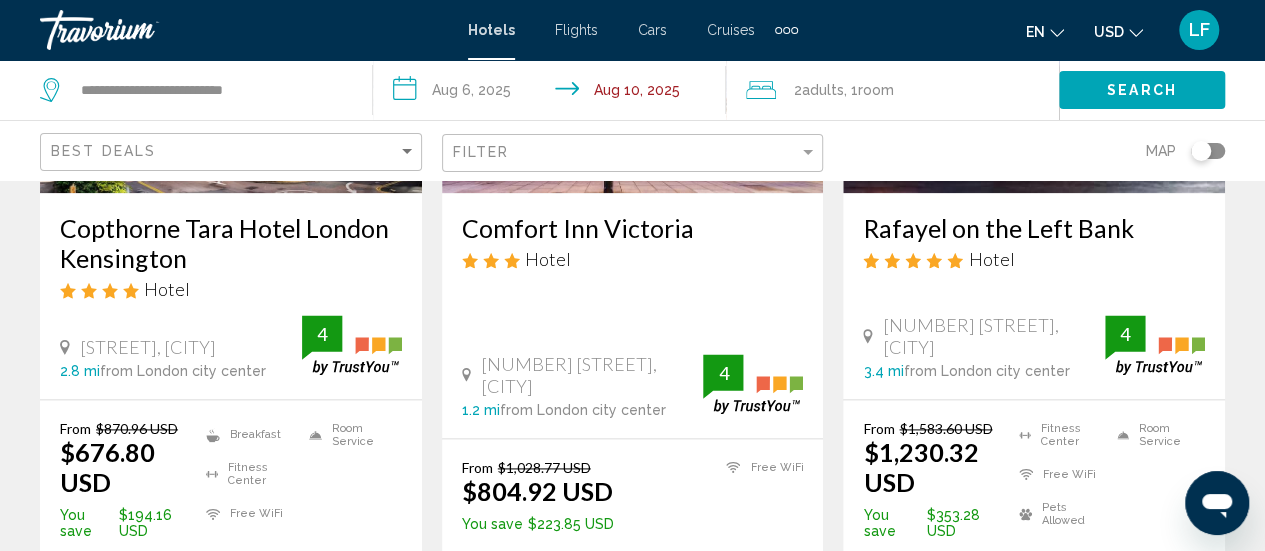 scroll, scrollTop: 1139, scrollLeft: 0, axis: vertical 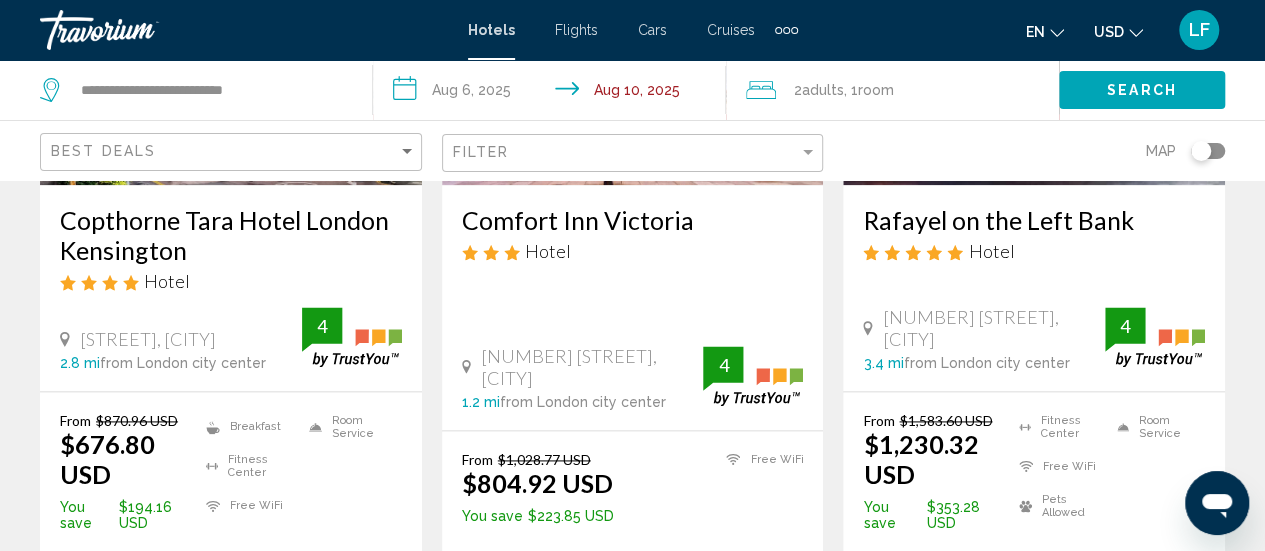 click on "Copthorne Tara Hotel London Kensington" at bounding box center (231, 235) 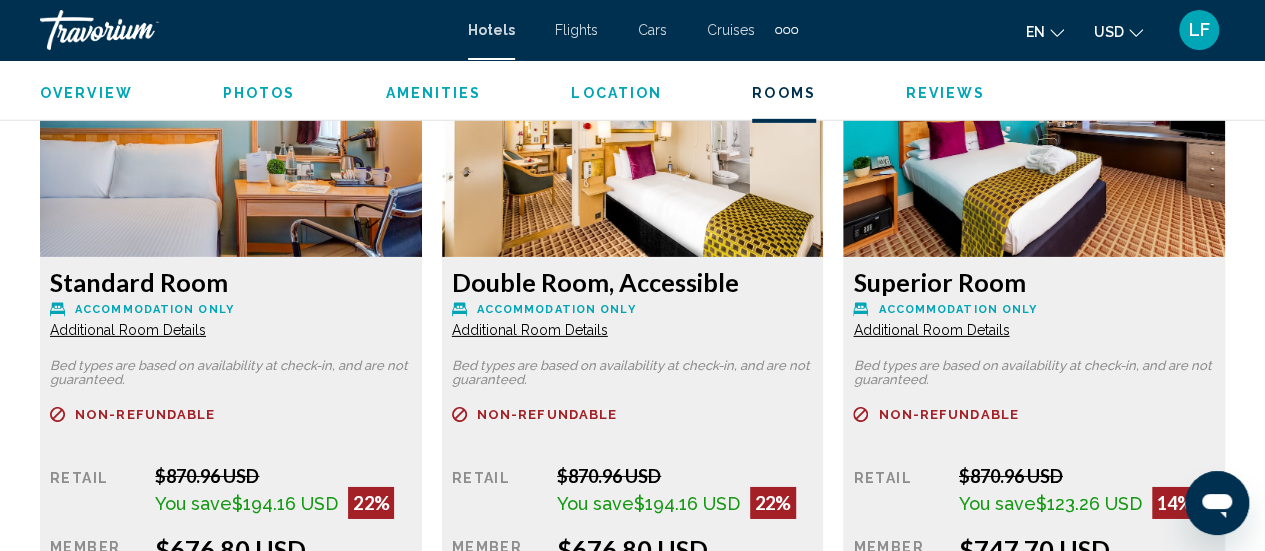 scroll, scrollTop: 3231, scrollLeft: 0, axis: vertical 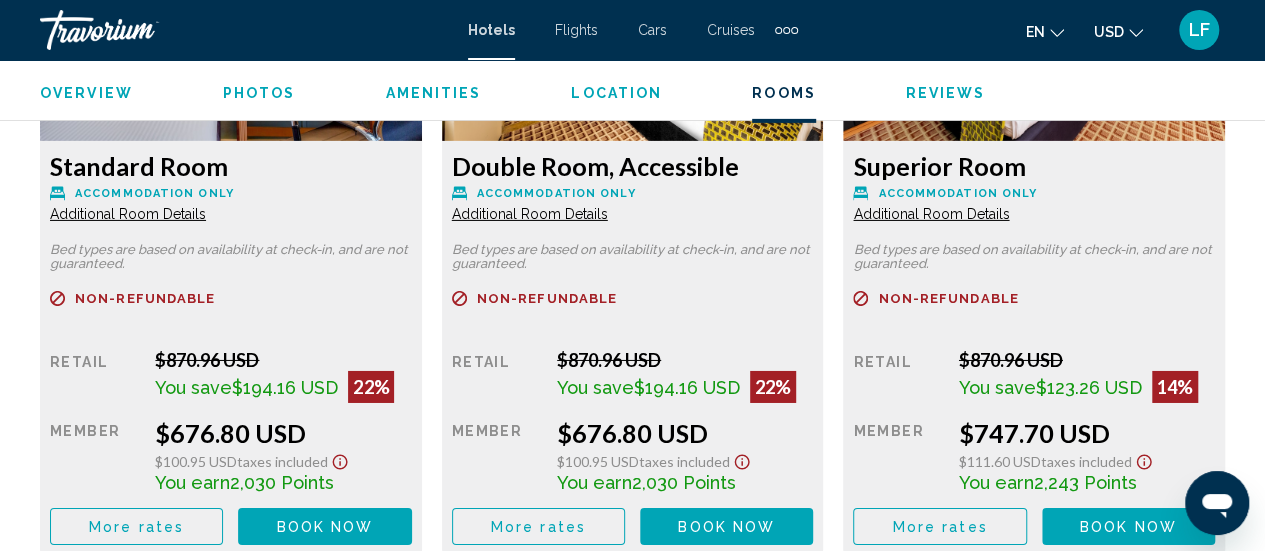 click on "Additional Room Details" at bounding box center [128, 214] 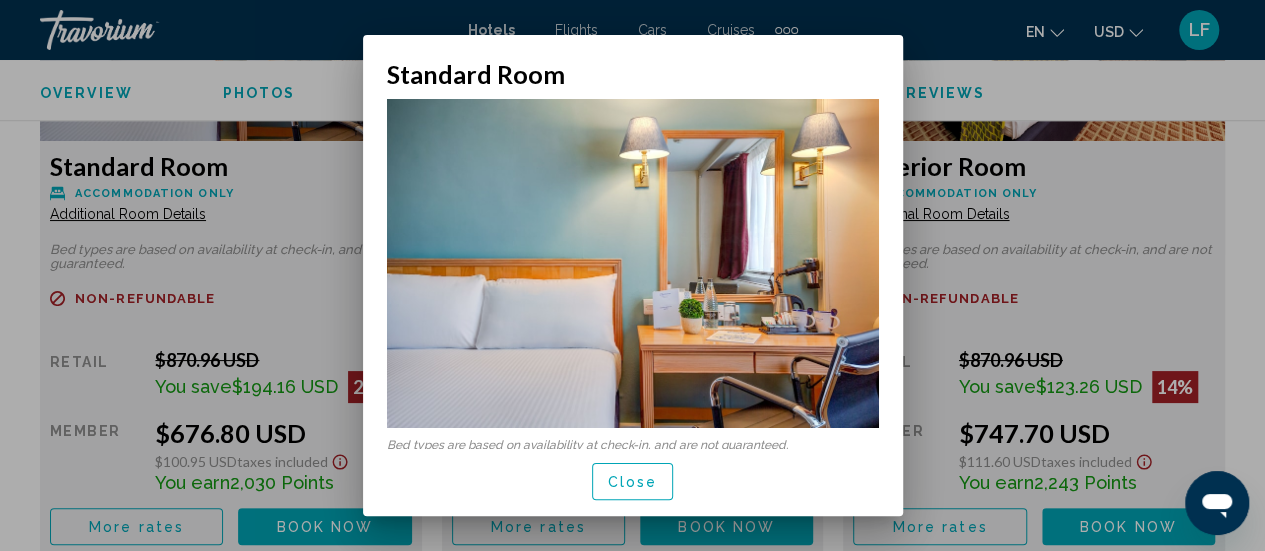 scroll, scrollTop: 0, scrollLeft: 0, axis: both 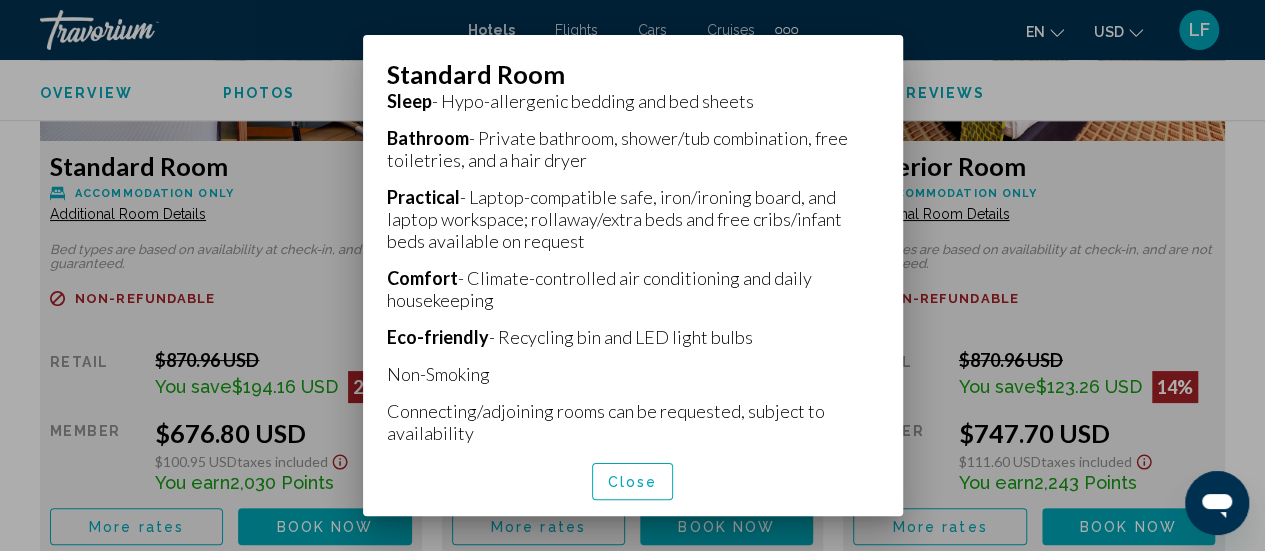 click at bounding box center (632, 275) 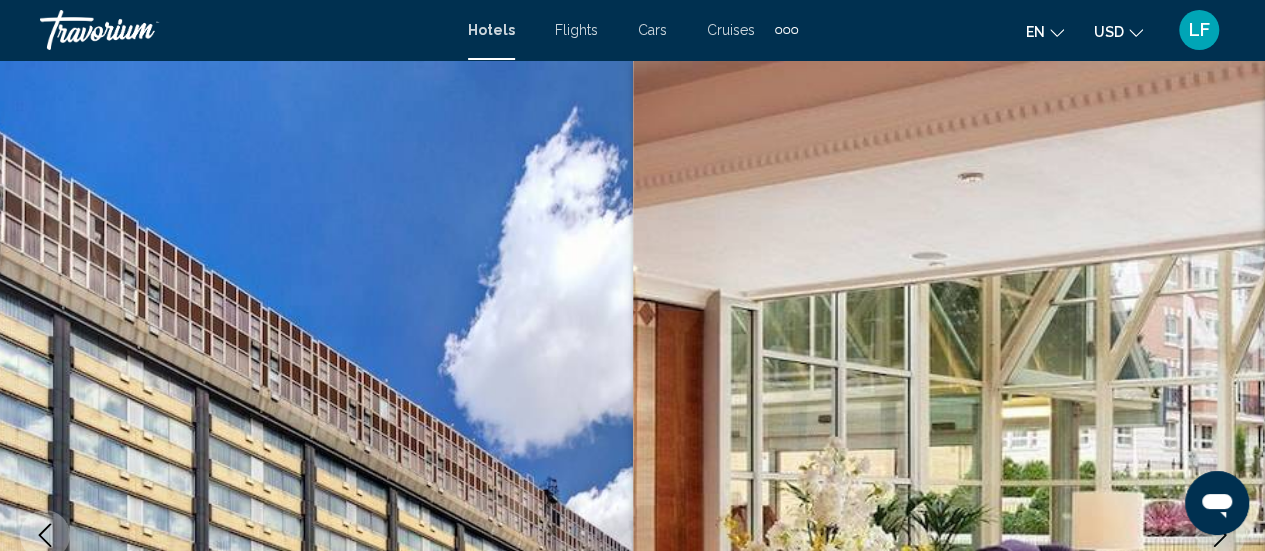 scroll, scrollTop: 3231, scrollLeft: 0, axis: vertical 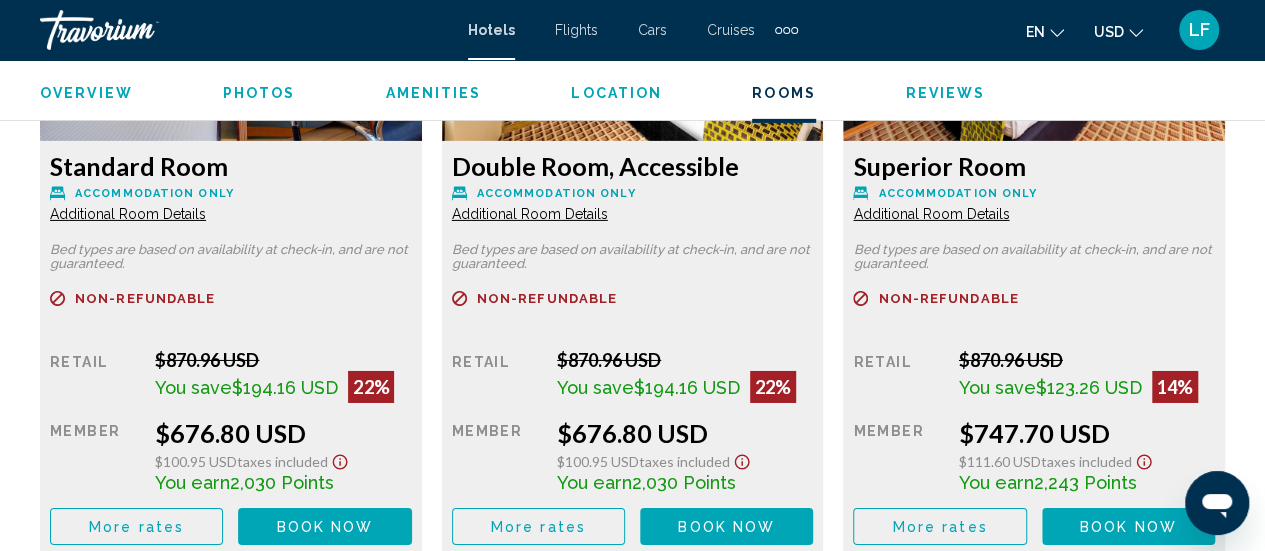 click on "Additional Room Details" at bounding box center (128, 214) 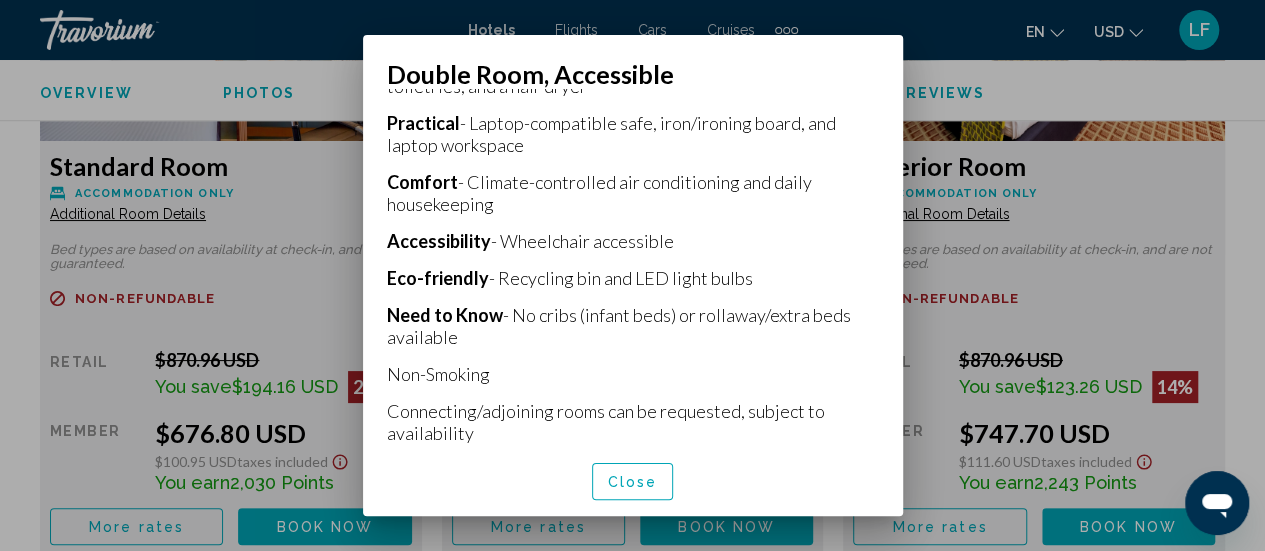 scroll, scrollTop: 675, scrollLeft: 0, axis: vertical 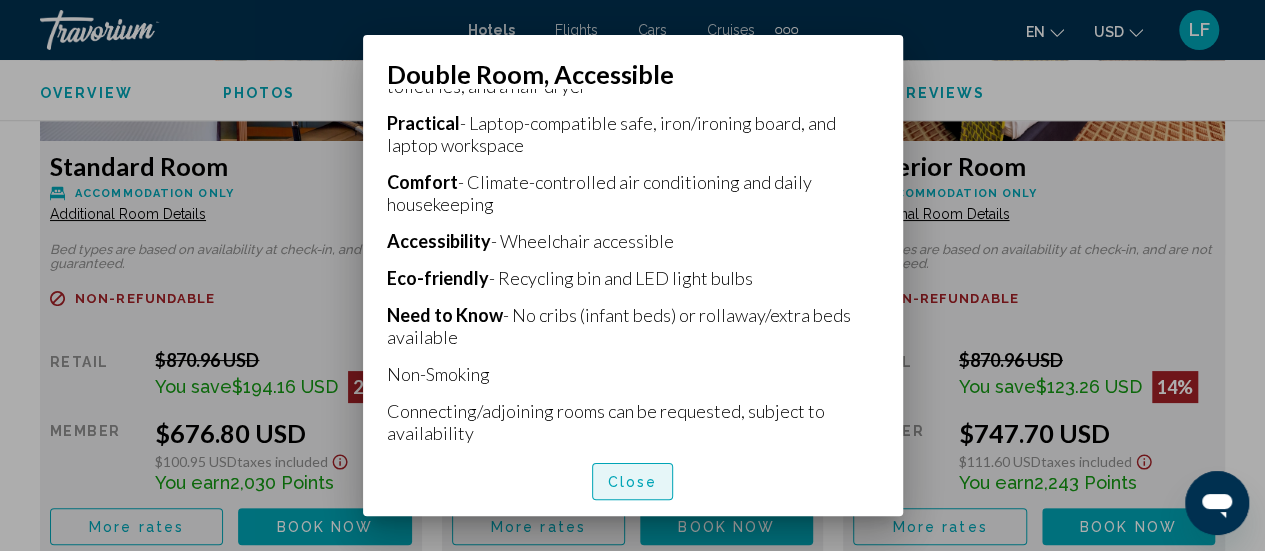 click on "Close" at bounding box center [633, 482] 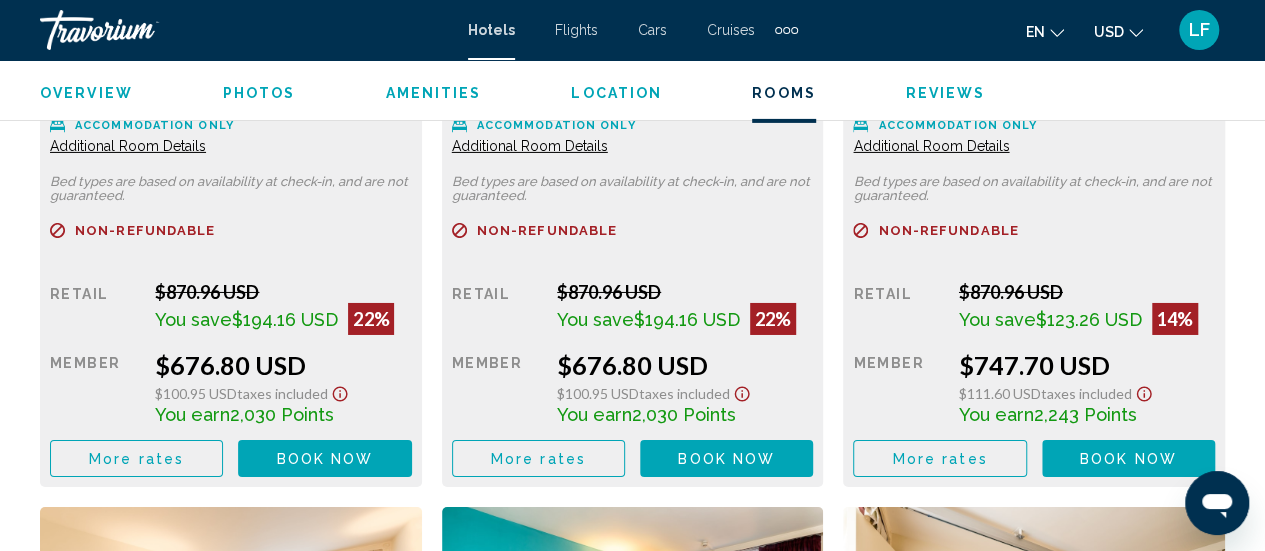 scroll, scrollTop: 3290, scrollLeft: 0, axis: vertical 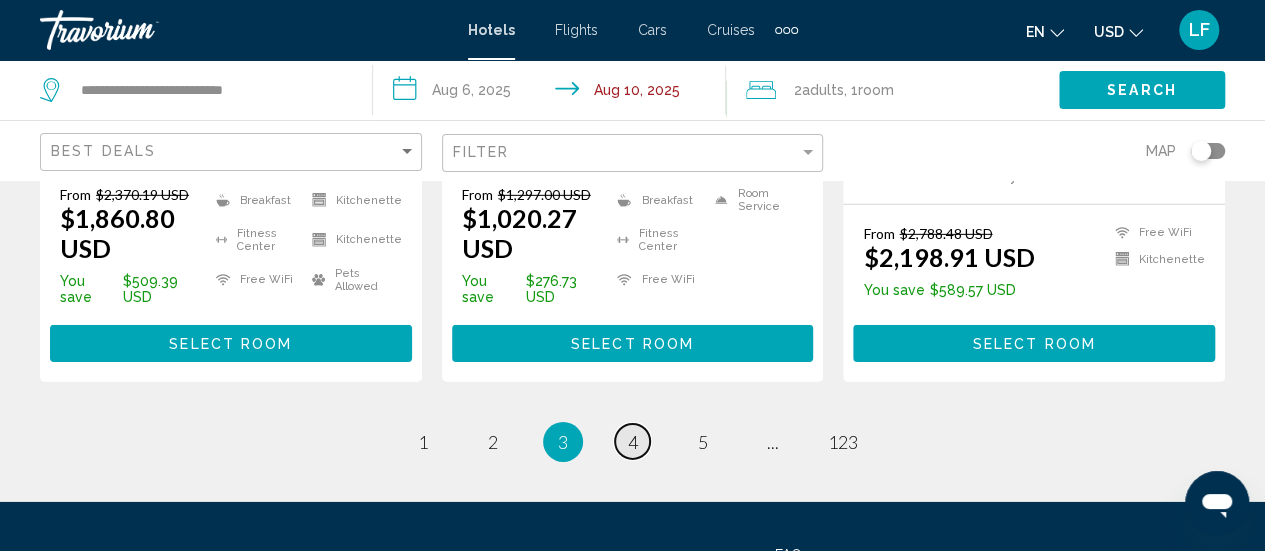 click on "4" at bounding box center [633, 442] 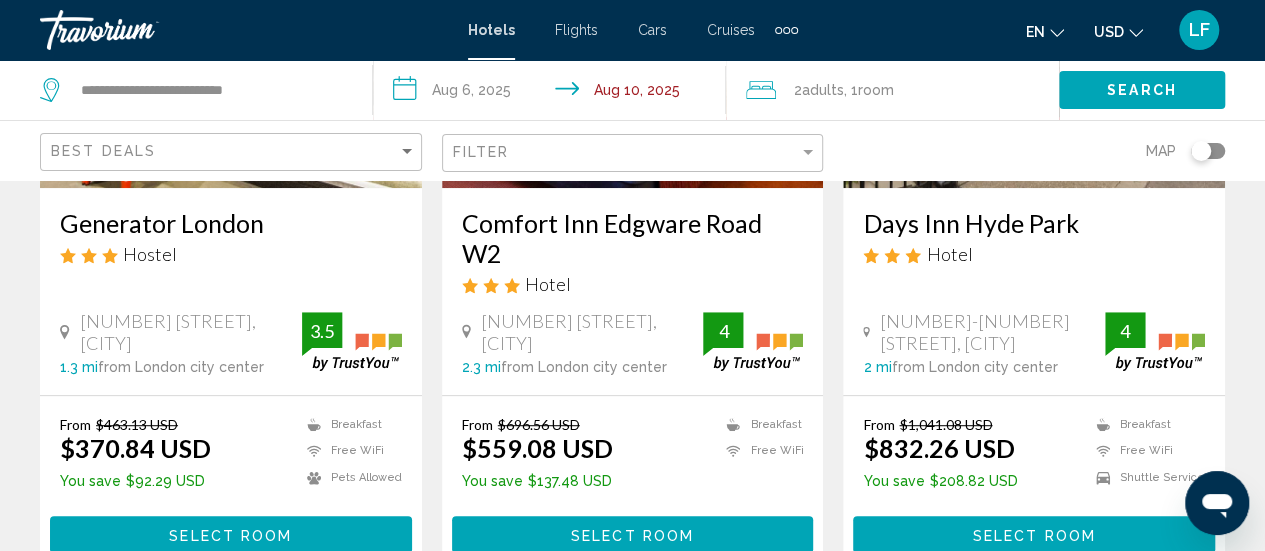 scroll, scrollTop: 383, scrollLeft: 0, axis: vertical 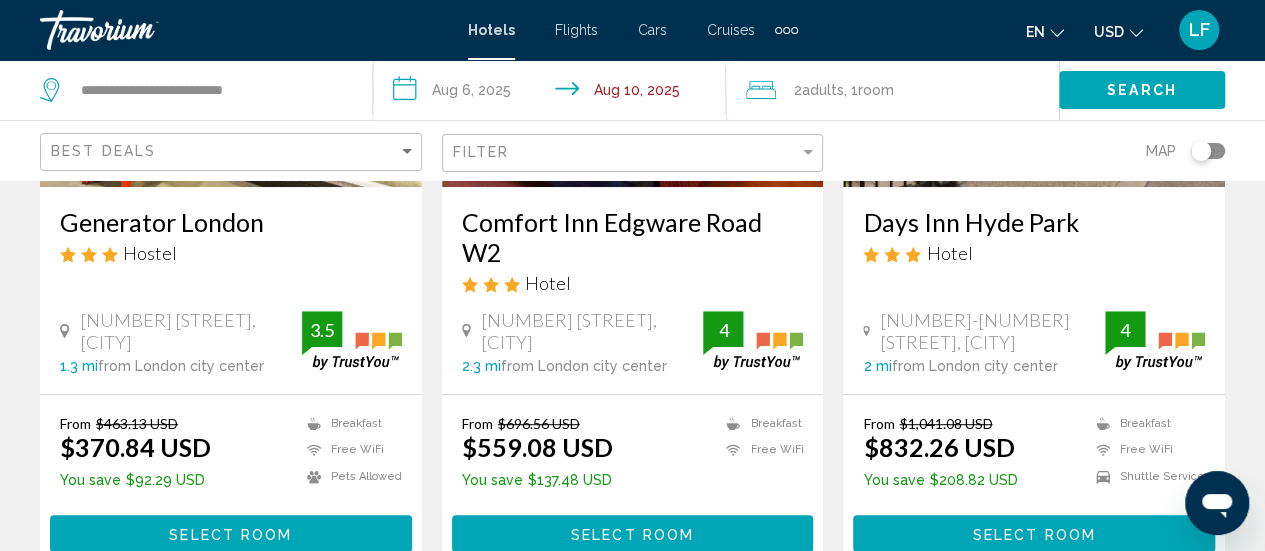 click on "Generator London" at bounding box center (231, 222) 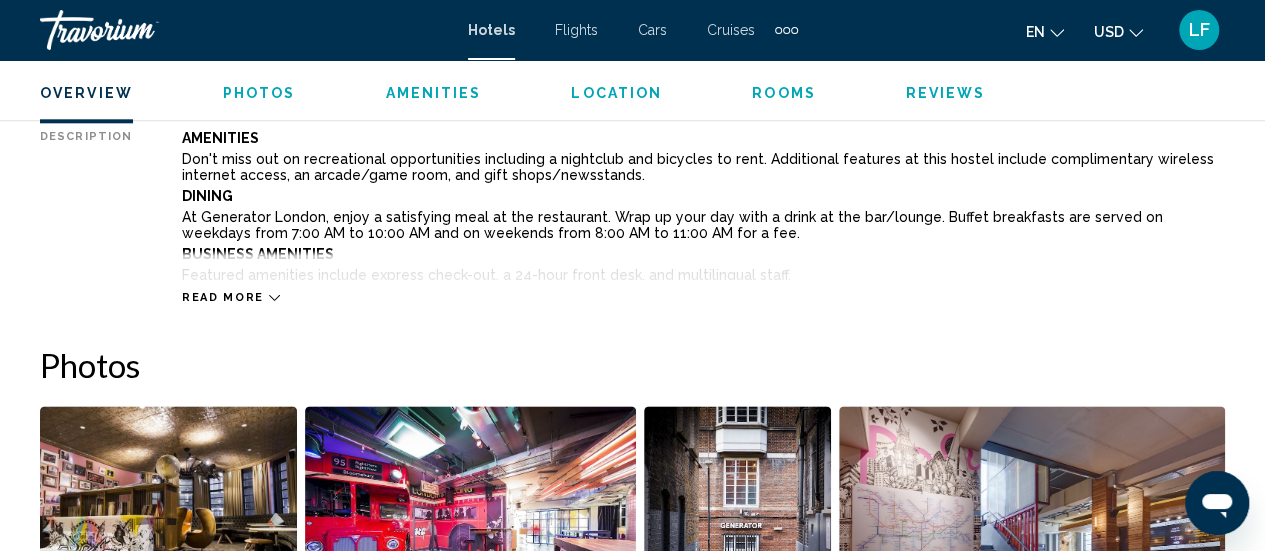 scroll, scrollTop: 1105, scrollLeft: 0, axis: vertical 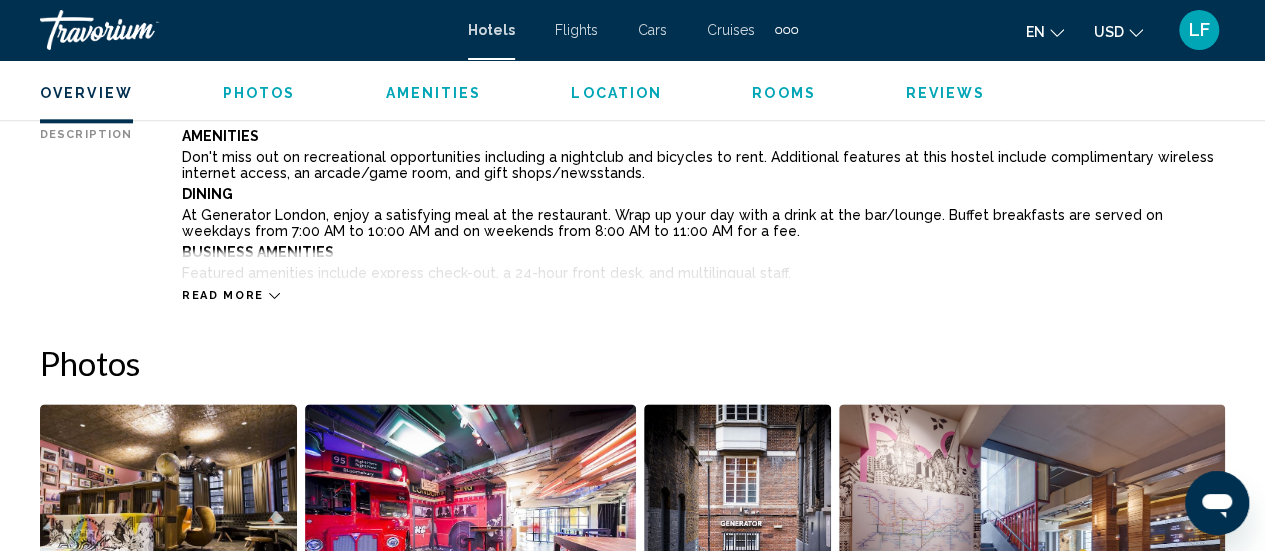 click 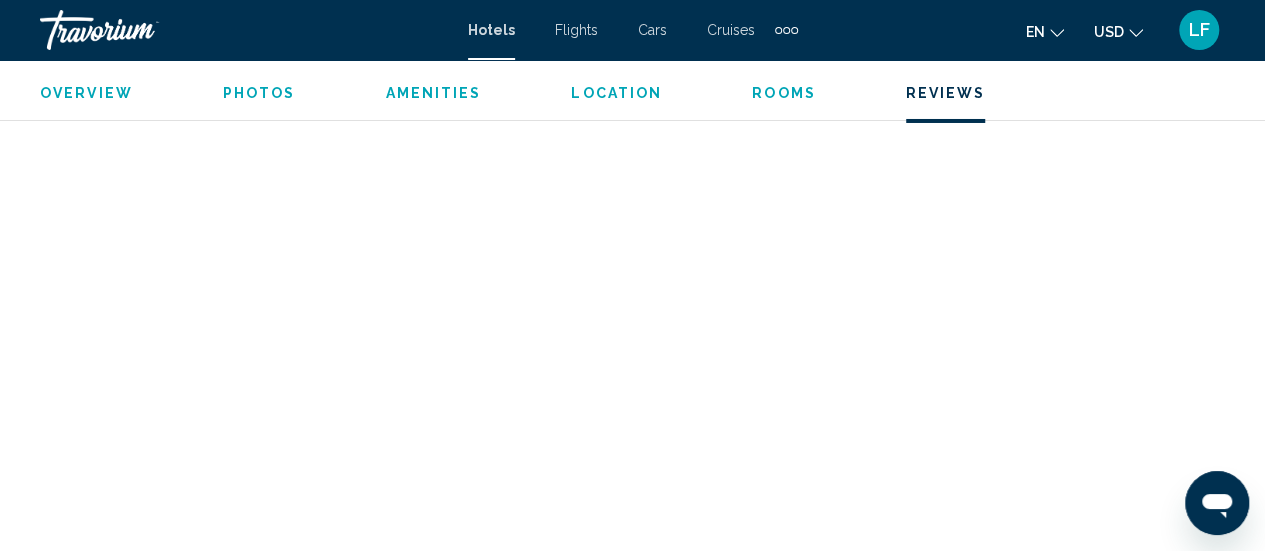 scroll, scrollTop: 7383, scrollLeft: 0, axis: vertical 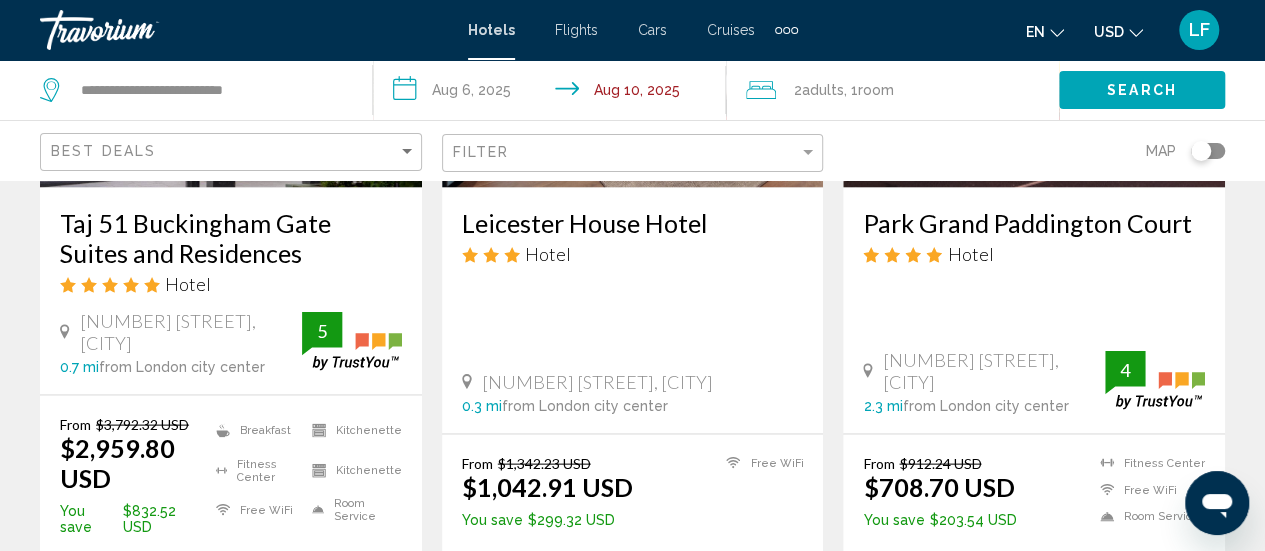 click on "Park Grand Paddington Court" at bounding box center (1034, 223) 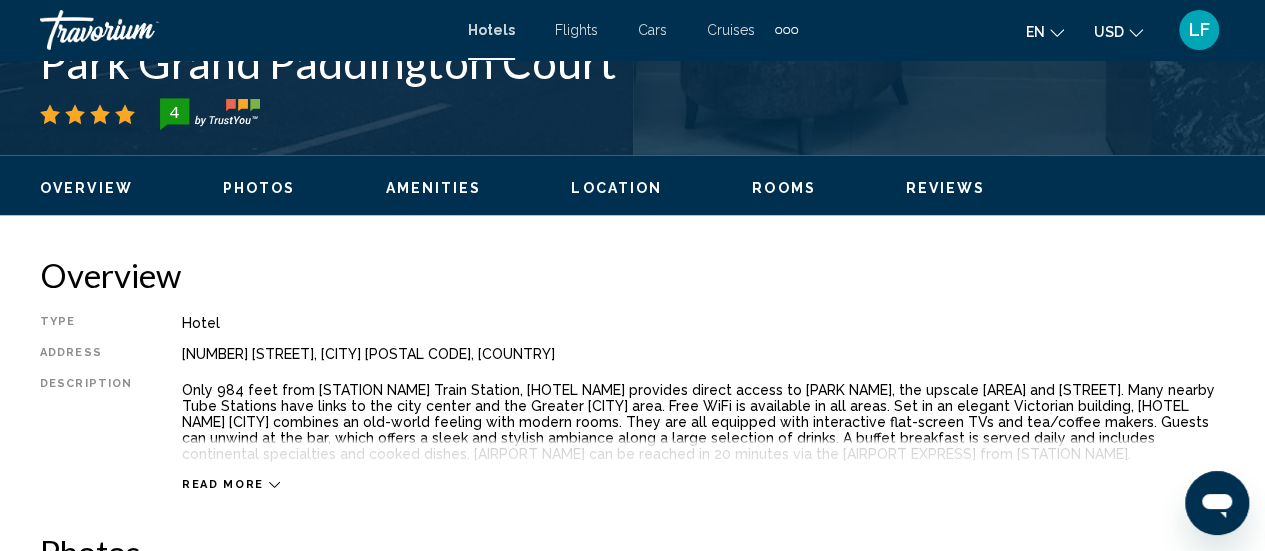 scroll, scrollTop: 862, scrollLeft: 0, axis: vertical 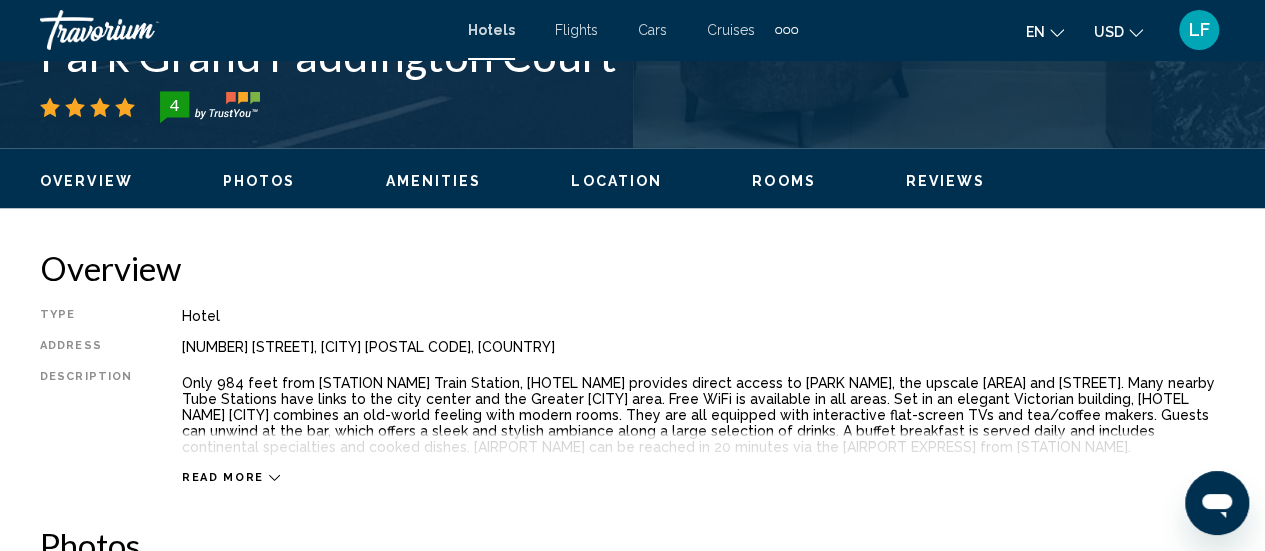 click 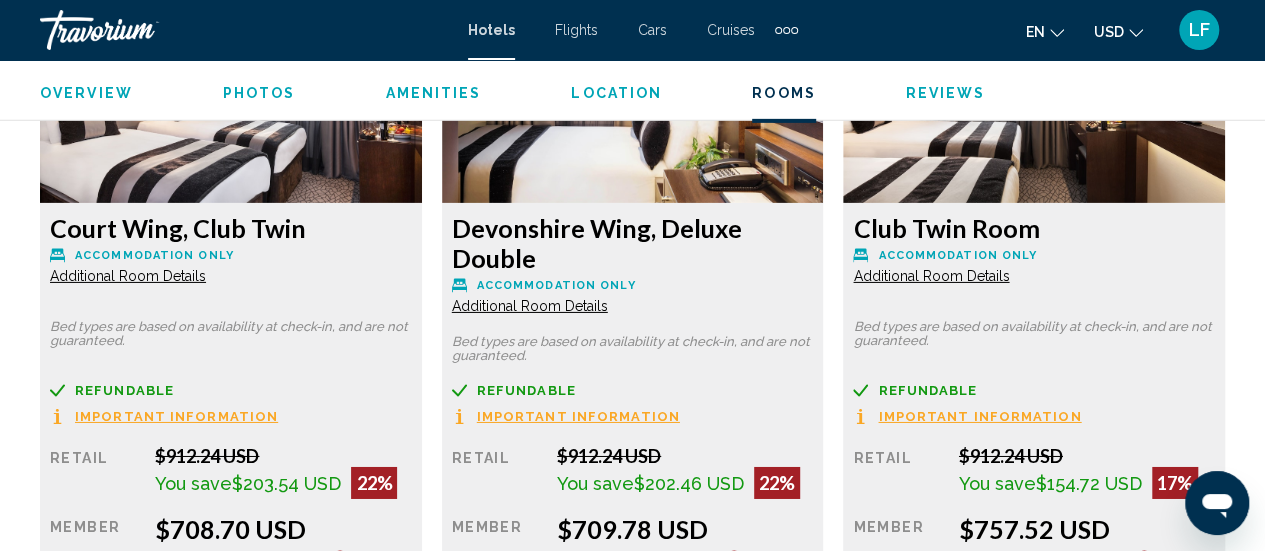 scroll, scrollTop: 3168, scrollLeft: 0, axis: vertical 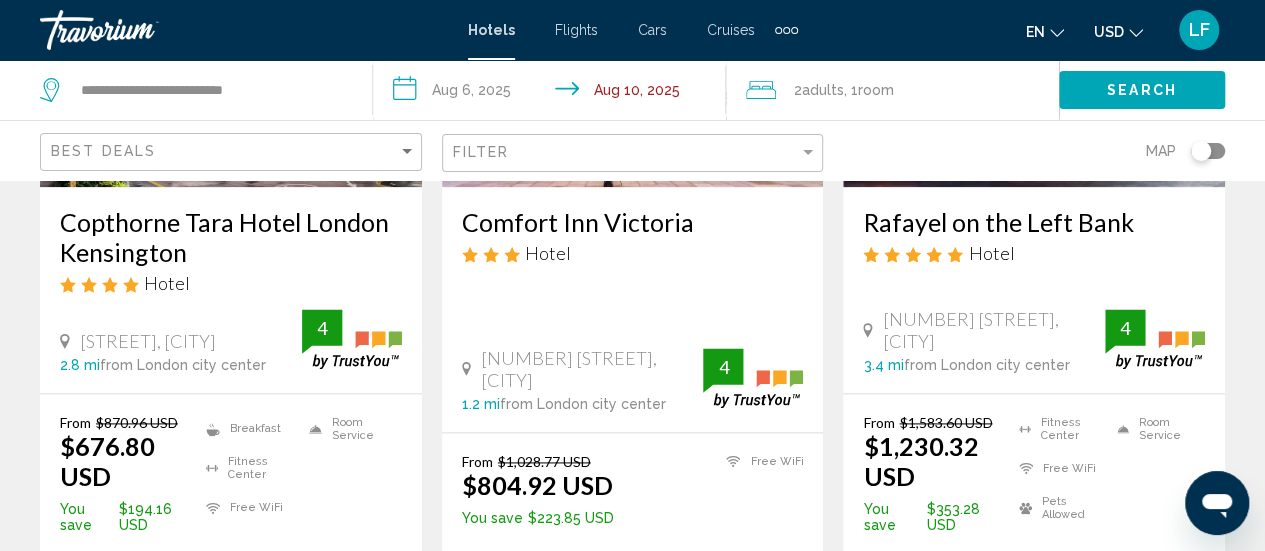 click on "Copthorne Tara Hotel London Kensington" at bounding box center (231, 237) 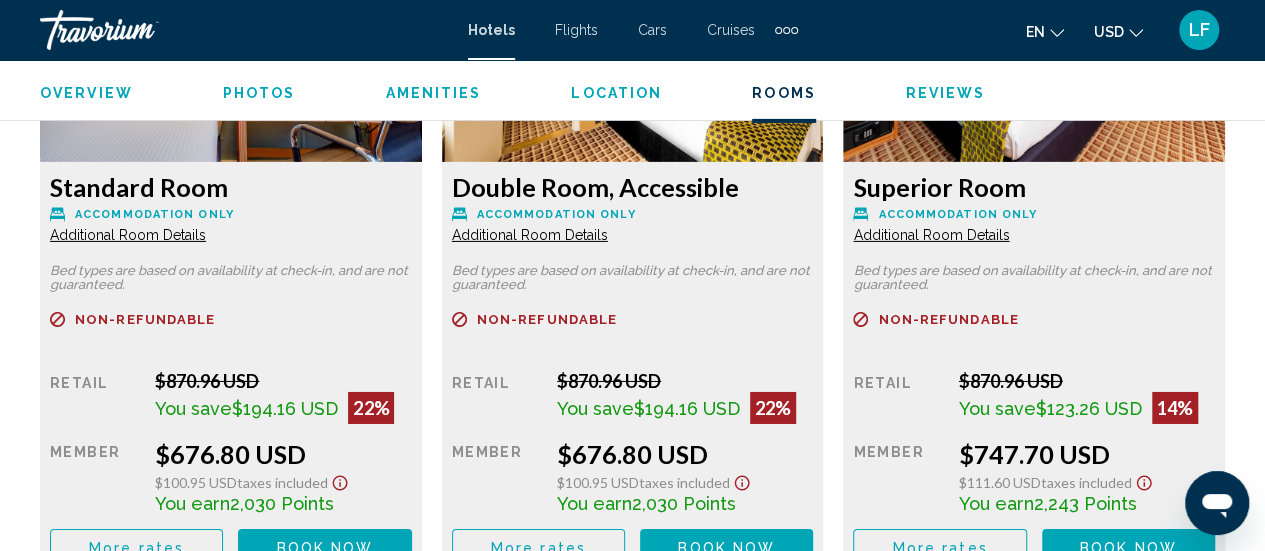 scroll, scrollTop: 3212, scrollLeft: 0, axis: vertical 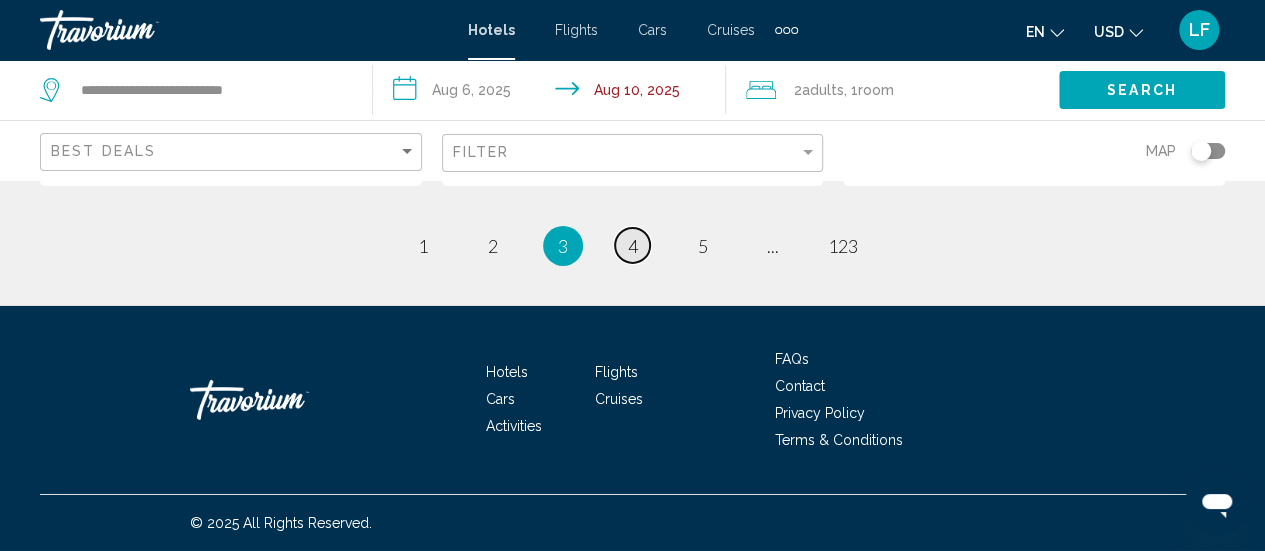 click on "page  4" at bounding box center (632, 245) 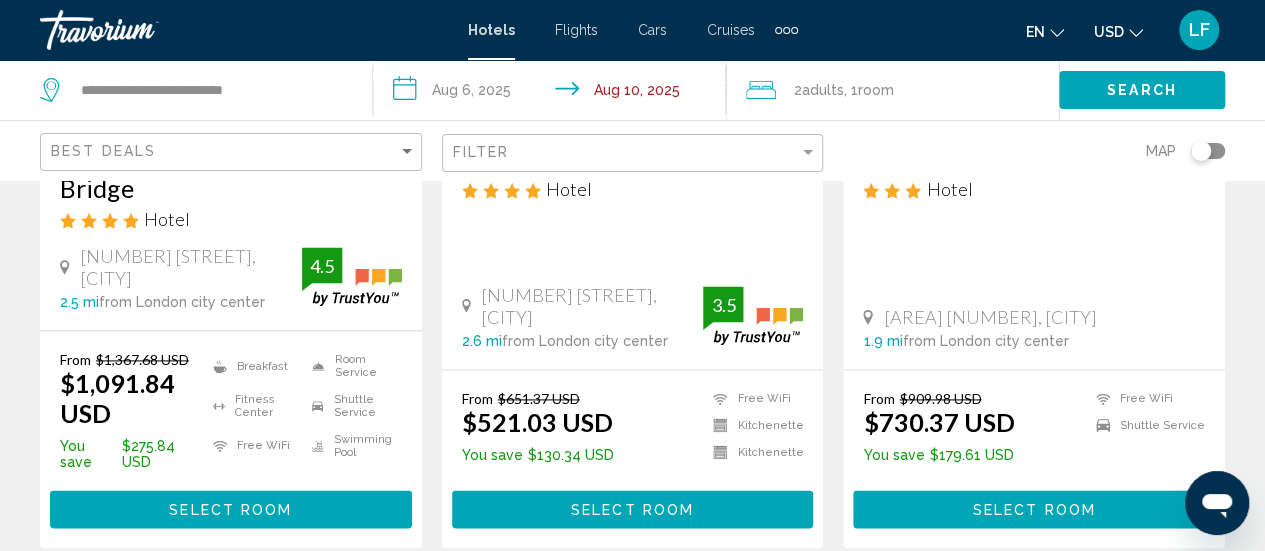 scroll, scrollTop: 1214, scrollLeft: 0, axis: vertical 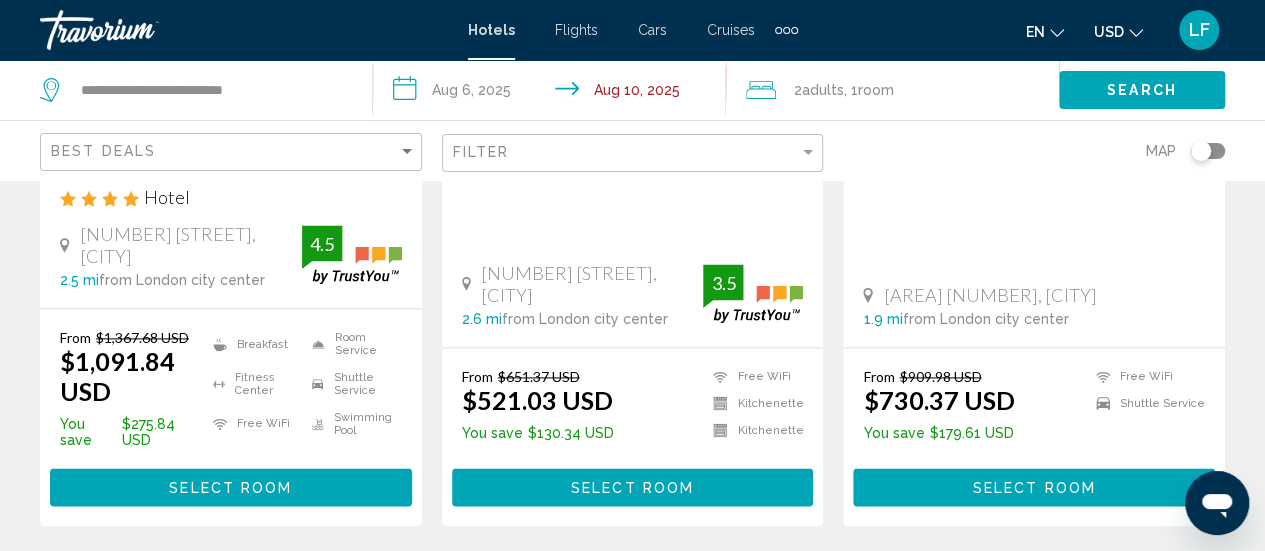click on "Select Room" at bounding box center [632, 488] 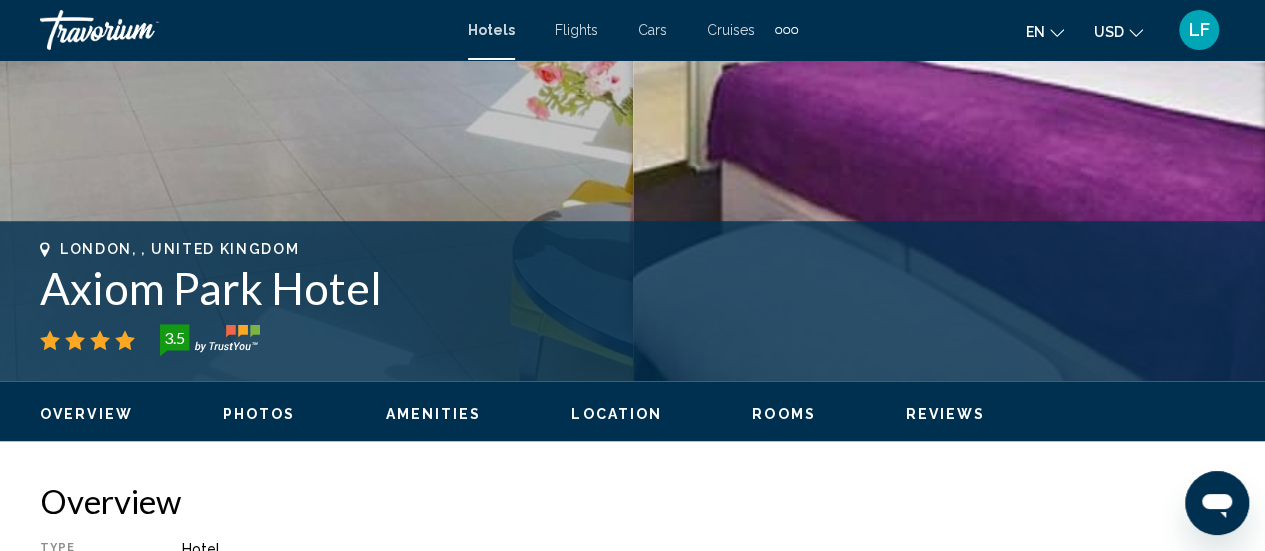 scroll, scrollTop: 399, scrollLeft: 0, axis: vertical 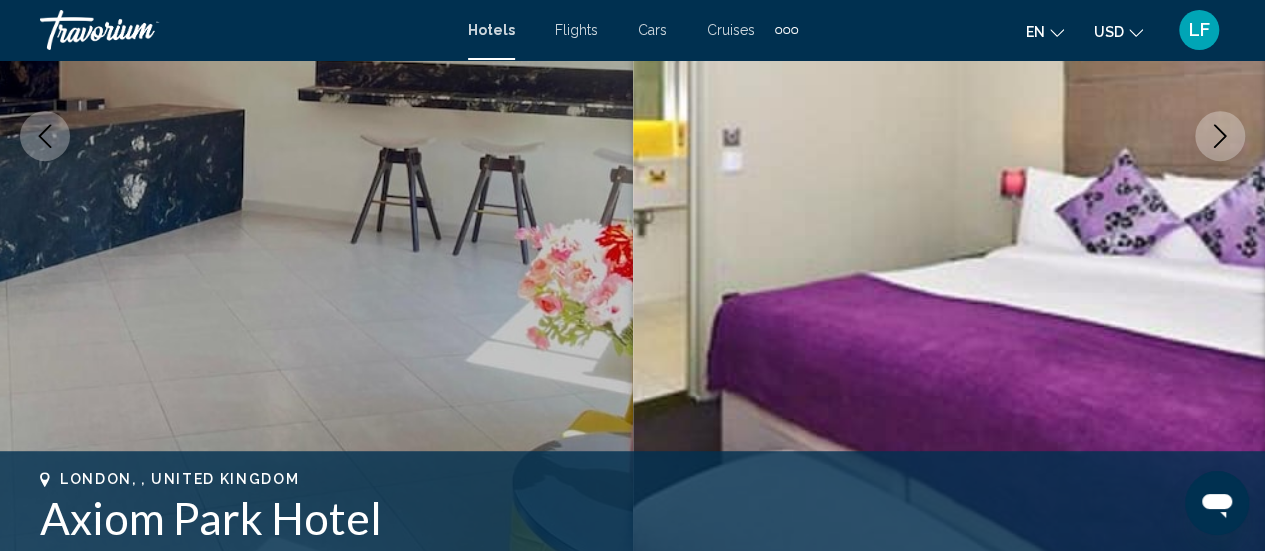 click 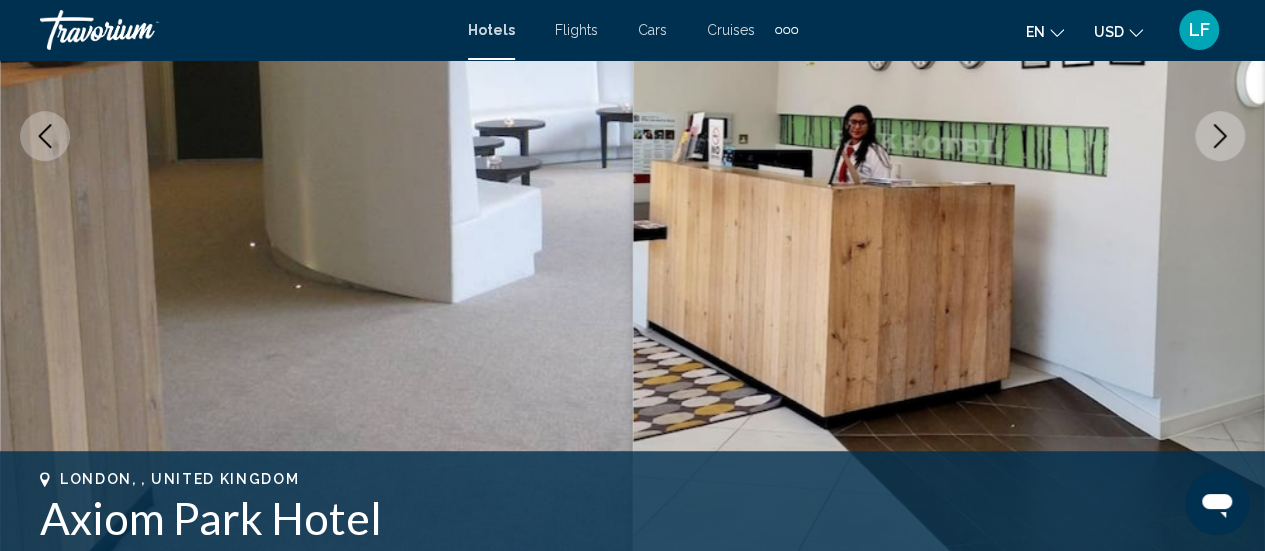 click 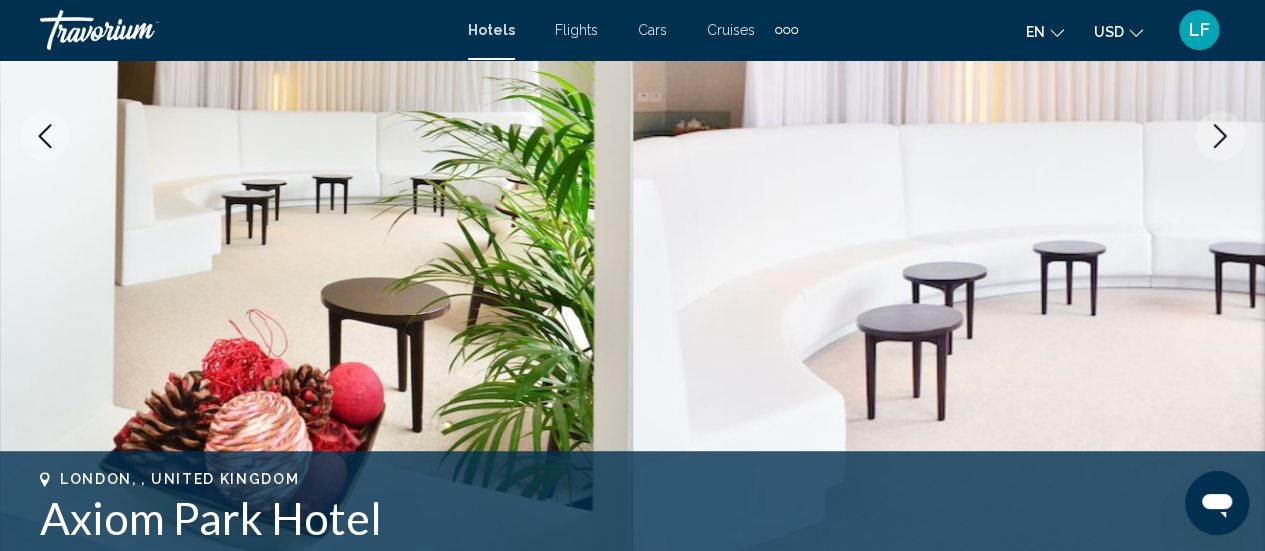 click 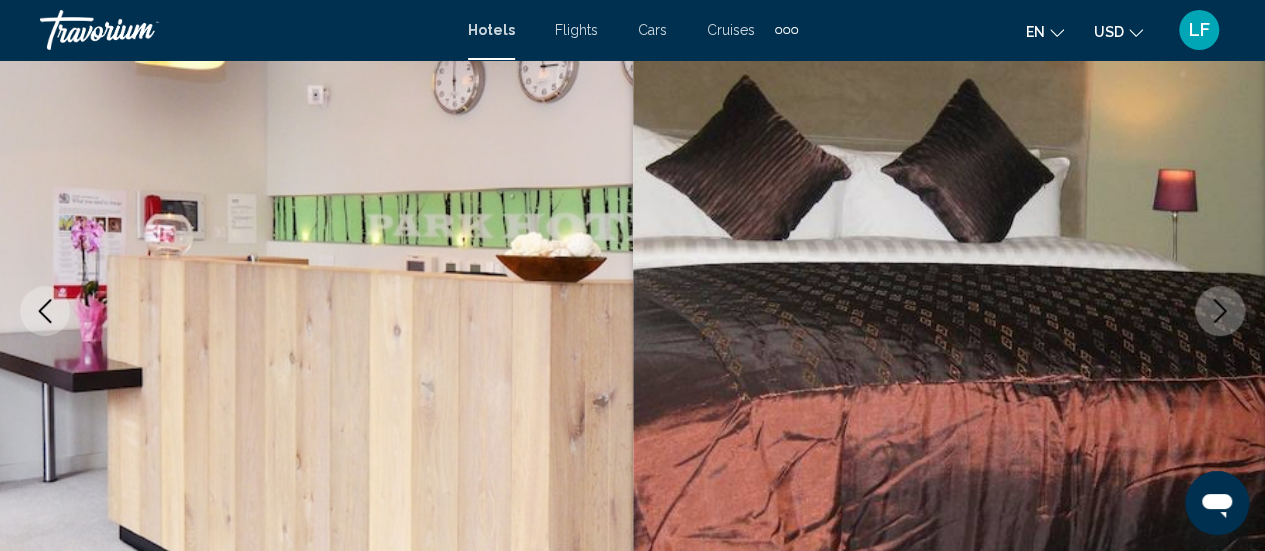 scroll, scrollTop: 213, scrollLeft: 0, axis: vertical 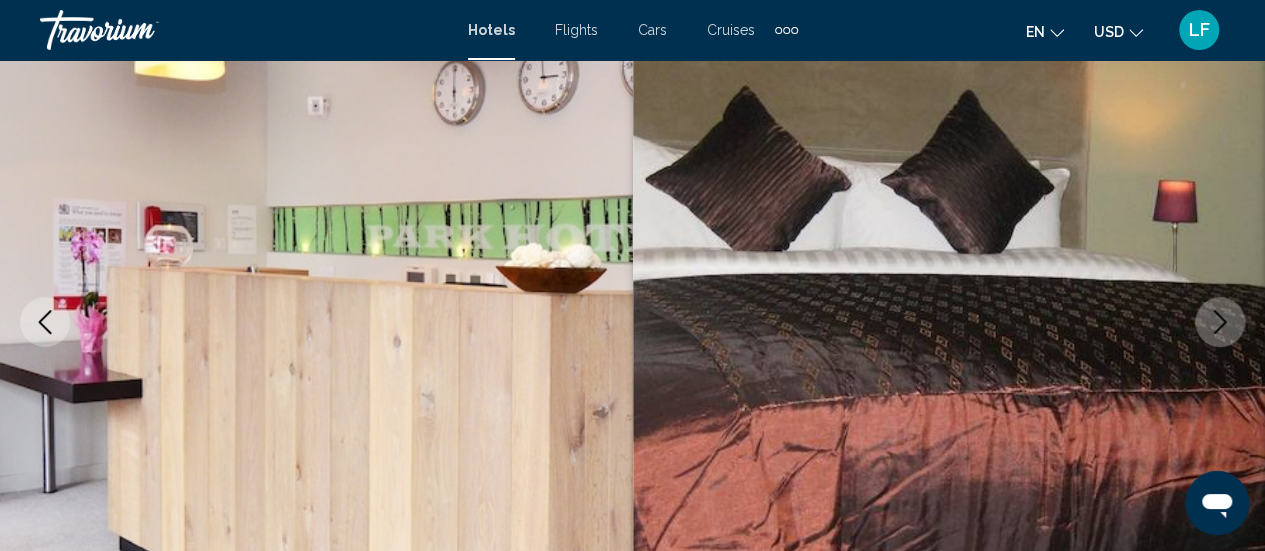 click 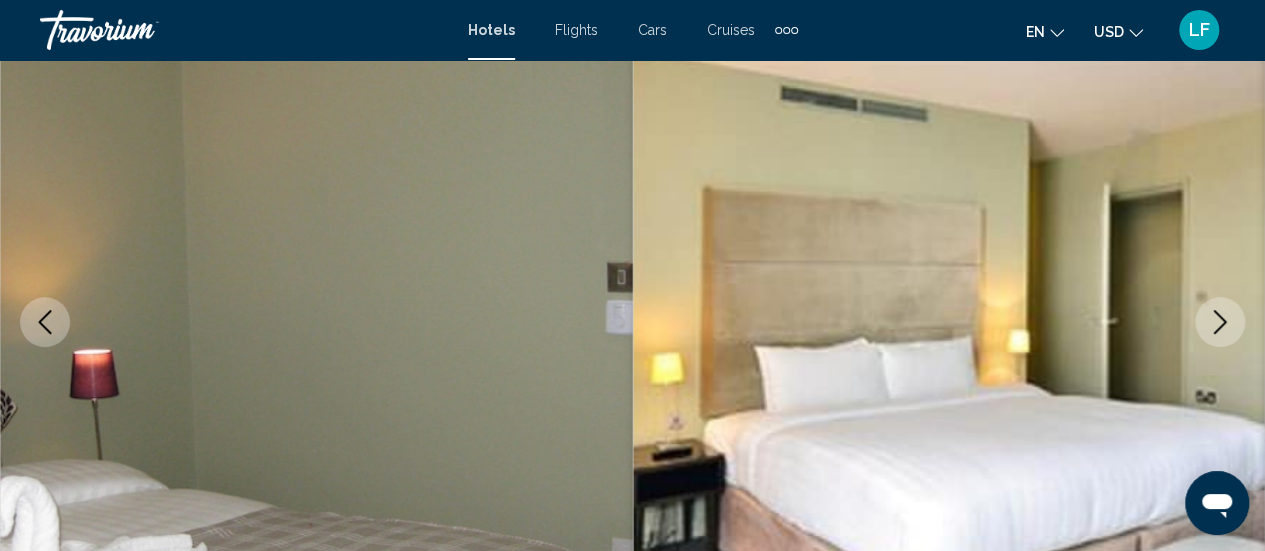 click 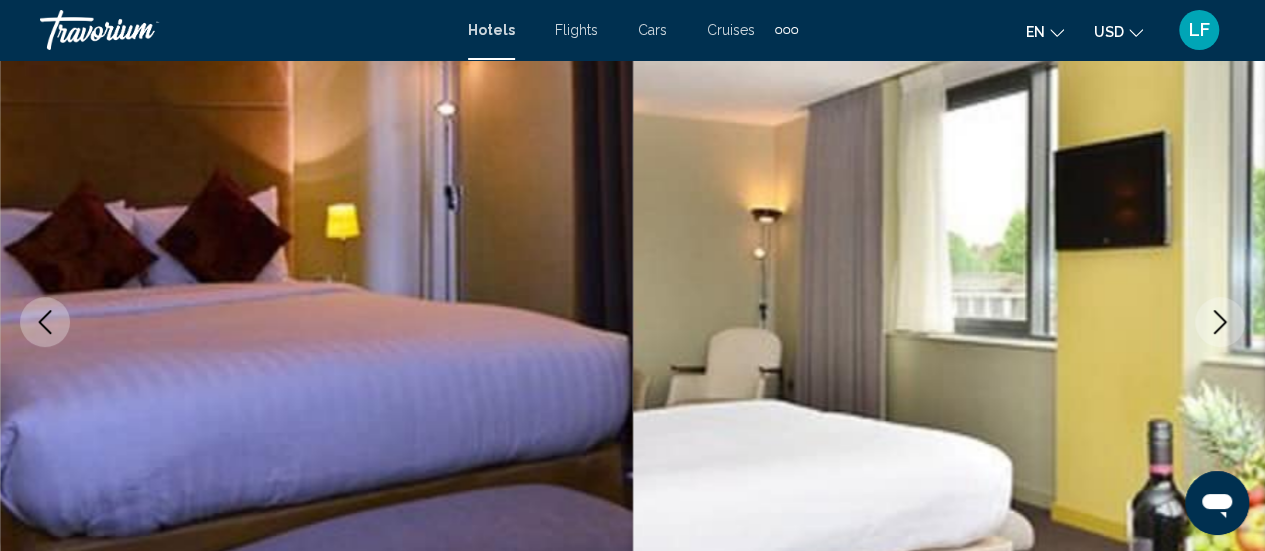 click 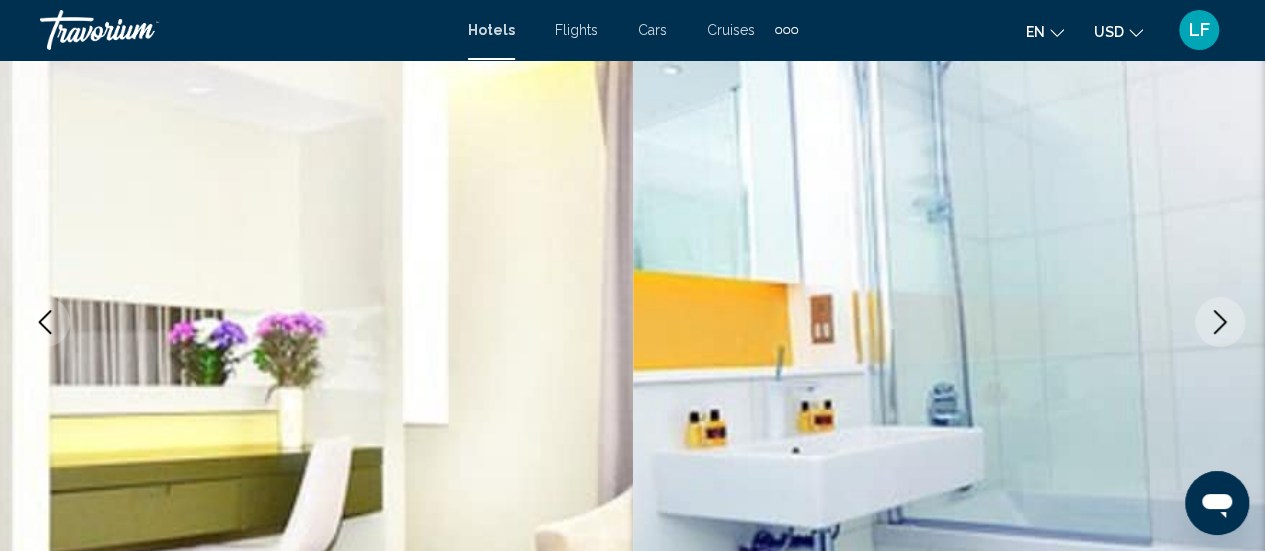 click 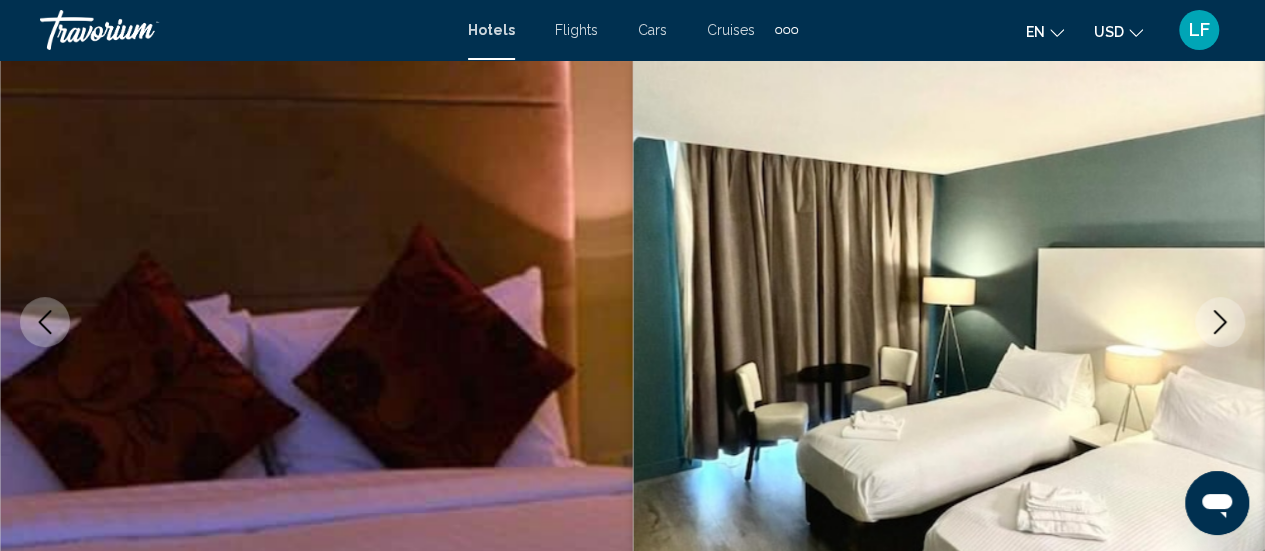 click 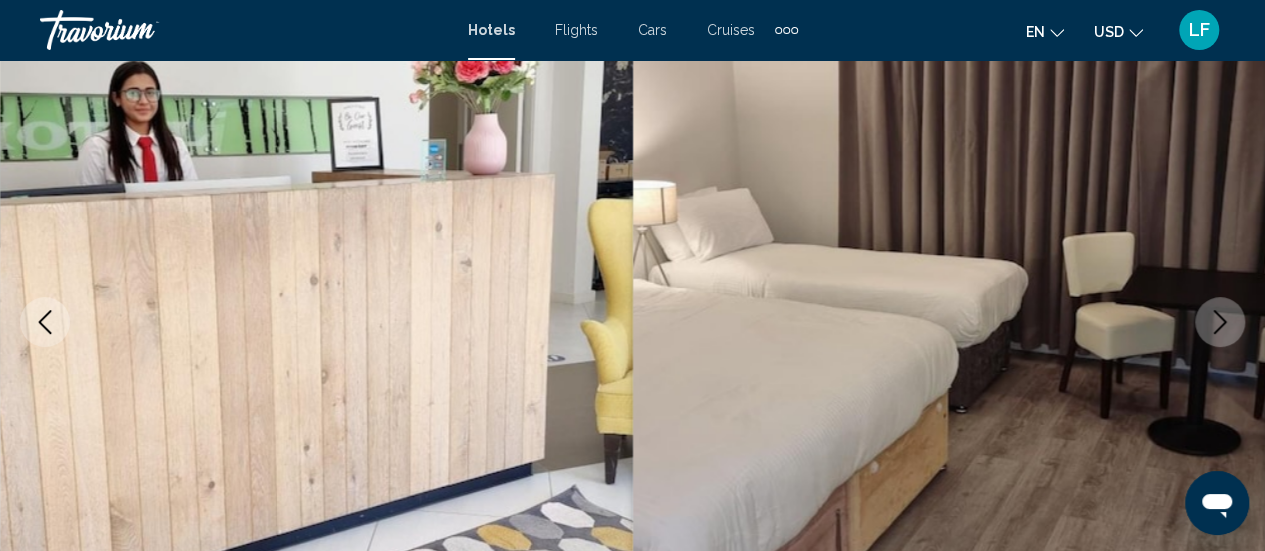 click 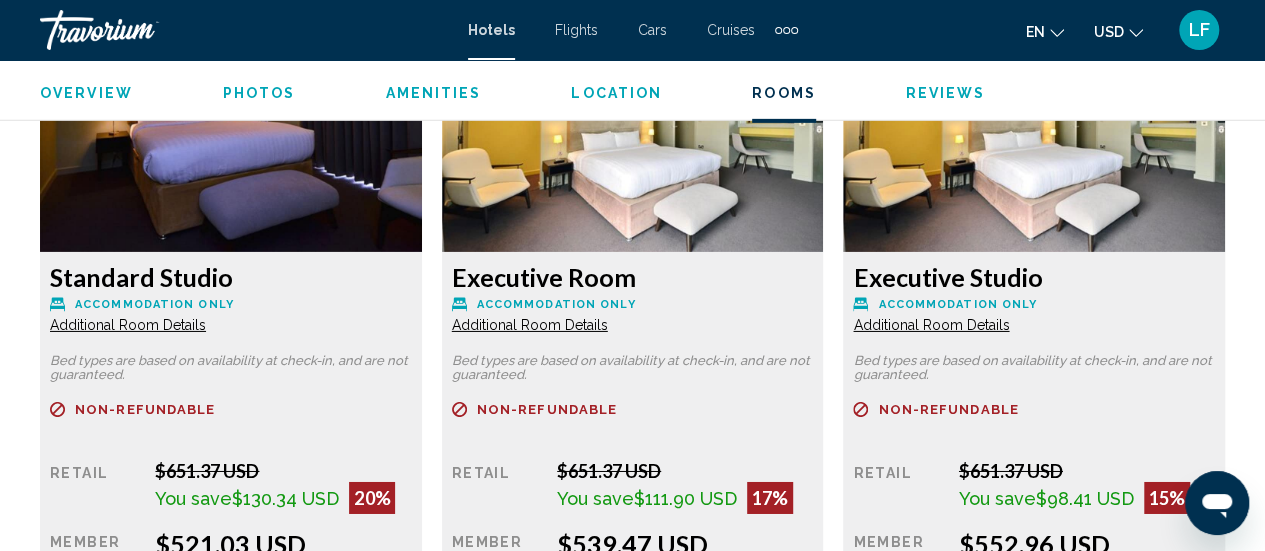 scroll, scrollTop: 3178, scrollLeft: 0, axis: vertical 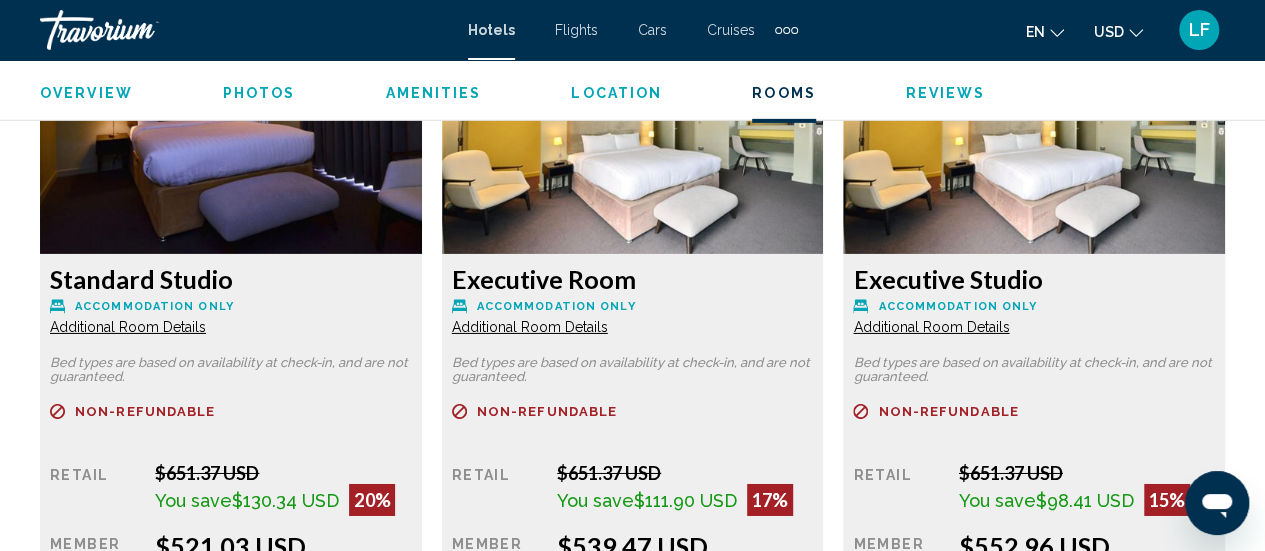 click on "Additional Room Details" at bounding box center (128, 327) 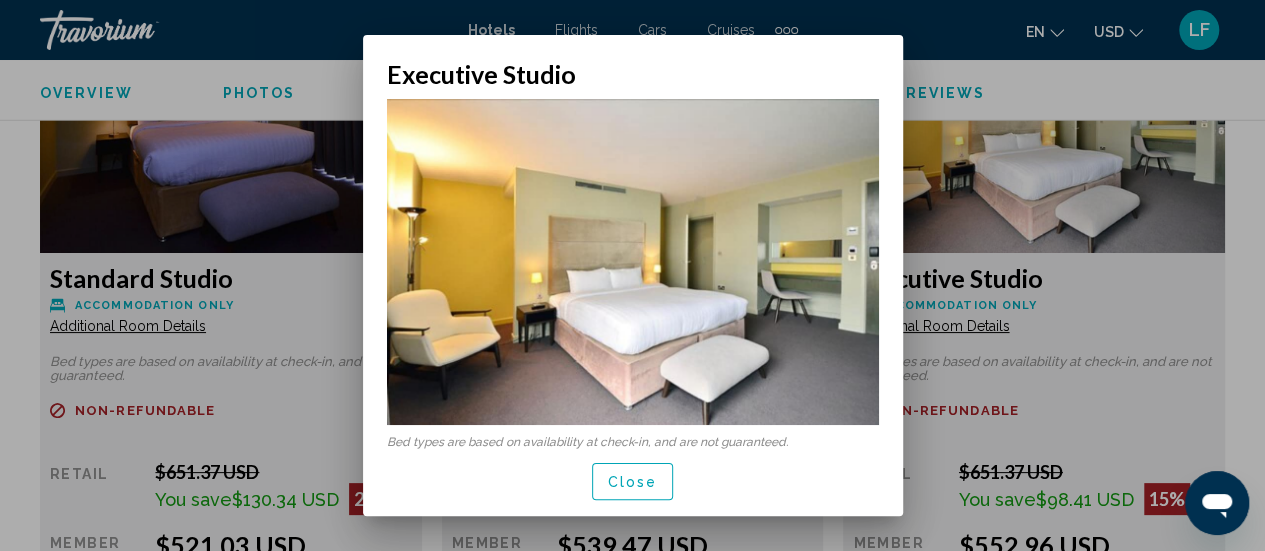 scroll, scrollTop: 0, scrollLeft: 0, axis: both 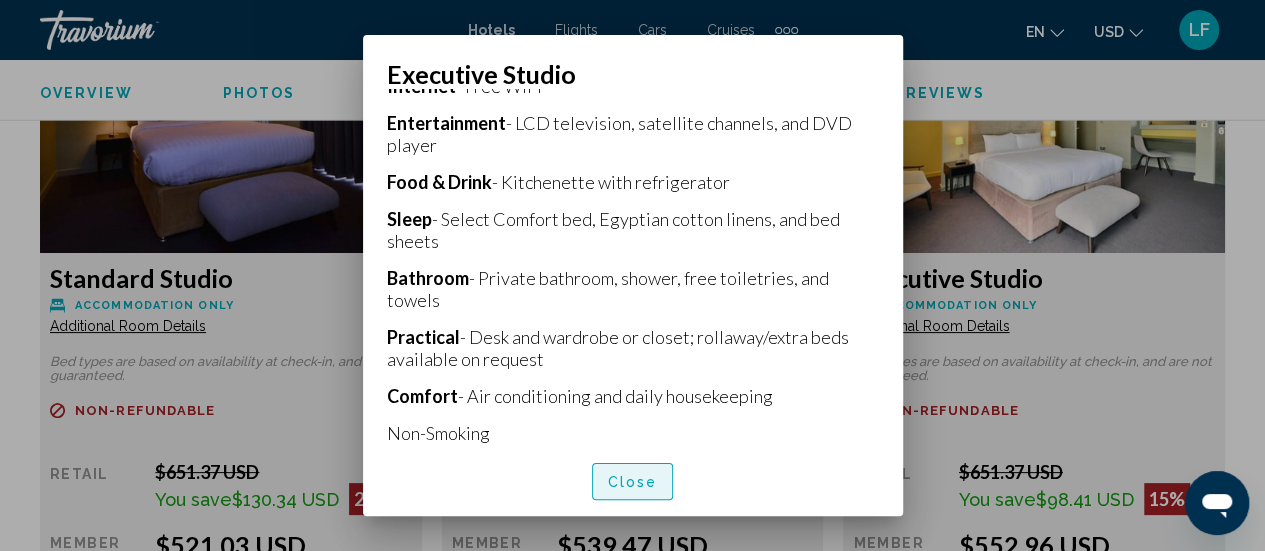 click on "Close" at bounding box center (633, 482) 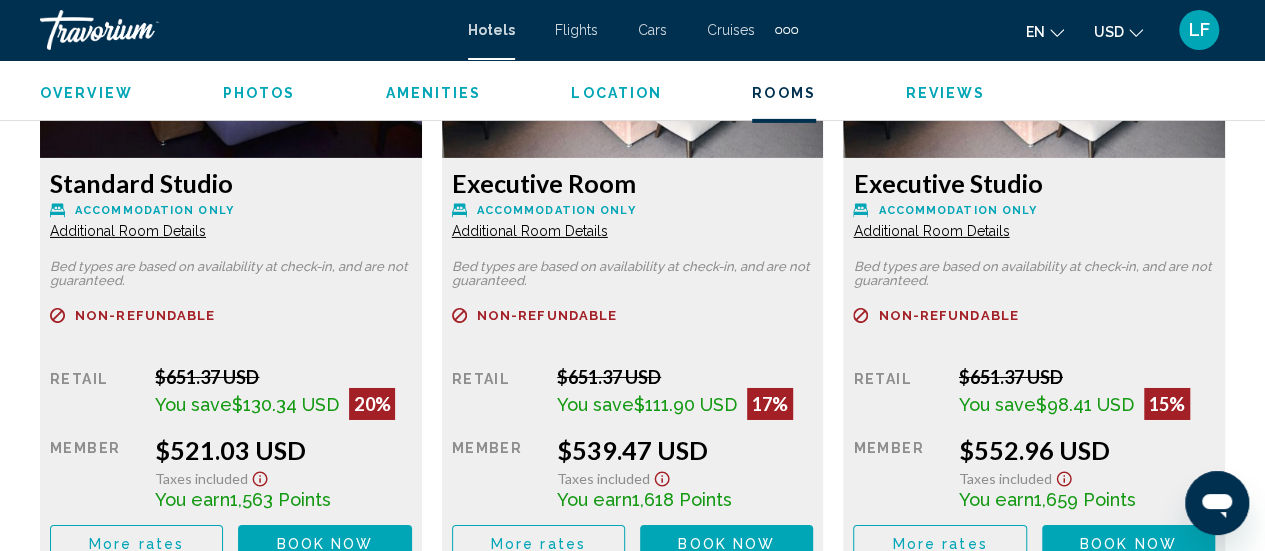 scroll, scrollTop: 3276, scrollLeft: 0, axis: vertical 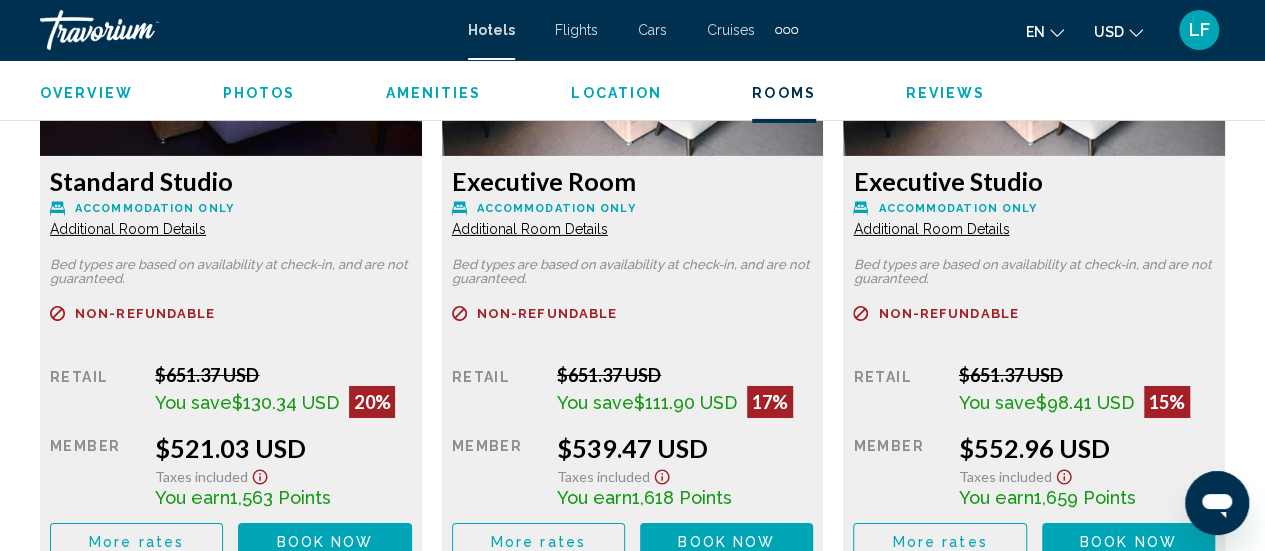 click on "Additional Room Details" at bounding box center (128, 229) 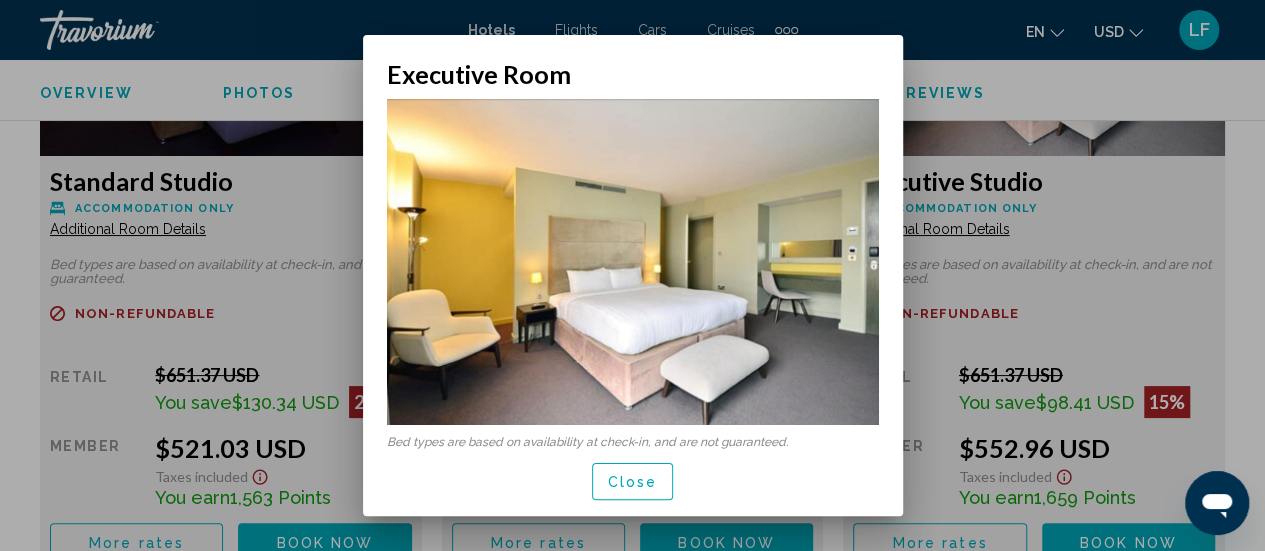 scroll, scrollTop: 0, scrollLeft: 0, axis: both 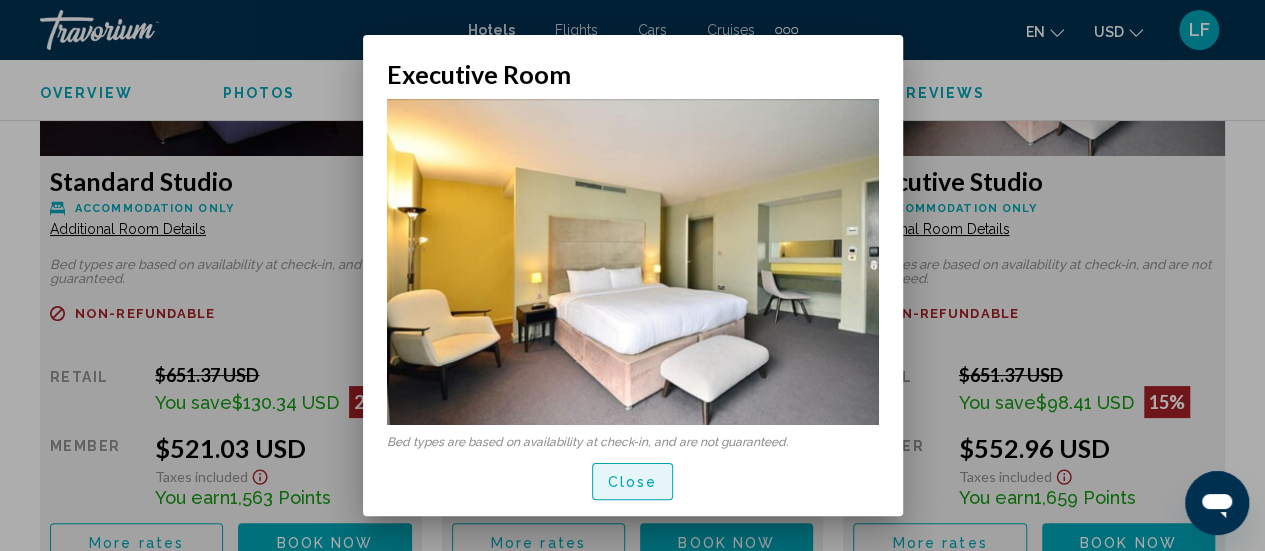 click on "Close" at bounding box center (633, 482) 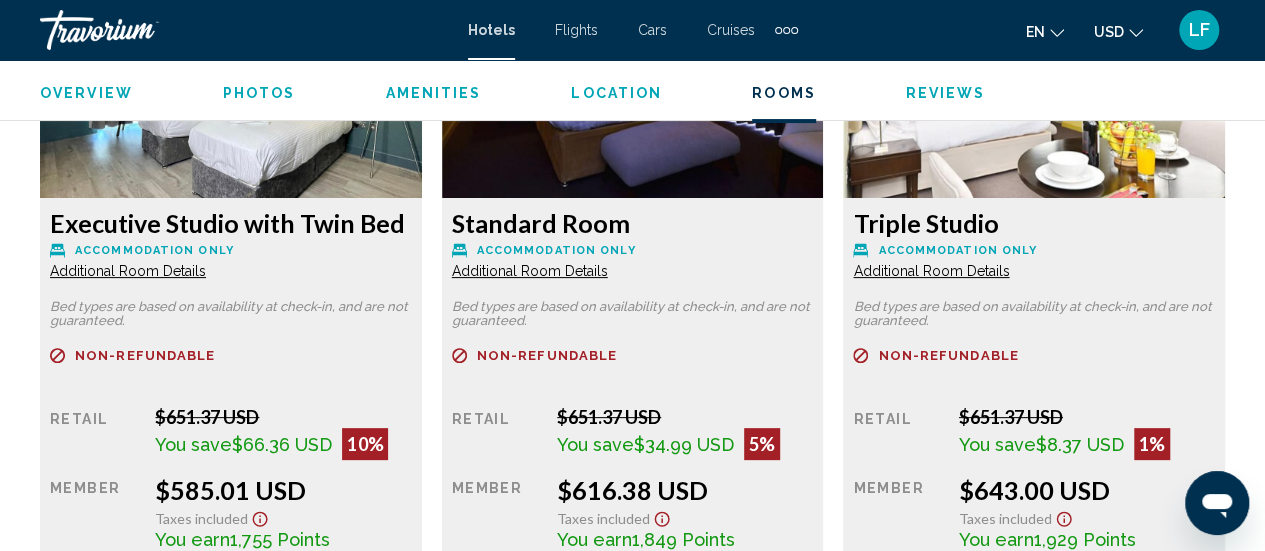 scroll, scrollTop: 3919, scrollLeft: 0, axis: vertical 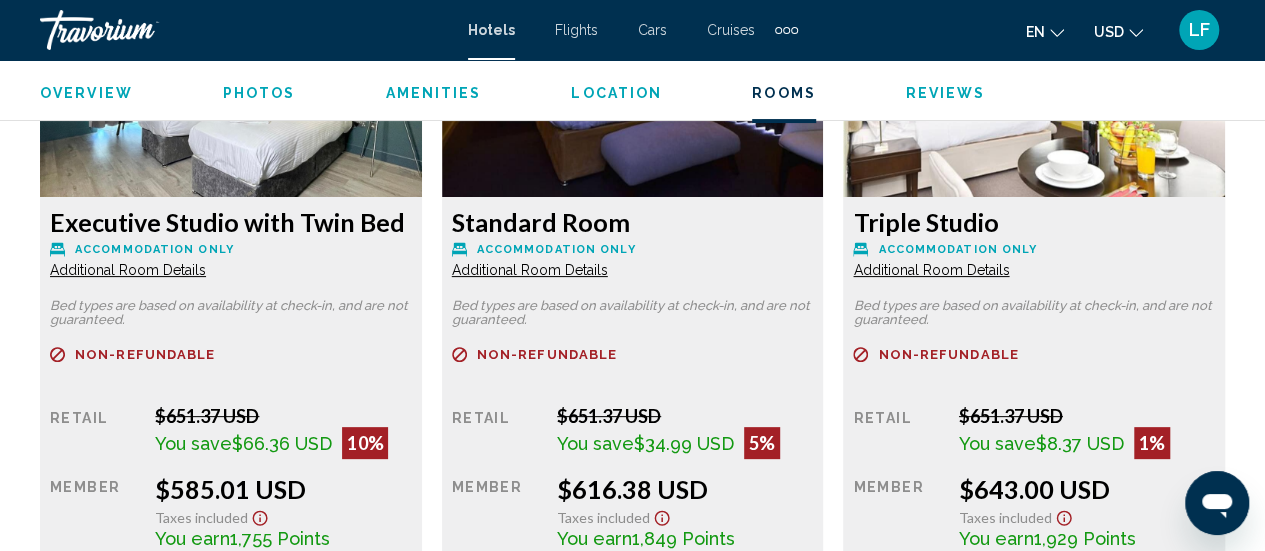 click on "Additional Room Details" at bounding box center [128, -414] 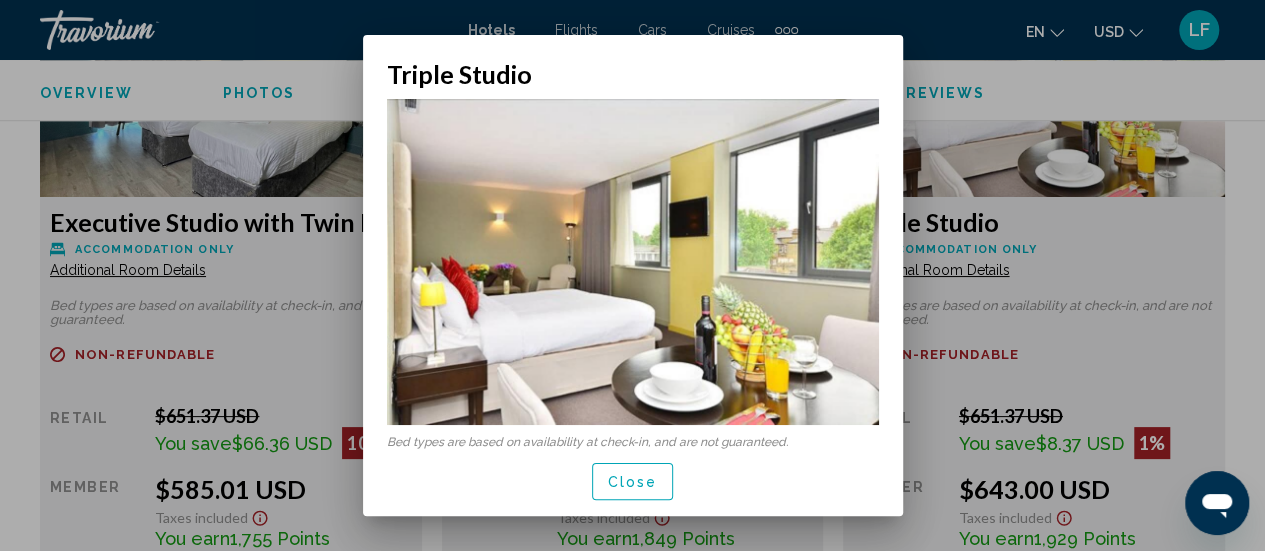 scroll, scrollTop: 0, scrollLeft: 0, axis: both 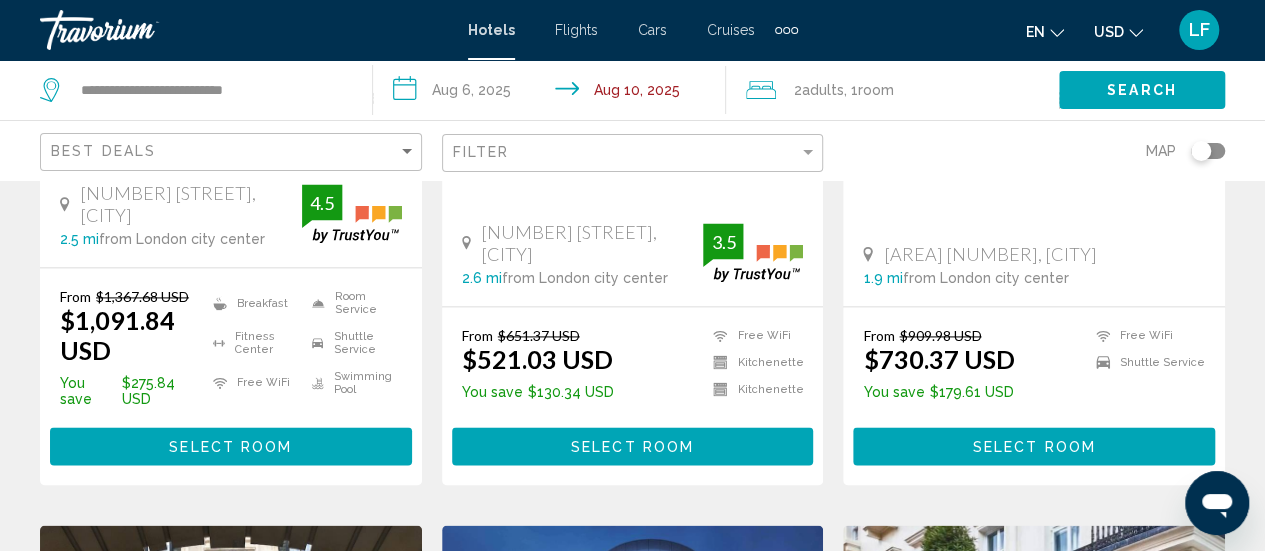 drag, startPoint x: 266, startPoint y: 394, endPoint x: 278, endPoint y: 373, distance: 24.186773 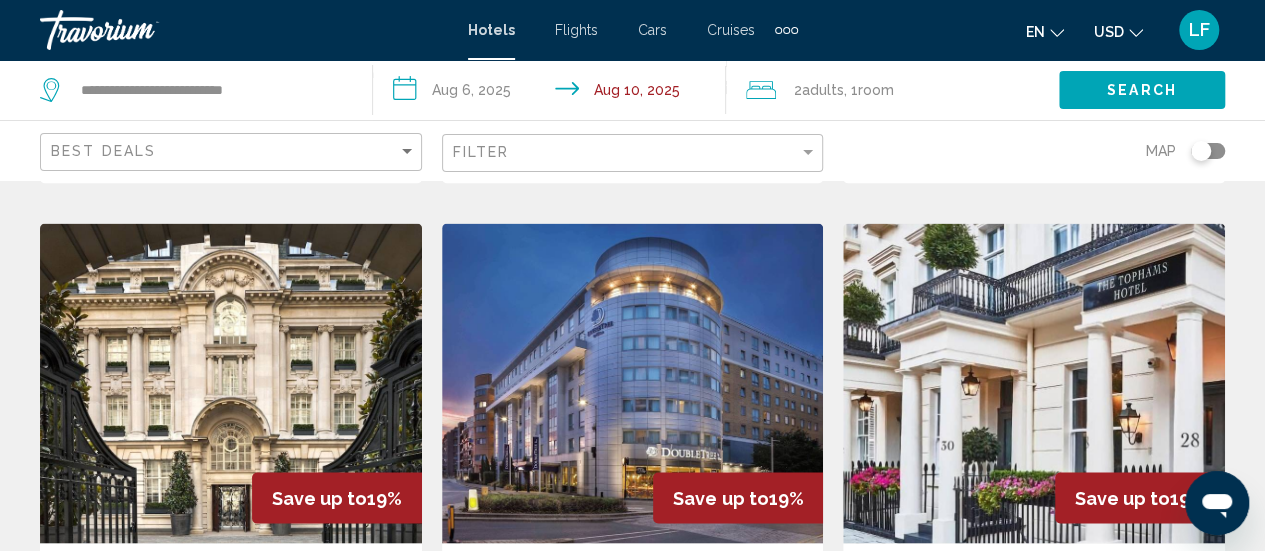scroll, scrollTop: 1559, scrollLeft: 0, axis: vertical 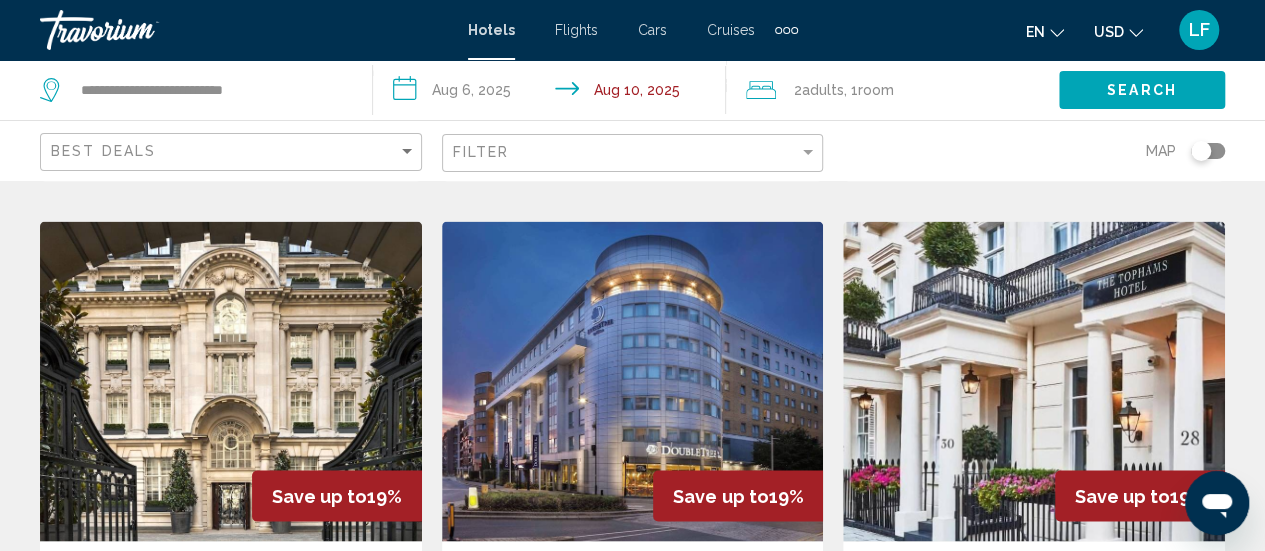 drag, startPoint x: 278, startPoint y: 373, endPoint x: 958, endPoint y: 133, distance: 721.1102 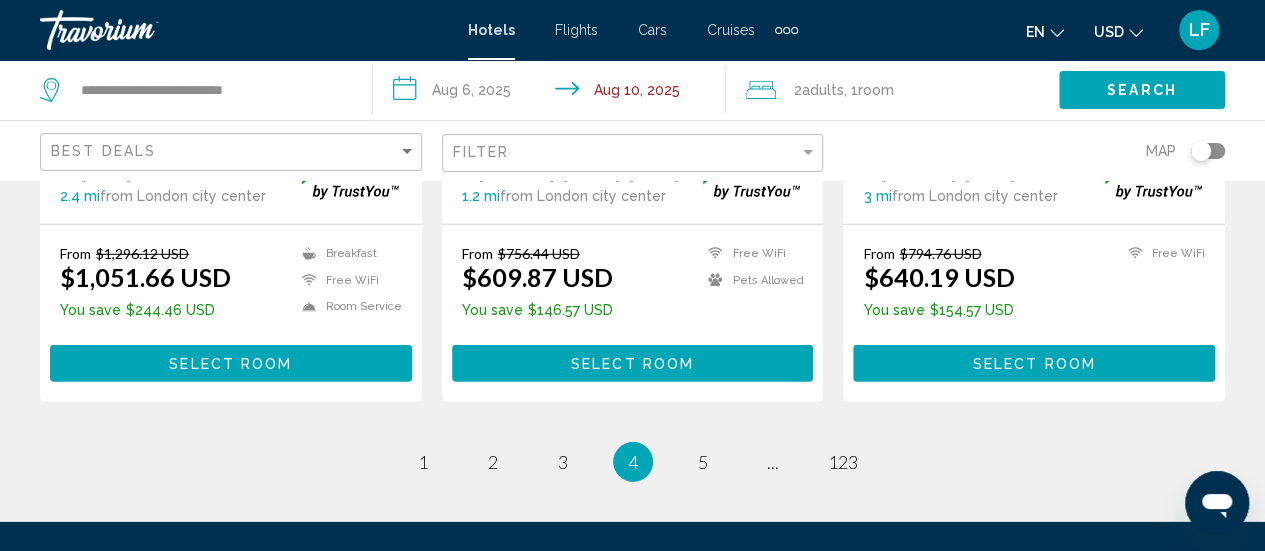 scroll, scrollTop: 2838, scrollLeft: 0, axis: vertical 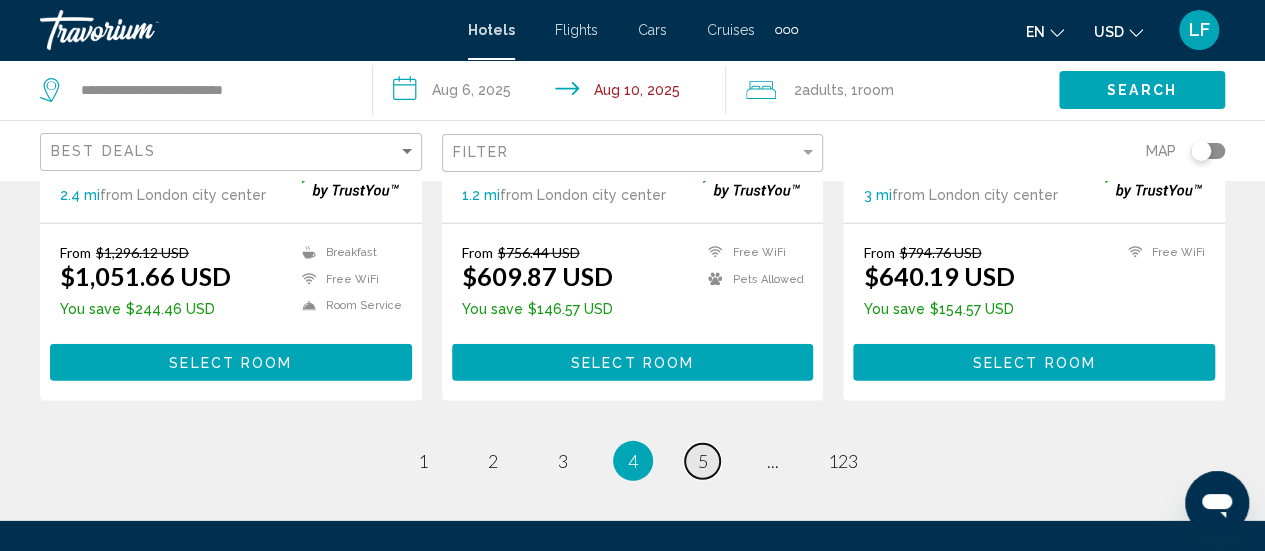 click on "5" at bounding box center (703, 461) 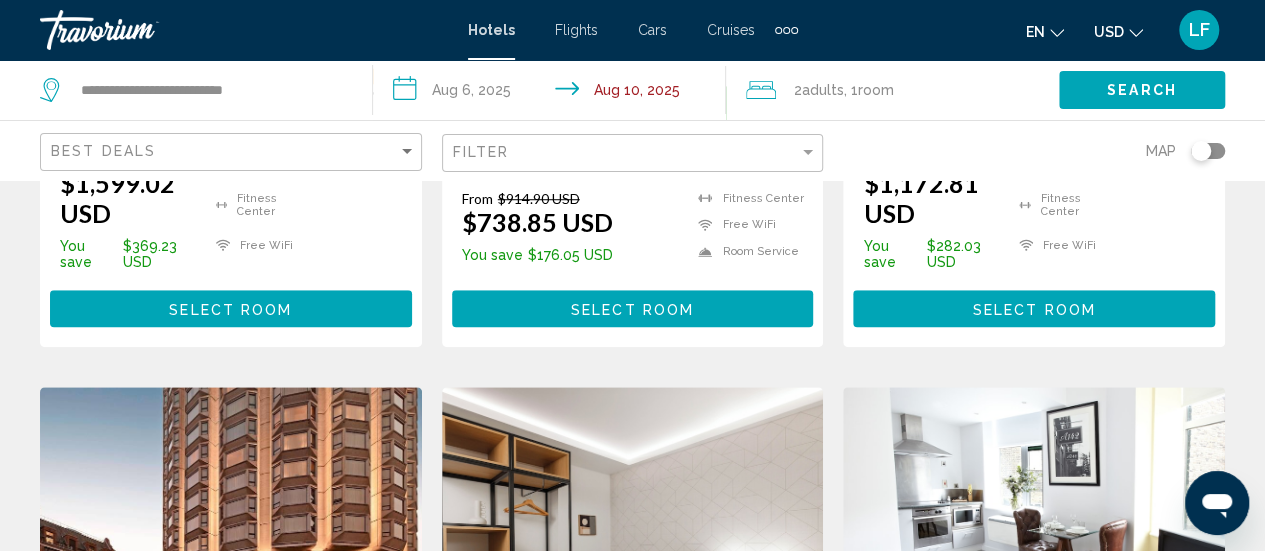 scroll, scrollTop: 649, scrollLeft: 0, axis: vertical 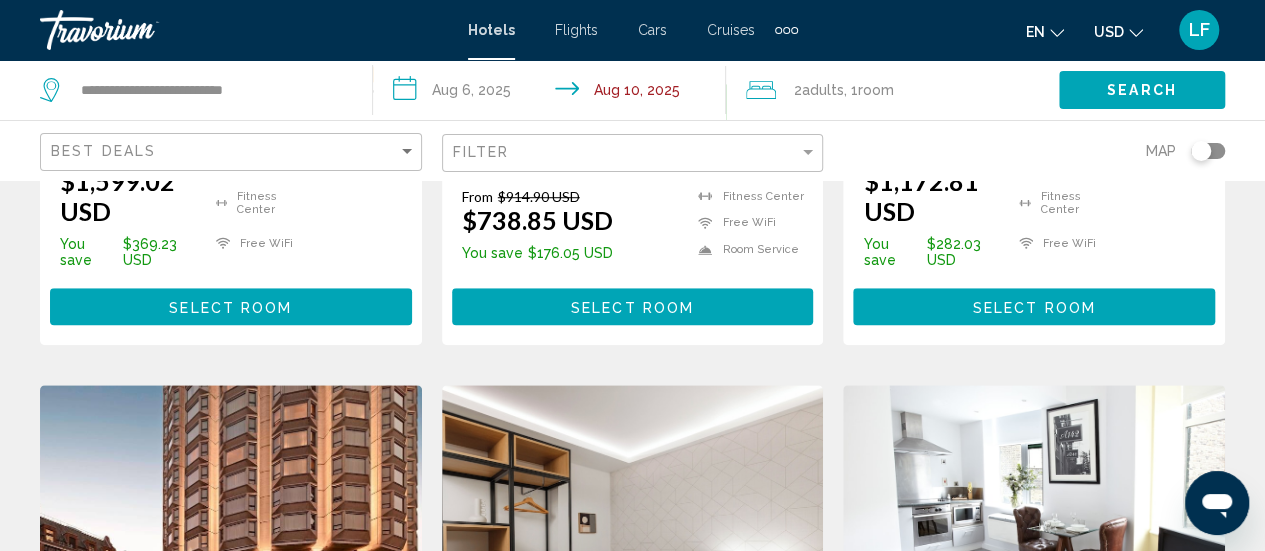 click on "Select Room" at bounding box center (632, 307) 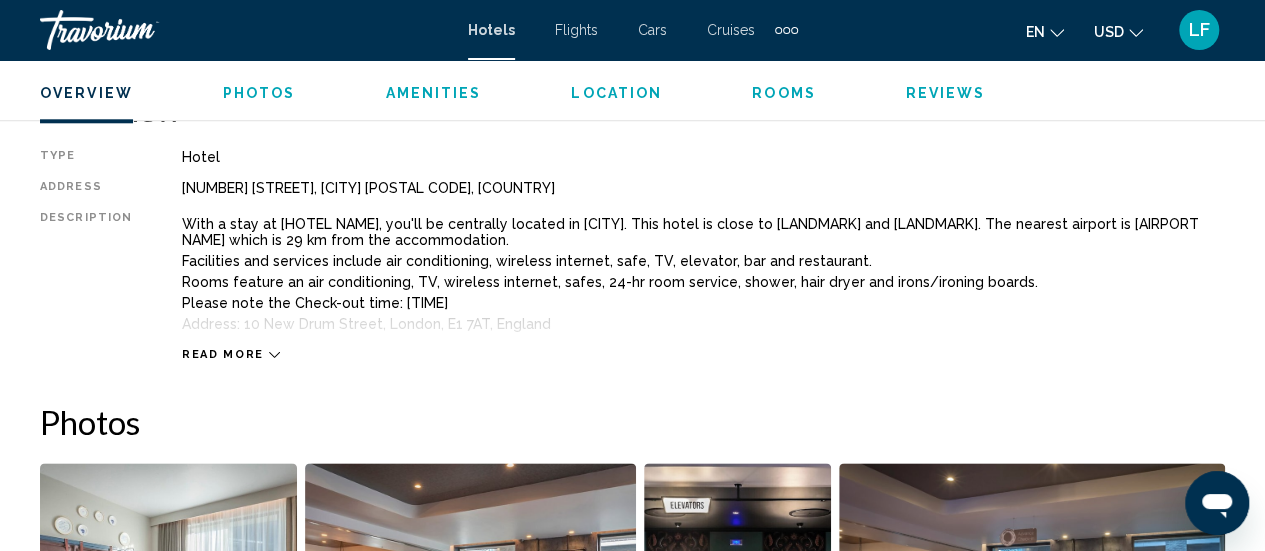 scroll, scrollTop: 1026, scrollLeft: 0, axis: vertical 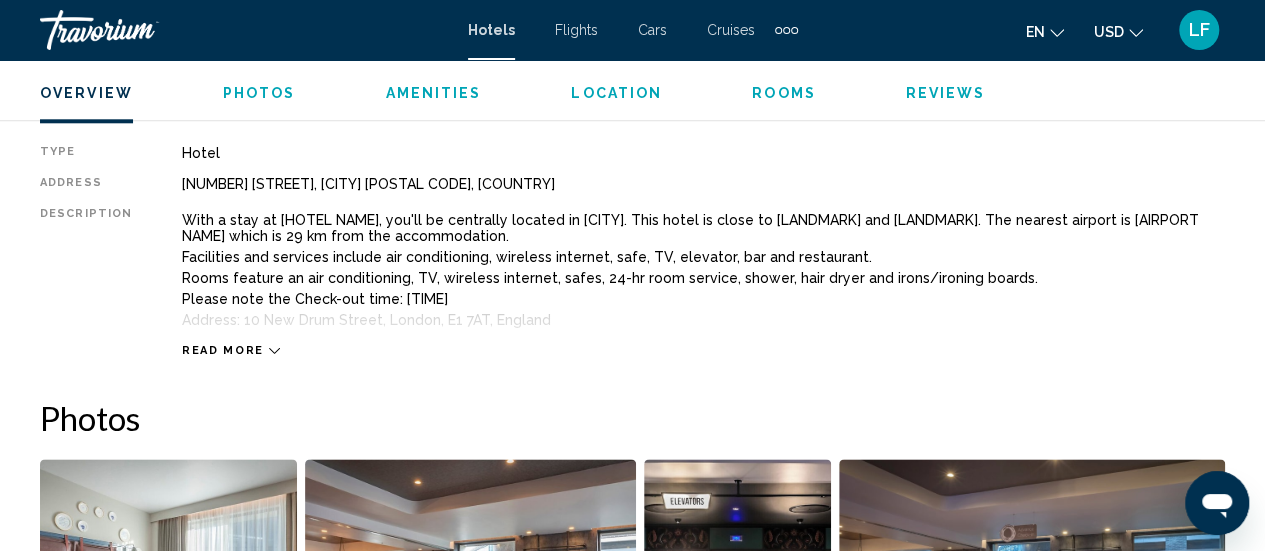 click on "Read more" at bounding box center [223, 350] 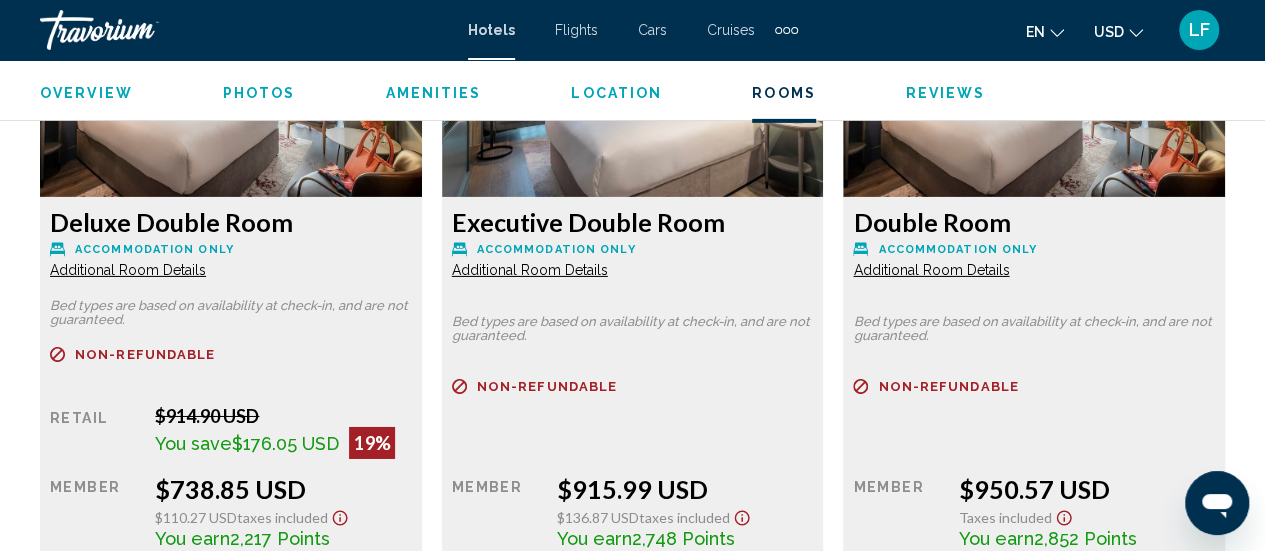 scroll, scrollTop: 3131, scrollLeft: 0, axis: vertical 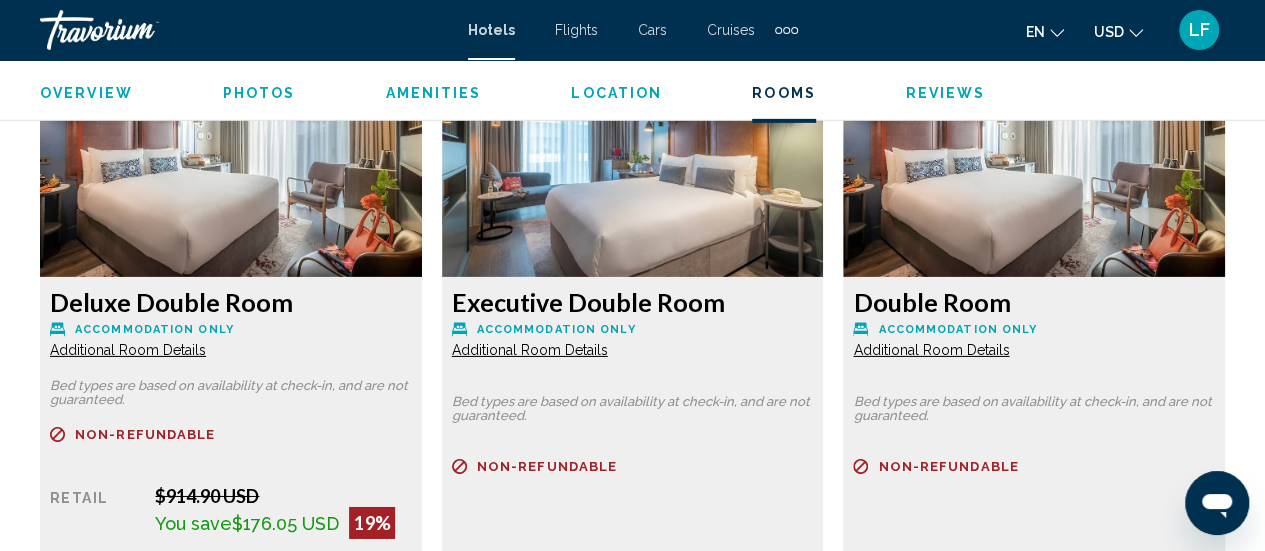 click on "Additional Room Details" at bounding box center (128, 350) 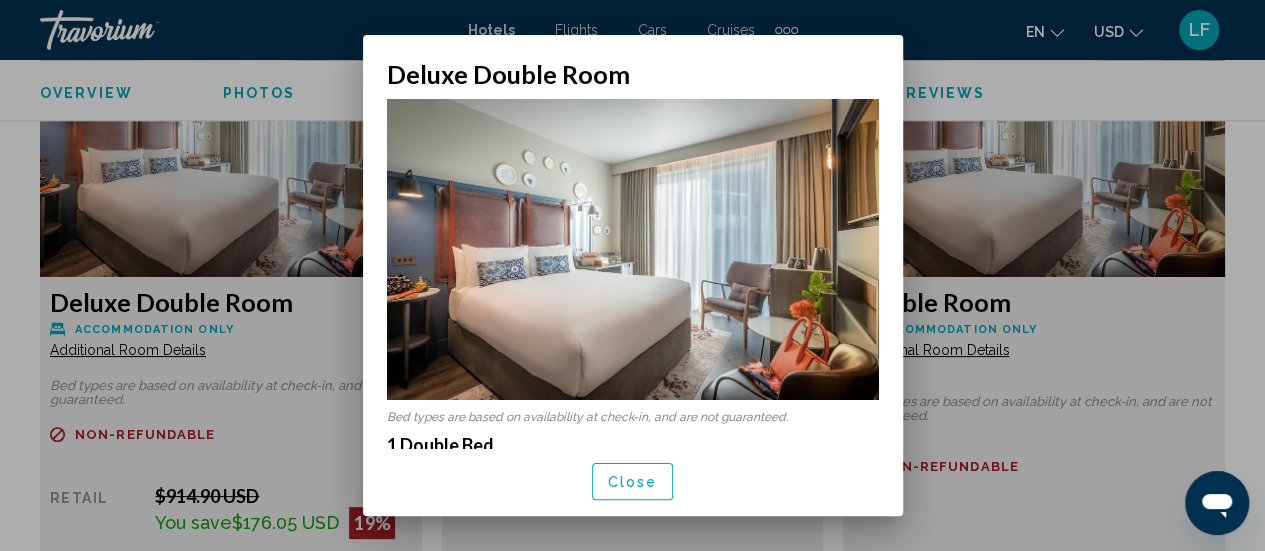 scroll, scrollTop: 0, scrollLeft: 0, axis: both 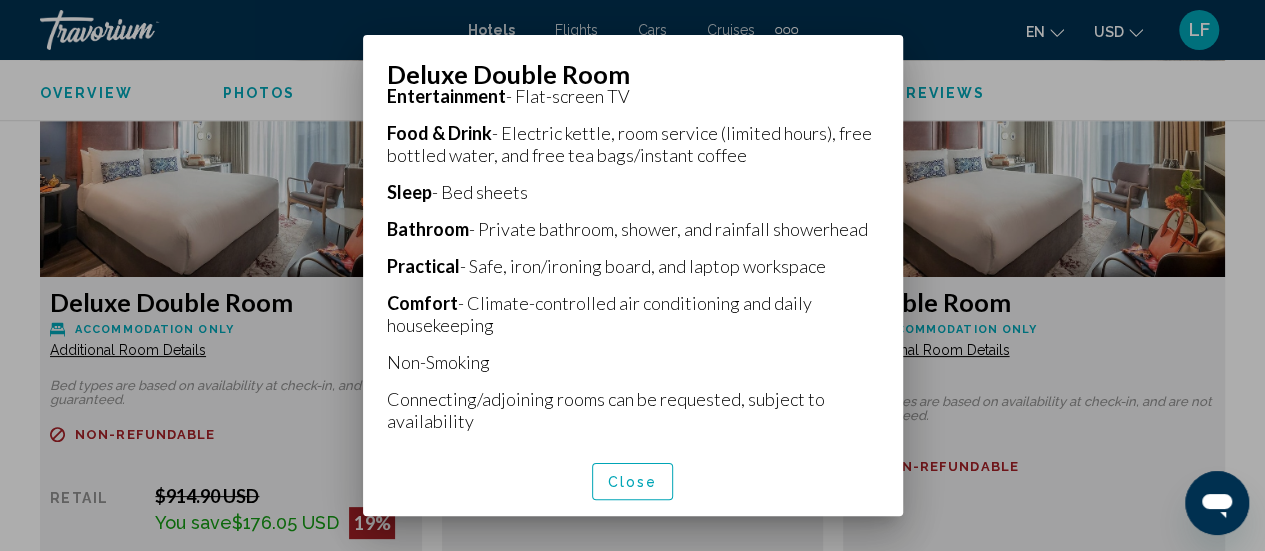 drag, startPoint x: 1028, startPoint y: 104, endPoint x: 1138, endPoint y: 378, distance: 295.25583 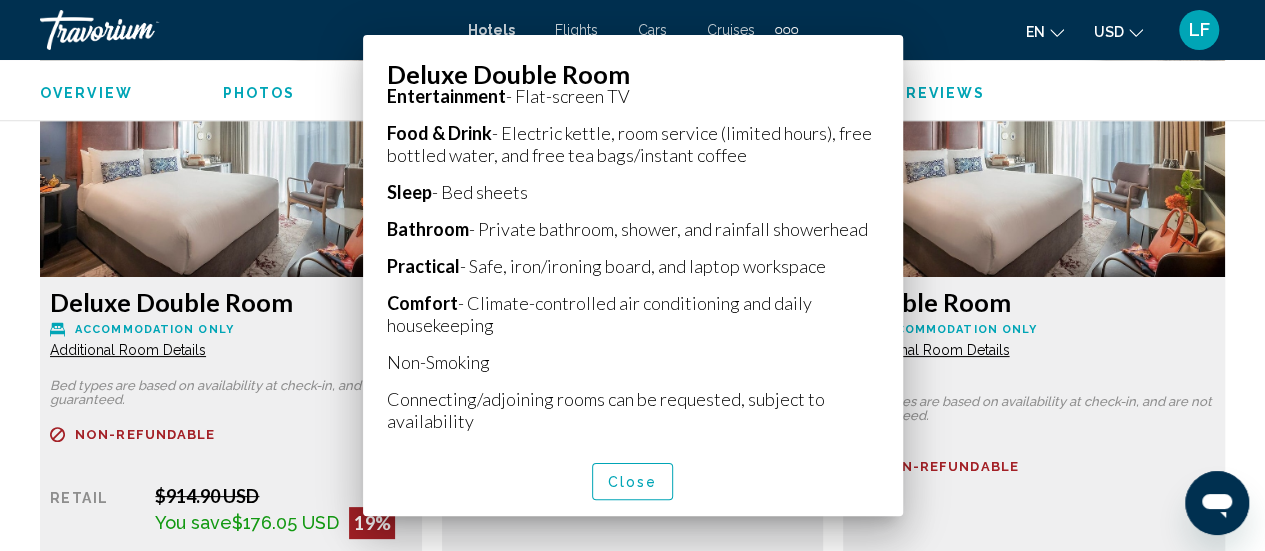 scroll, scrollTop: 3131, scrollLeft: 0, axis: vertical 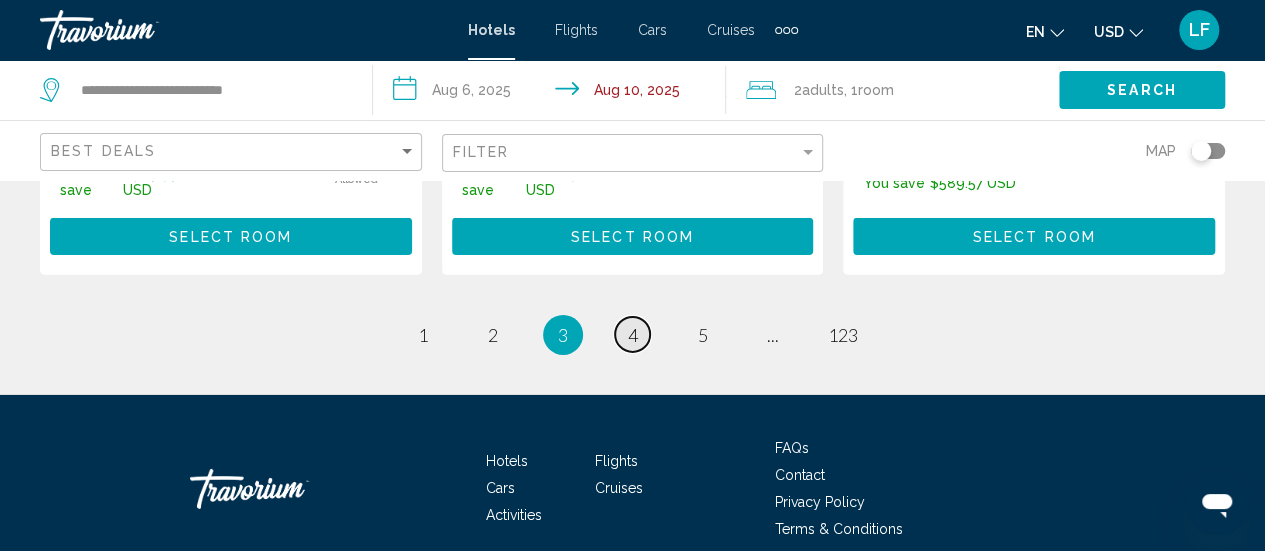 click on "4" at bounding box center (633, 335) 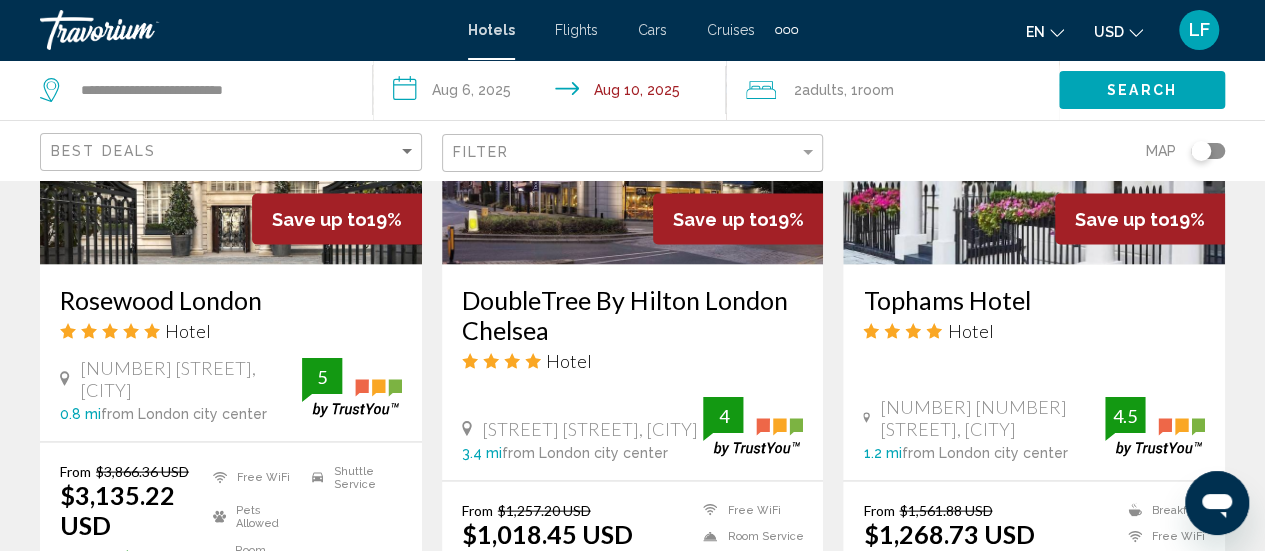 scroll, scrollTop: 1861, scrollLeft: 0, axis: vertical 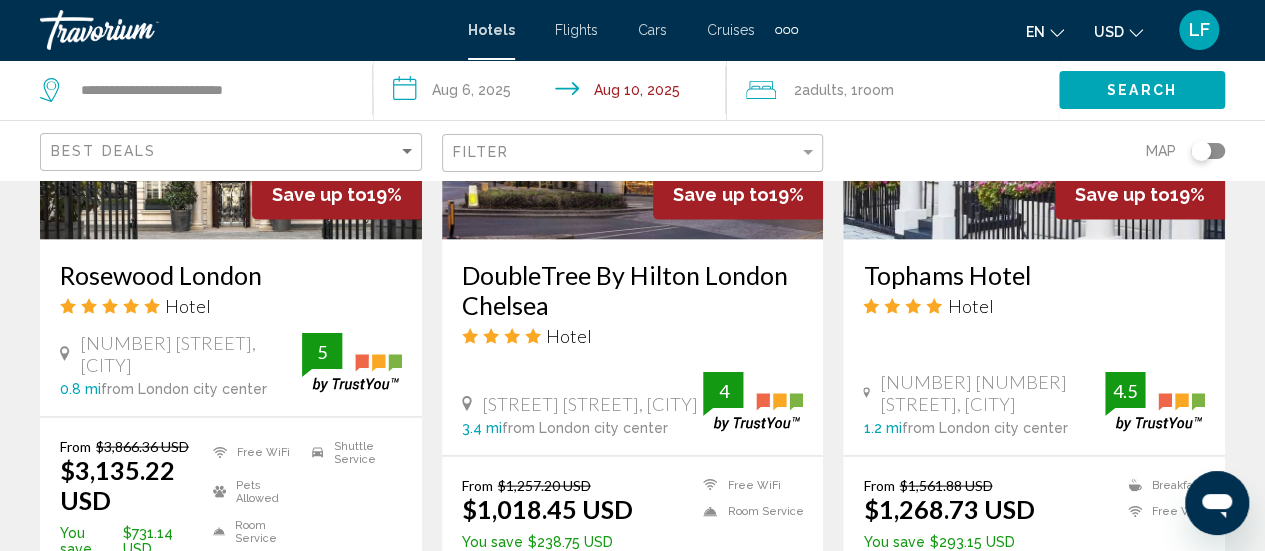 click on "Hotel" at bounding box center [633, 335] 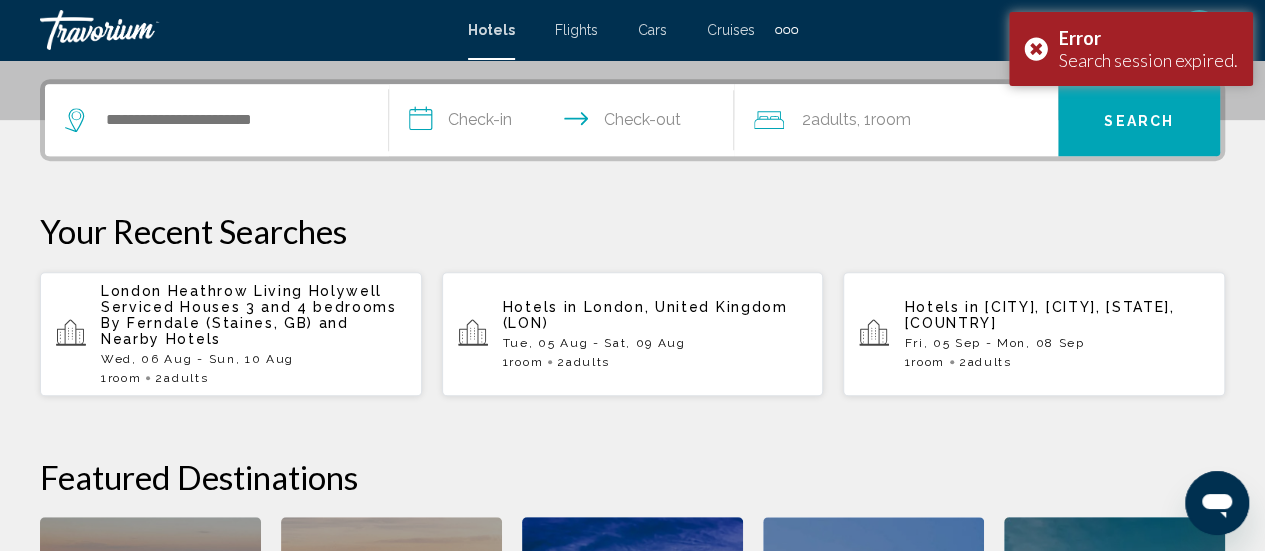 scroll, scrollTop: 478, scrollLeft: 0, axis: vertical 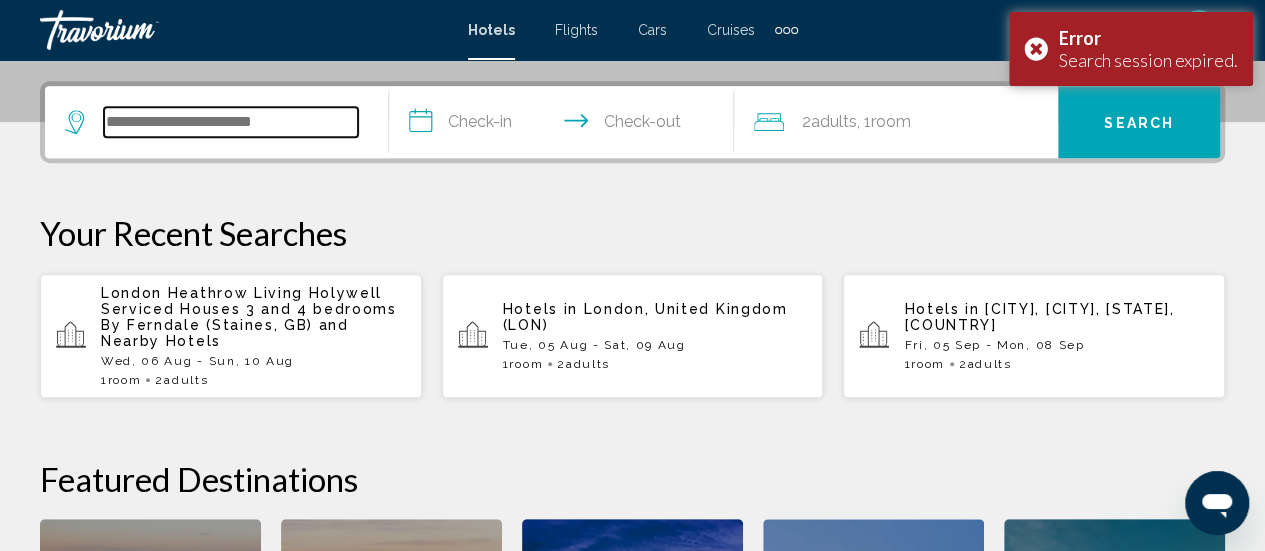 click at bounding box center (231, 122) 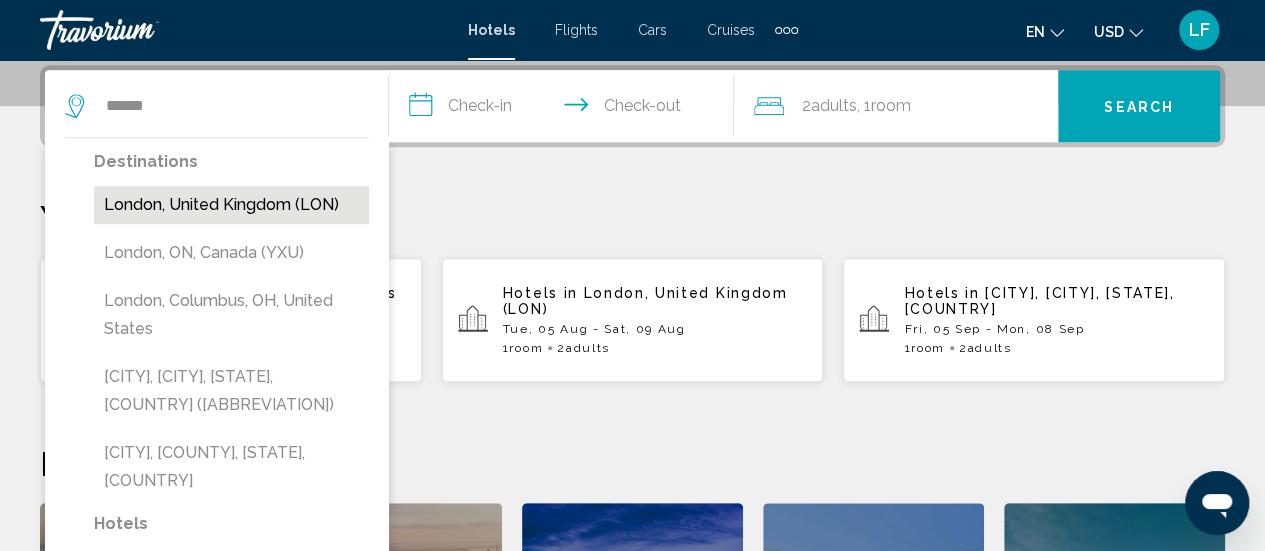 click on "London, United Kingdom (LON)" at bounding box center [231, 205] 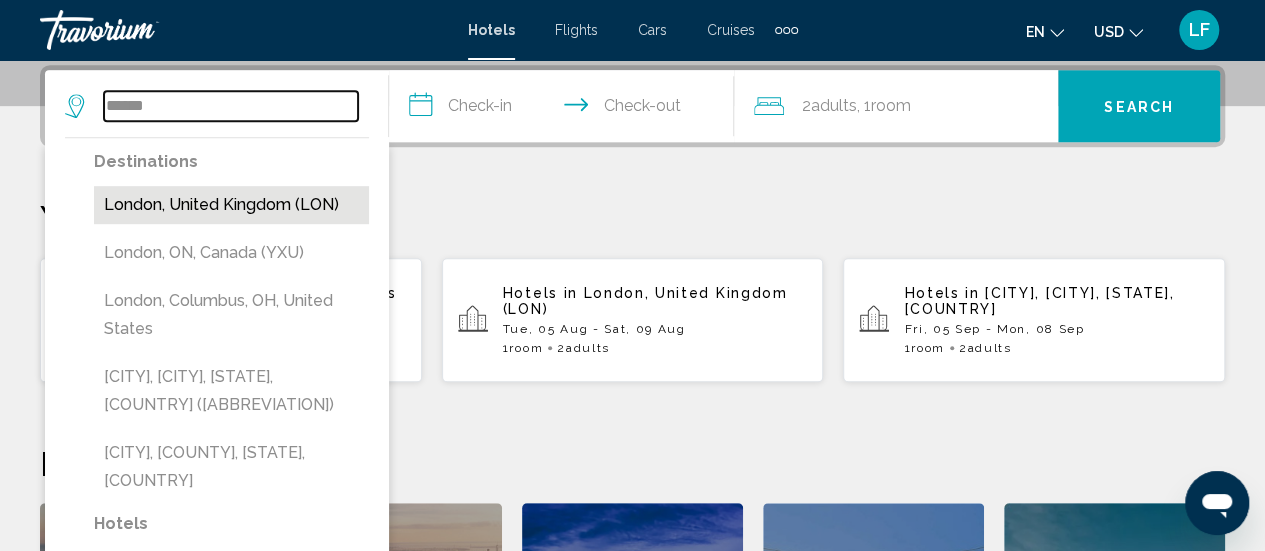 type on "**********" 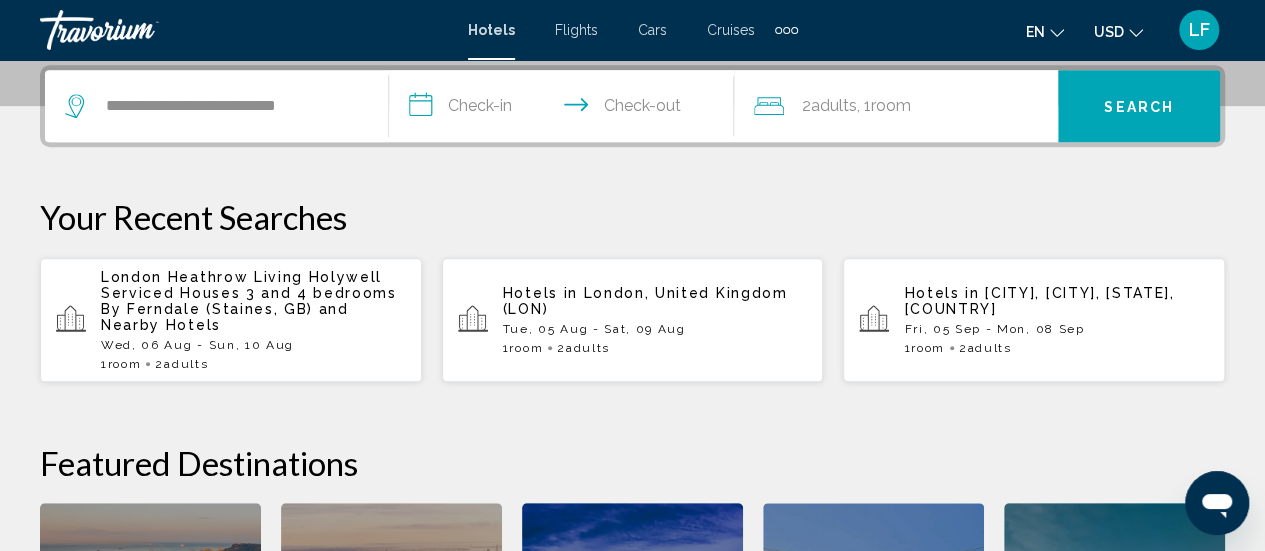 click on "**********" at bounding box center (565, 109) 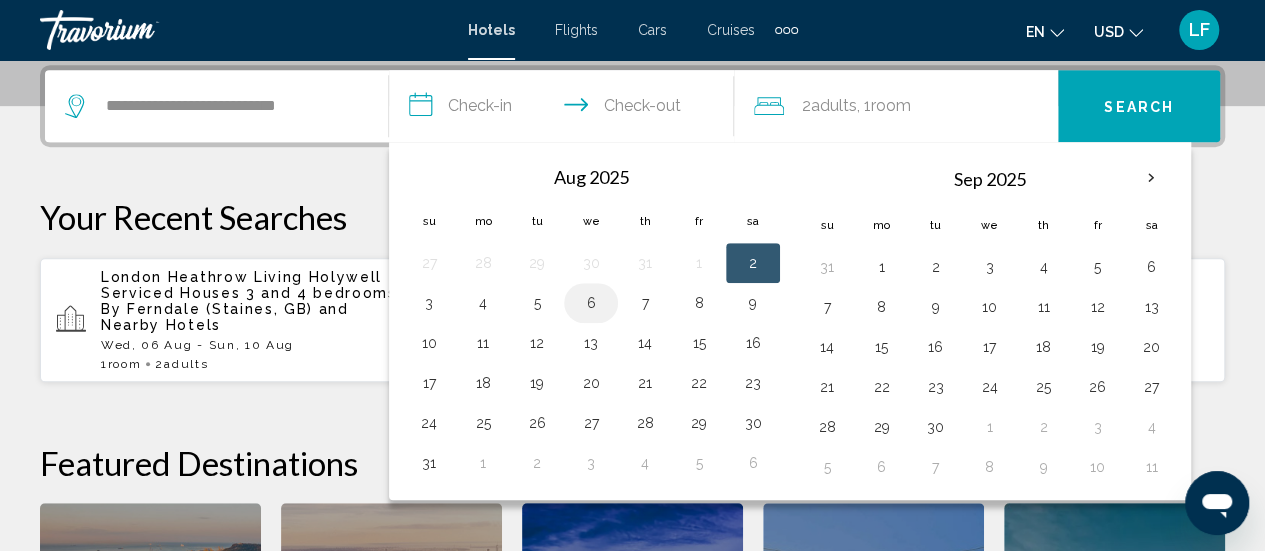 click on "6" at bounding box center [591, 303] 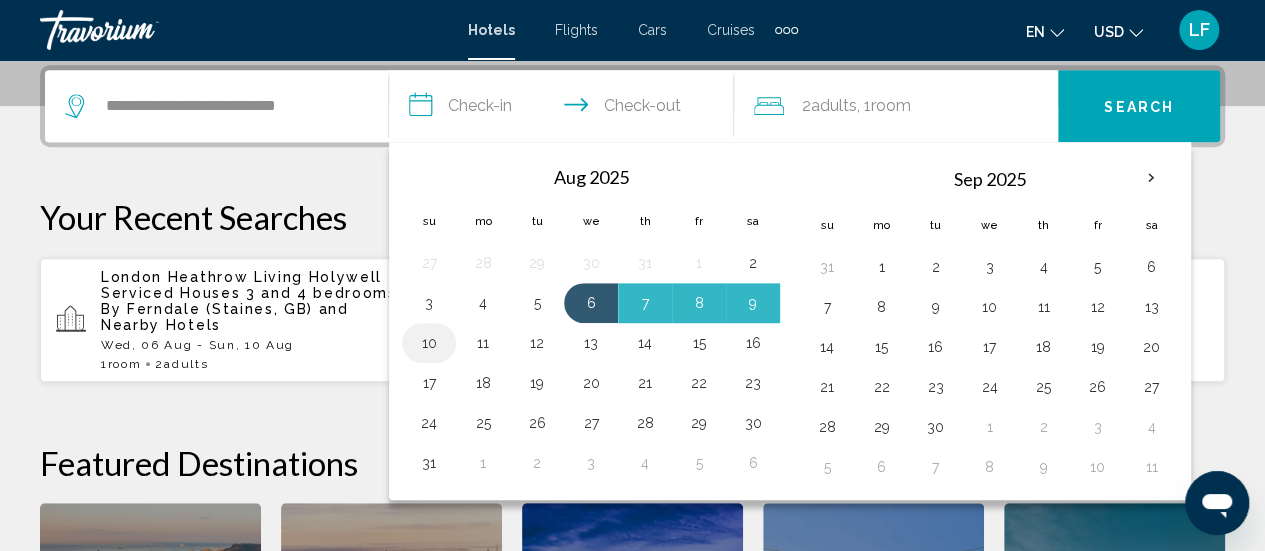 click on "10" at bounding box center (429, 343) 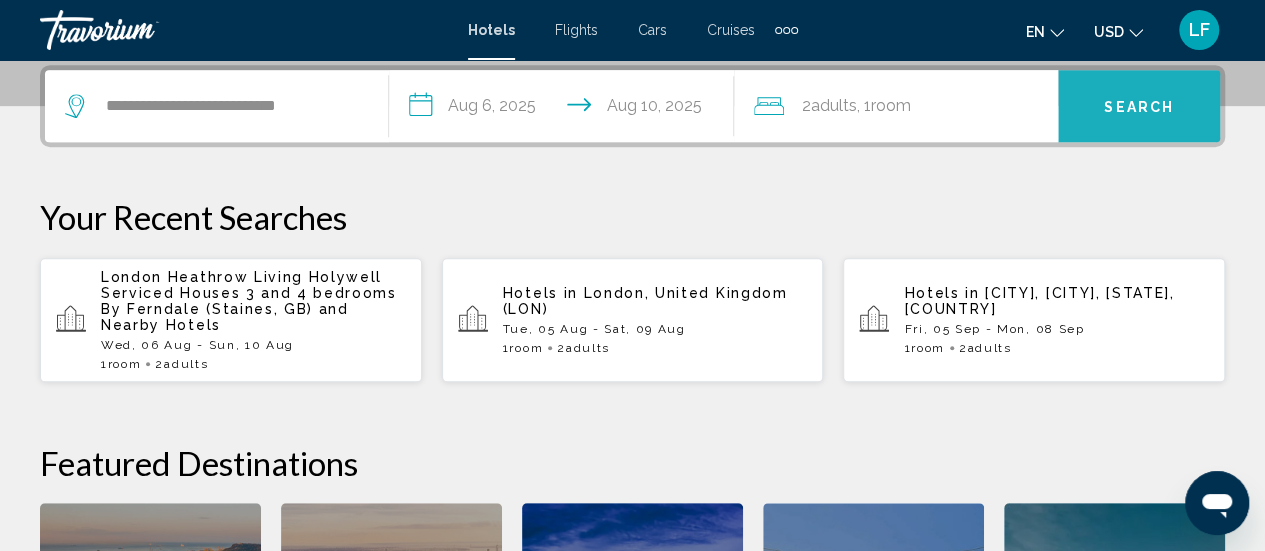 click on "Search" at bounding box center (1139, 107) 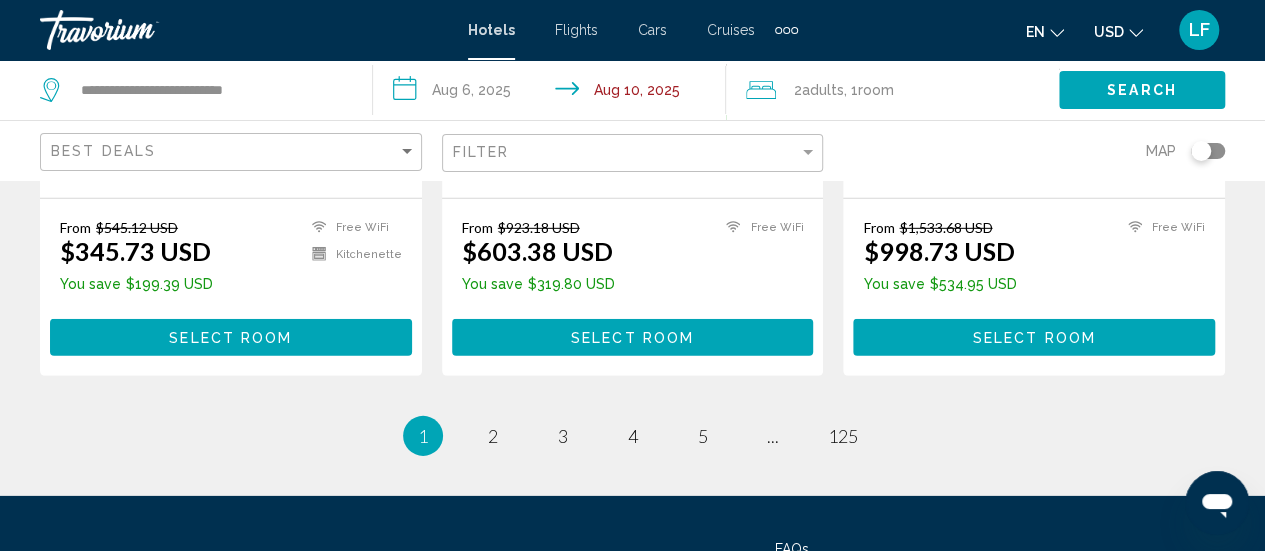 scroll, scrollTop: 2920, scrollLeft: 0, axis: vertical 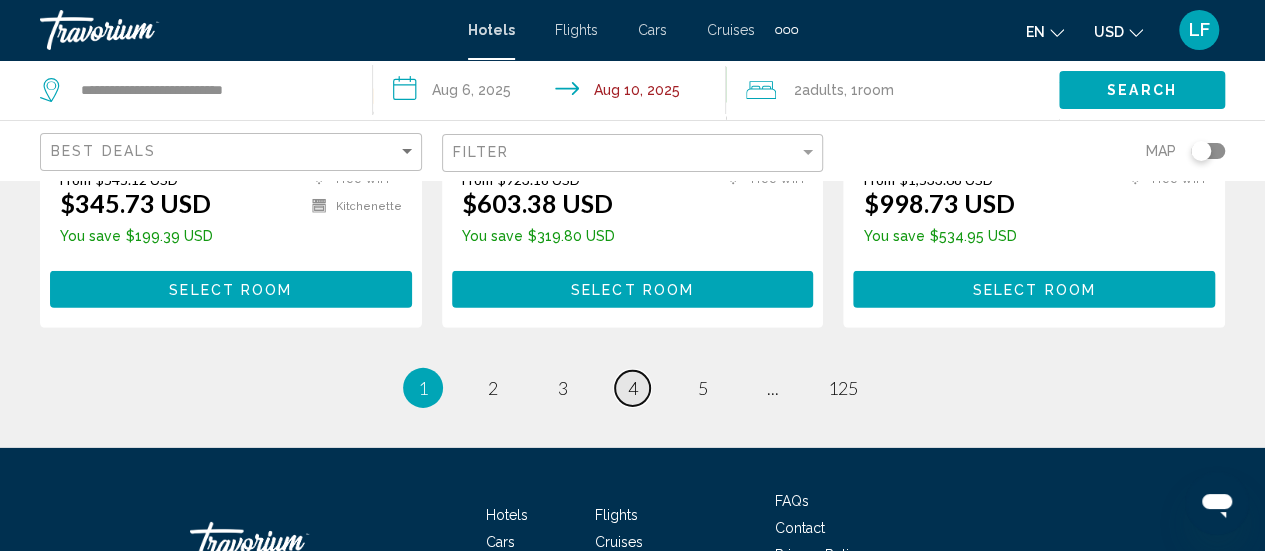 click on "4" at bounding box center [633, 388] 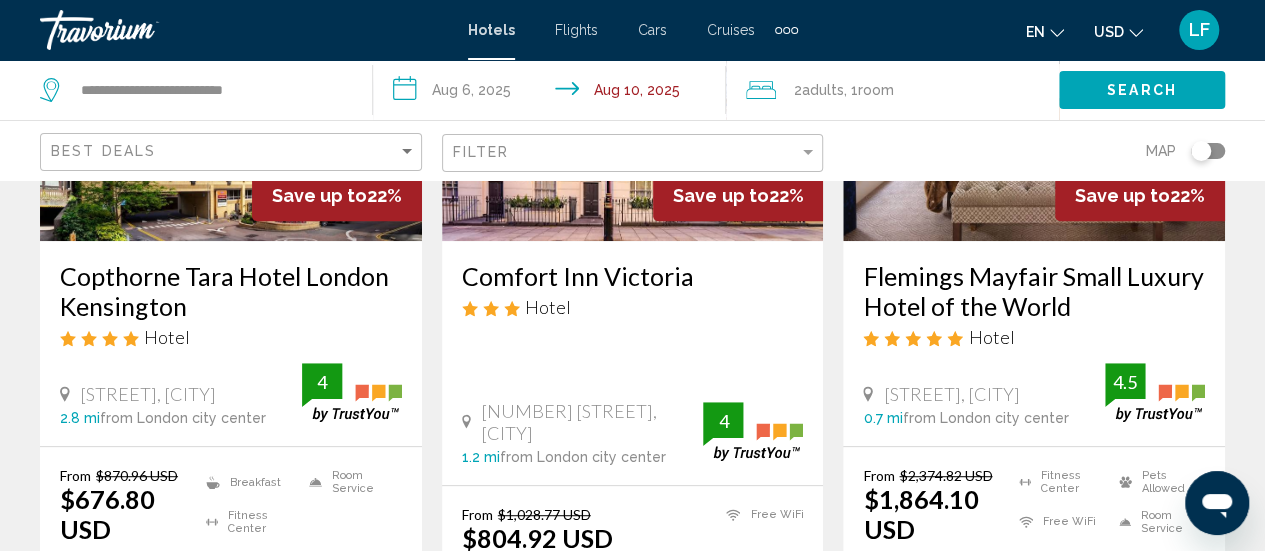 scroll, scrollTop: 328, scrollLeft: 0, axis: vertical 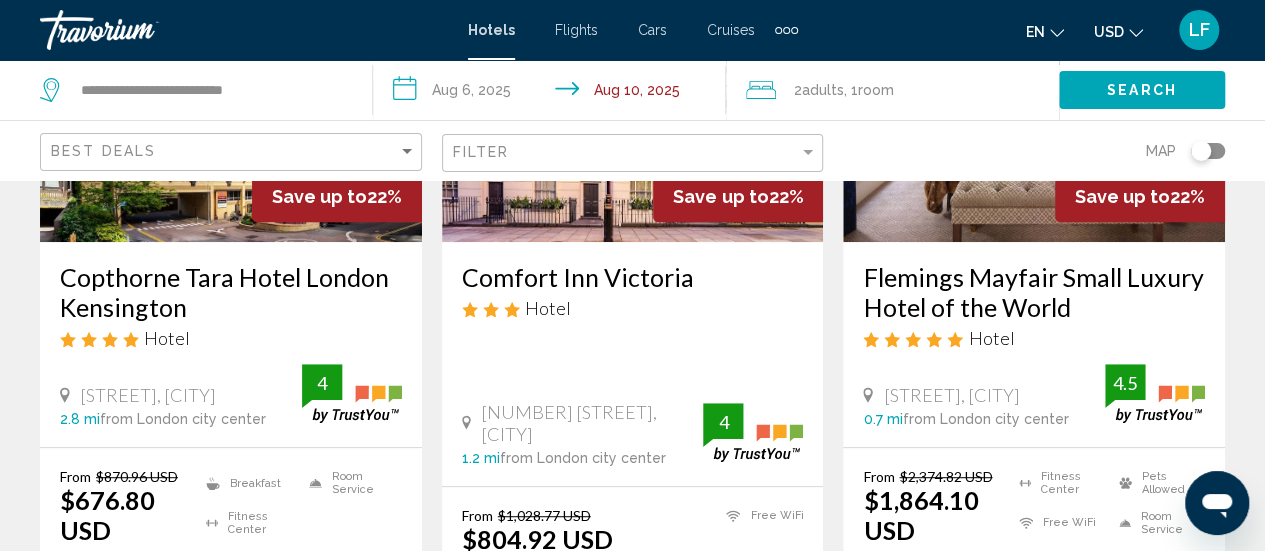 click on "Copthorne Tara Hotel London Kensington" at bounding box center [231, 292] 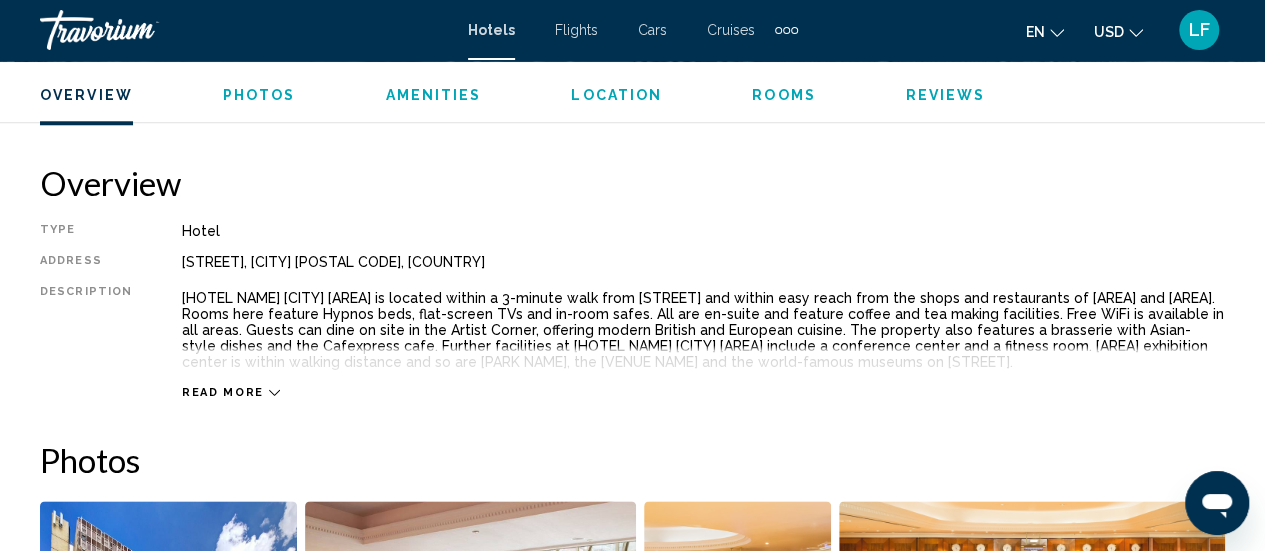 scroll, scrollTop: 995, scrollLeft: 0, axis: vertical 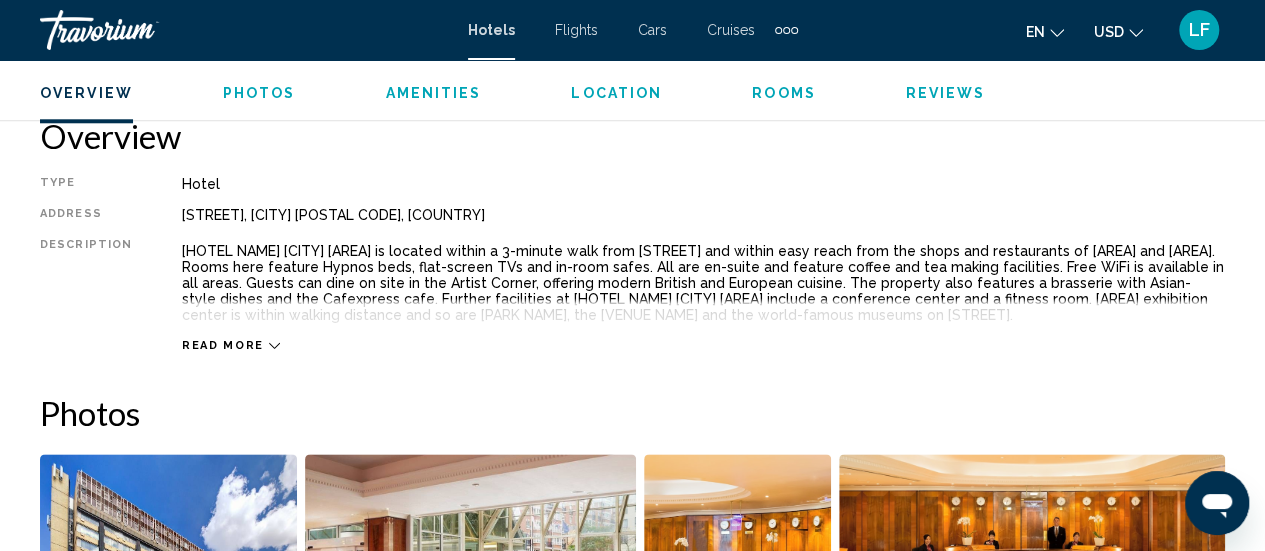 click on "Read more" at bounding box center [231, 345] 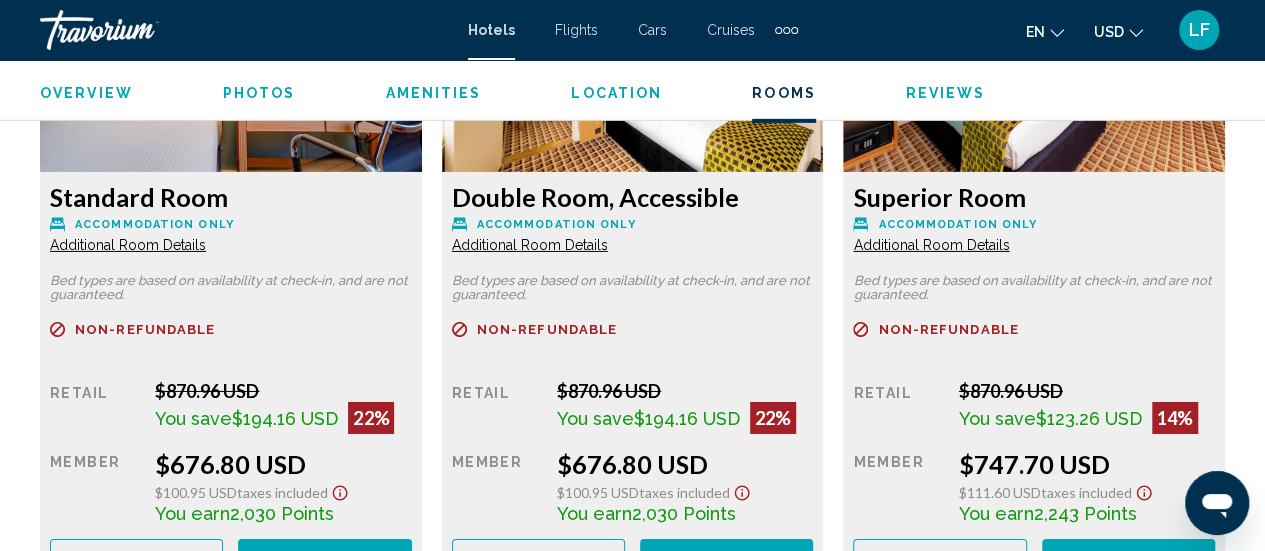 scroll, scrollTop: 3298, scrollLeft: 0, axis: vertical 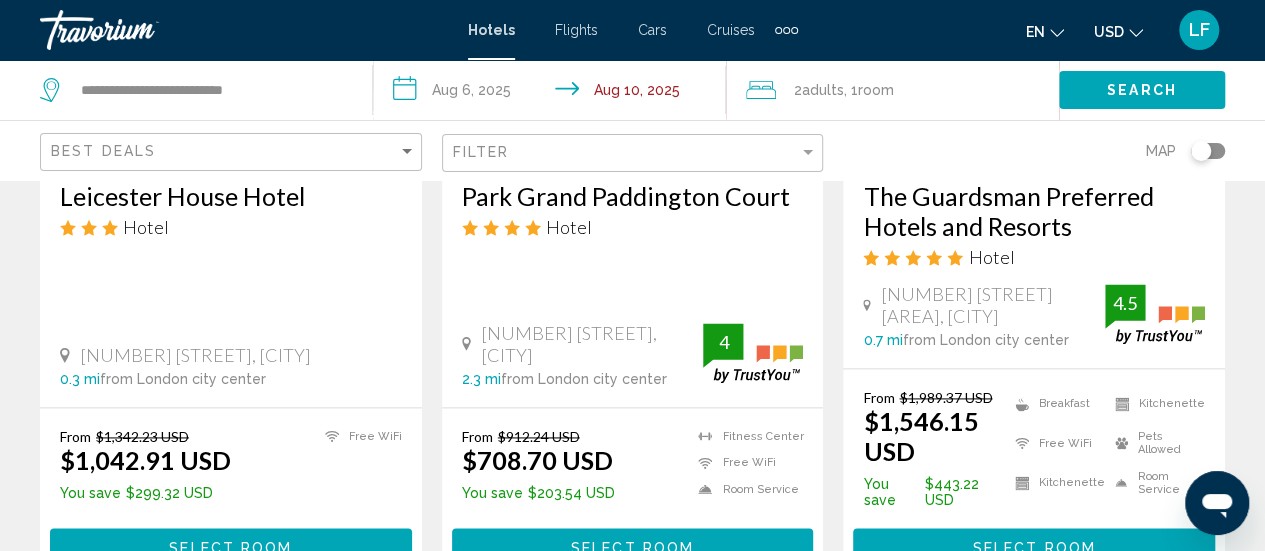 click on "Select Room" at bounding box center [633, 546] 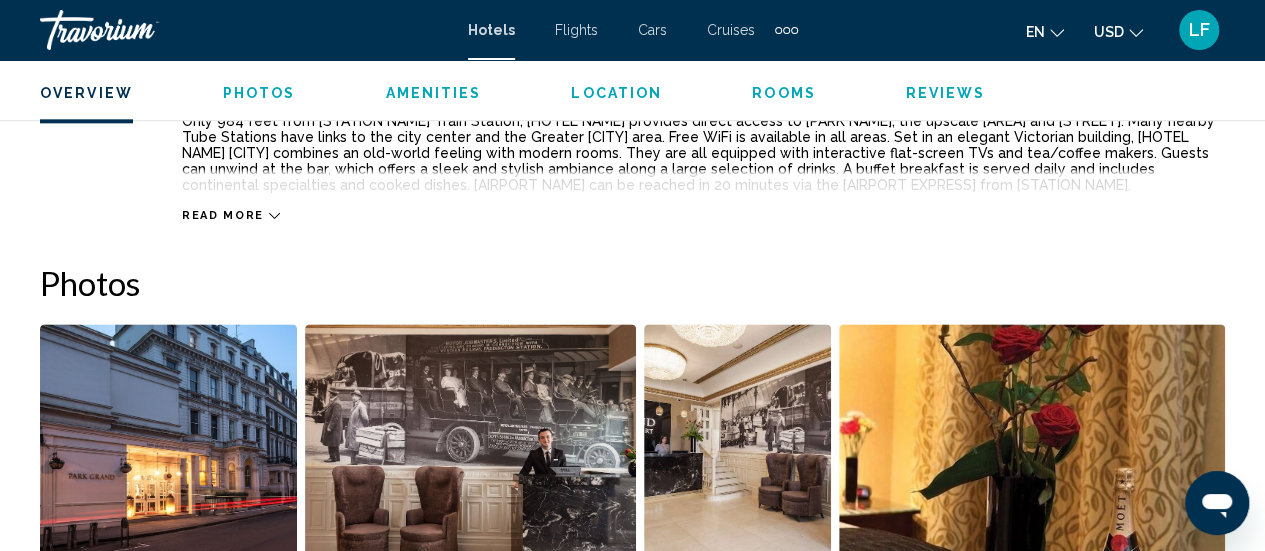 scroll, scrollTop: 1067, scrollLeft: 0, axis: vertical 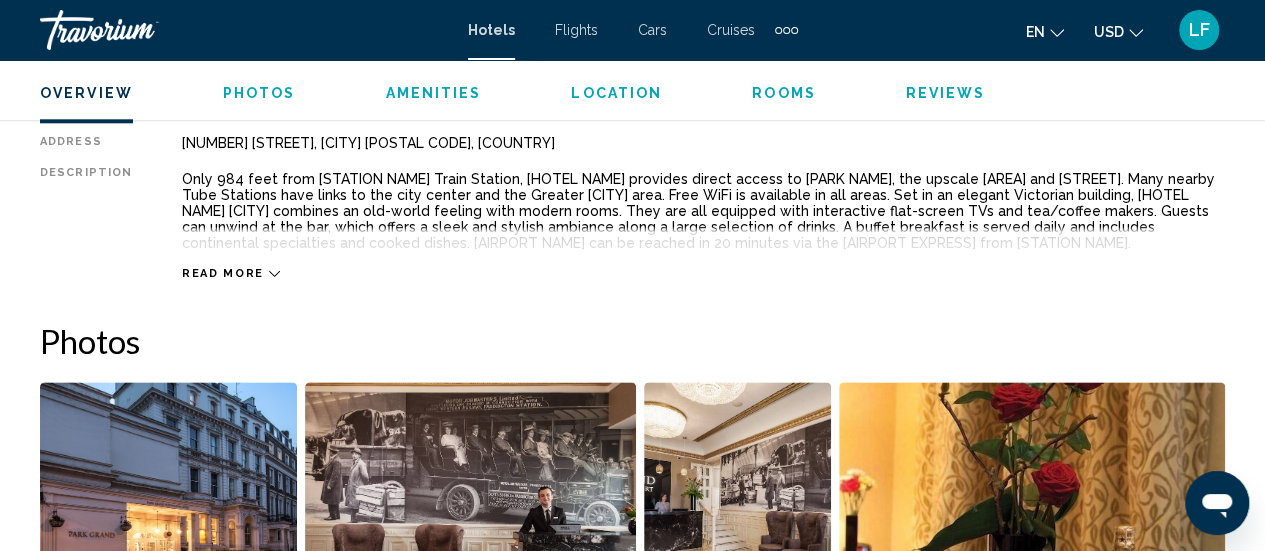 click 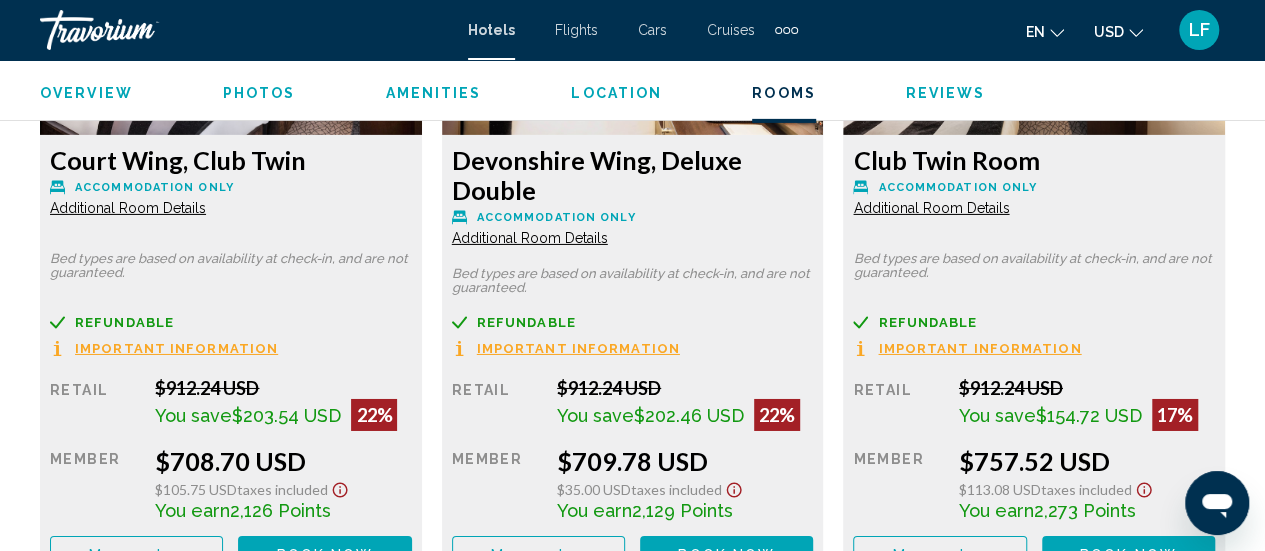 scroll, scrollTop: 3236, scrollLeft: 0, axis: vertical 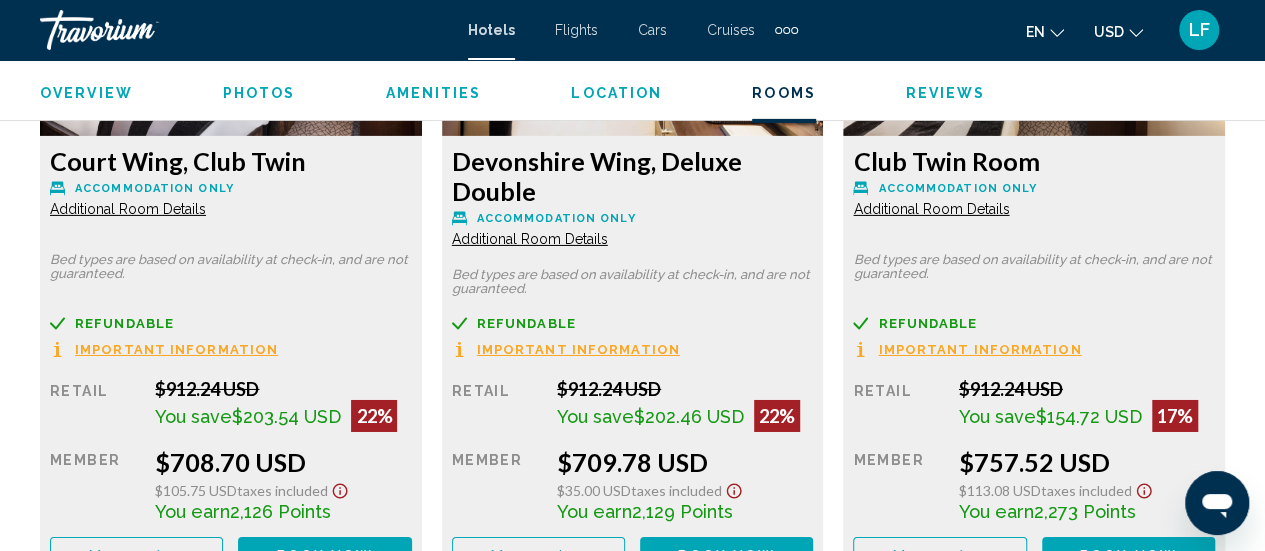 click on "Additional Room Details" at bounding box center (128, 209) 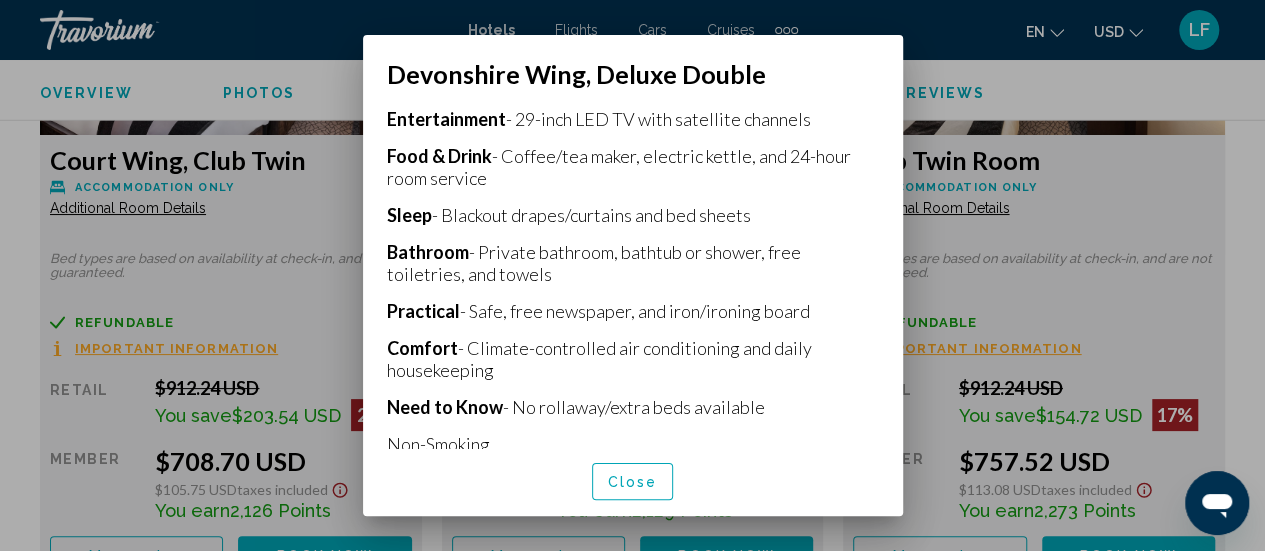 scroll, scrollTop: 531, scrollLeft: 0, axis: vertical 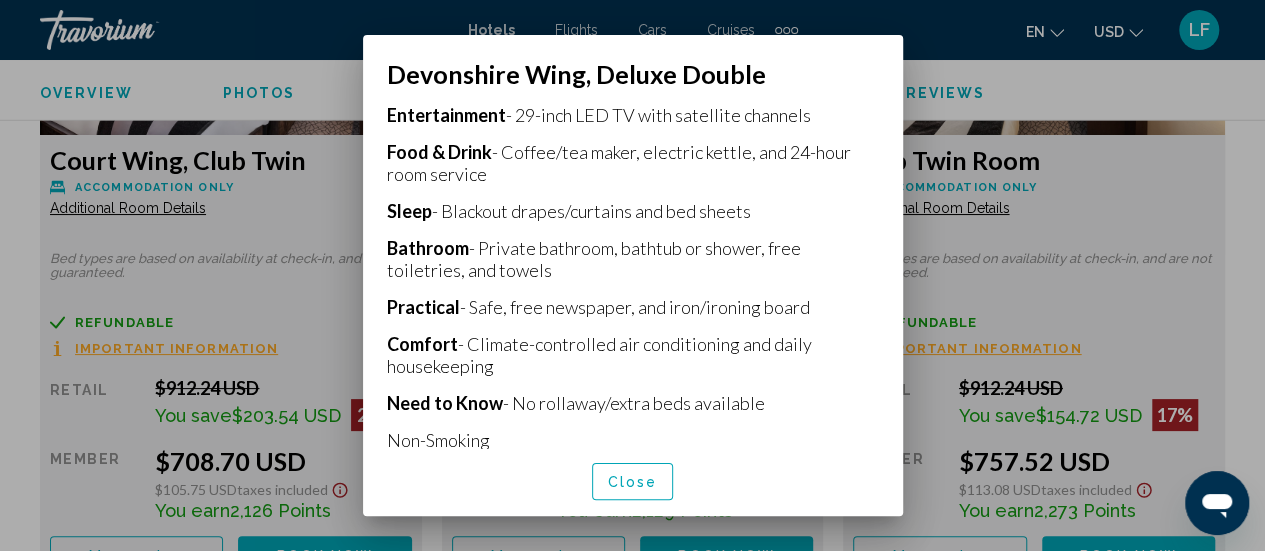 click on "Close" at bounding box center (633, 482) 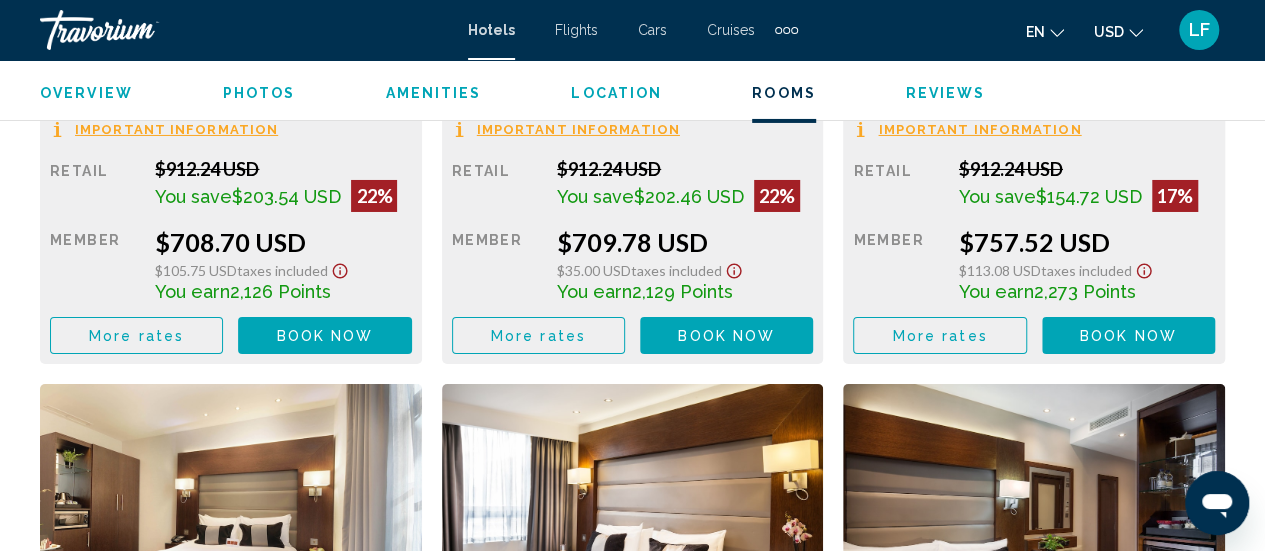 scroll, scrollTop: 3460, scrollLeft: 0, axis: vertical 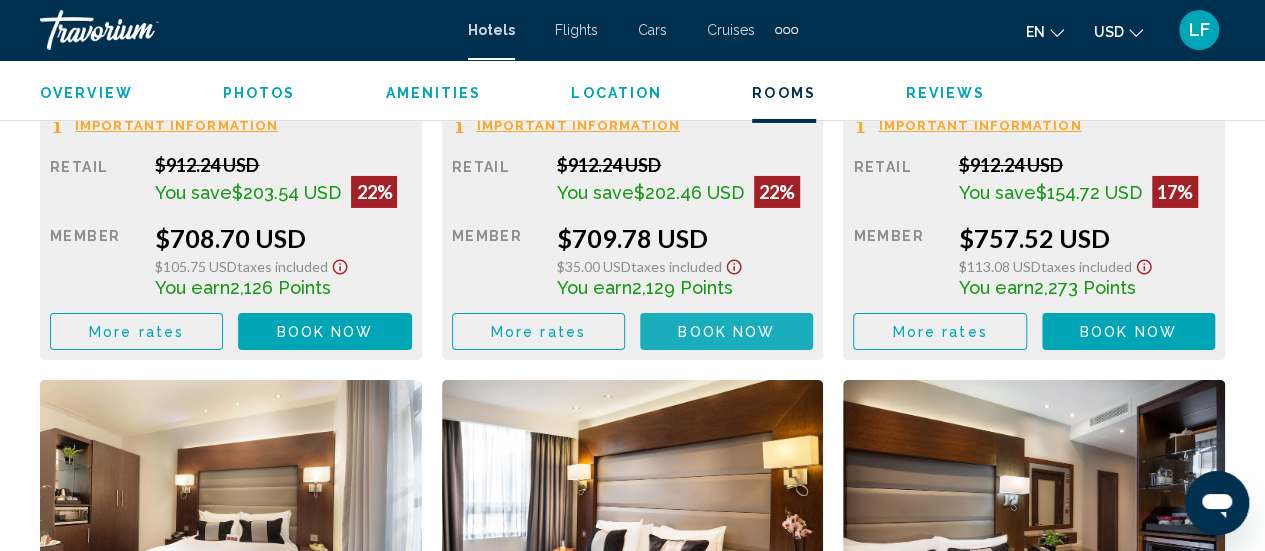 click on "Book now" at bounding box center [726, 332] 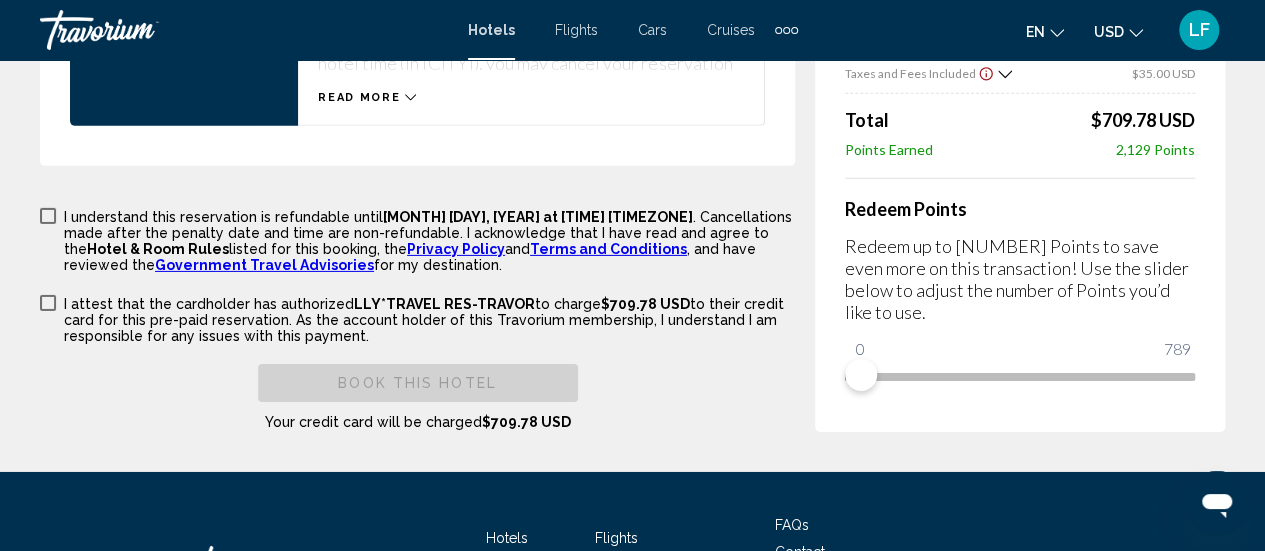 scroll, scrollTop: 3109, scrollLeft: 0, axis: vertical 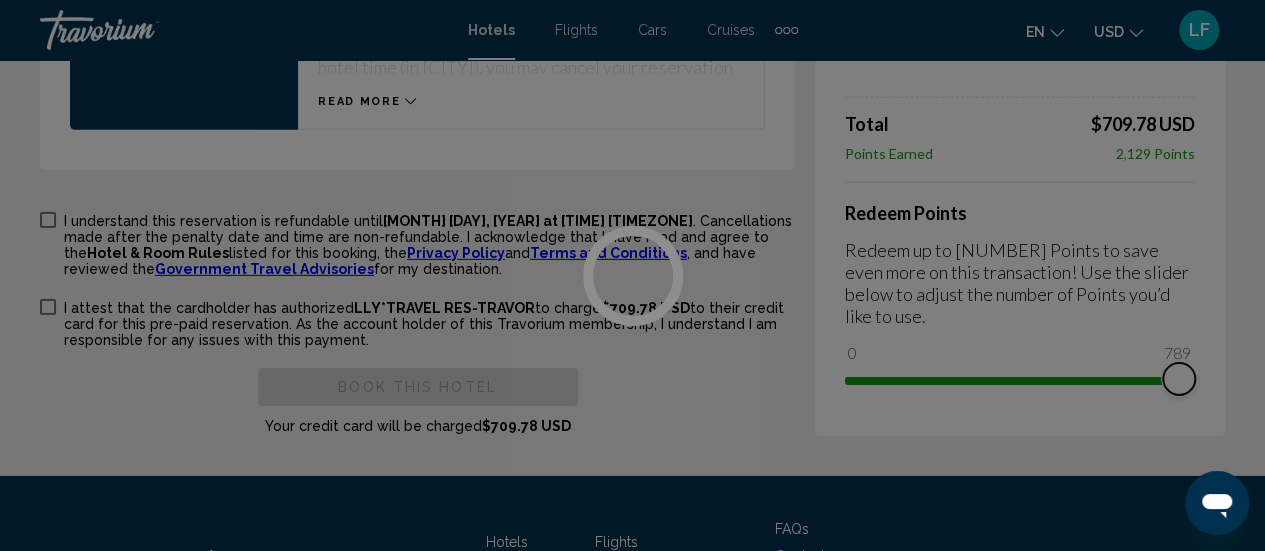 drag, startPoint x: 862, startPoint y: 393, endPoint x: 1273, endPoint y: 392, distance: 411.00122 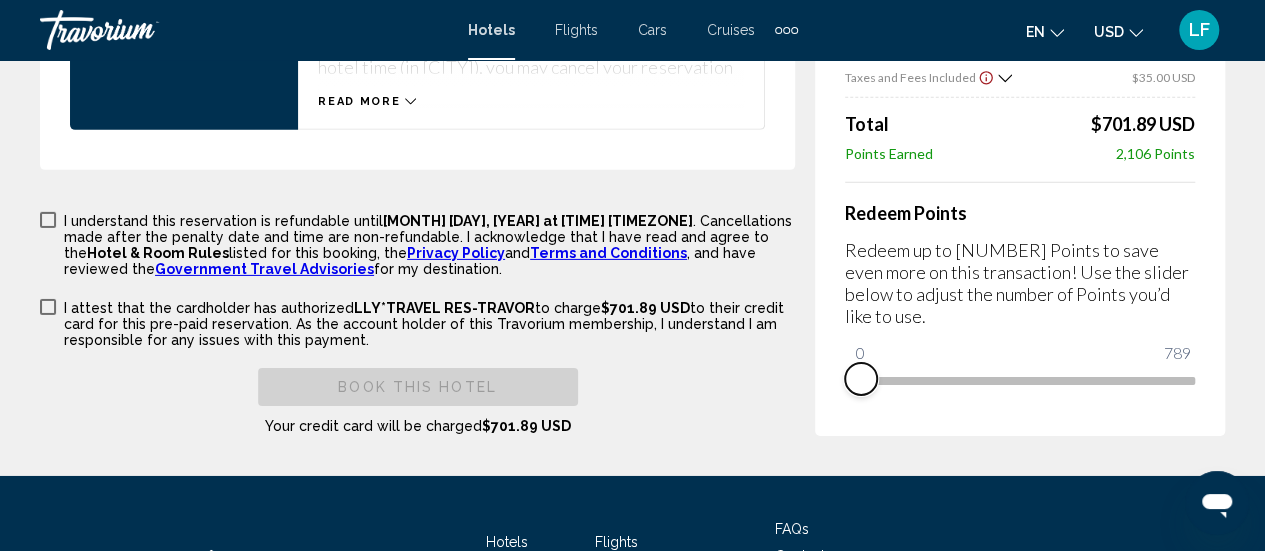 drag, startPoint x: 1179, startPoint y: 395, endPoint x: 694, endPoint y: 409, distance: 485.20203 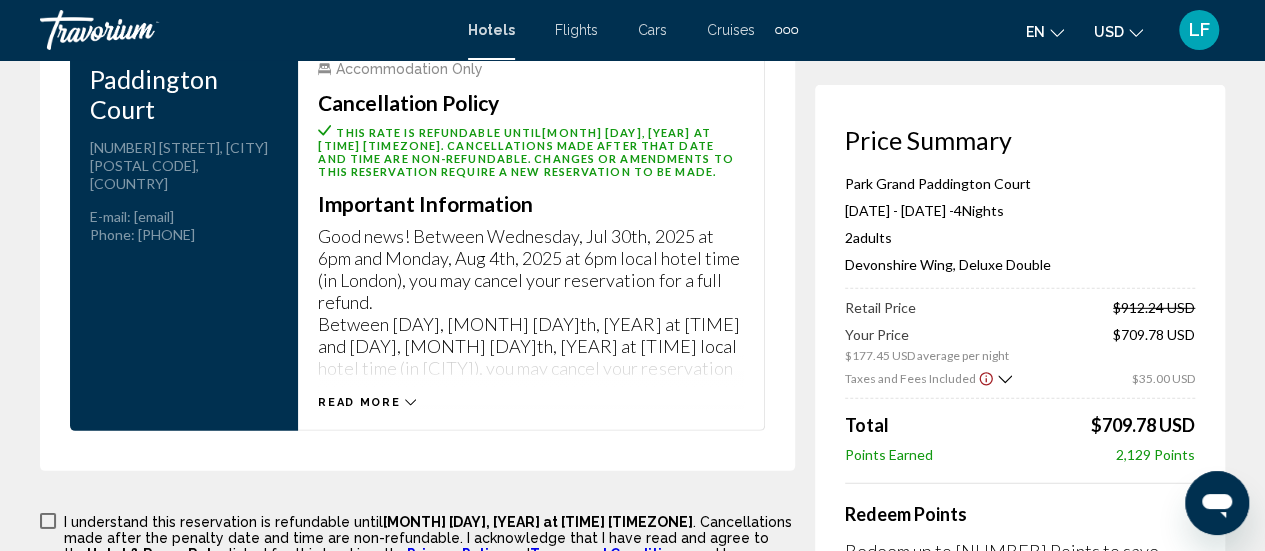 scroll, scrollTop: 2807, scrollLeft: 0, axis: vertical 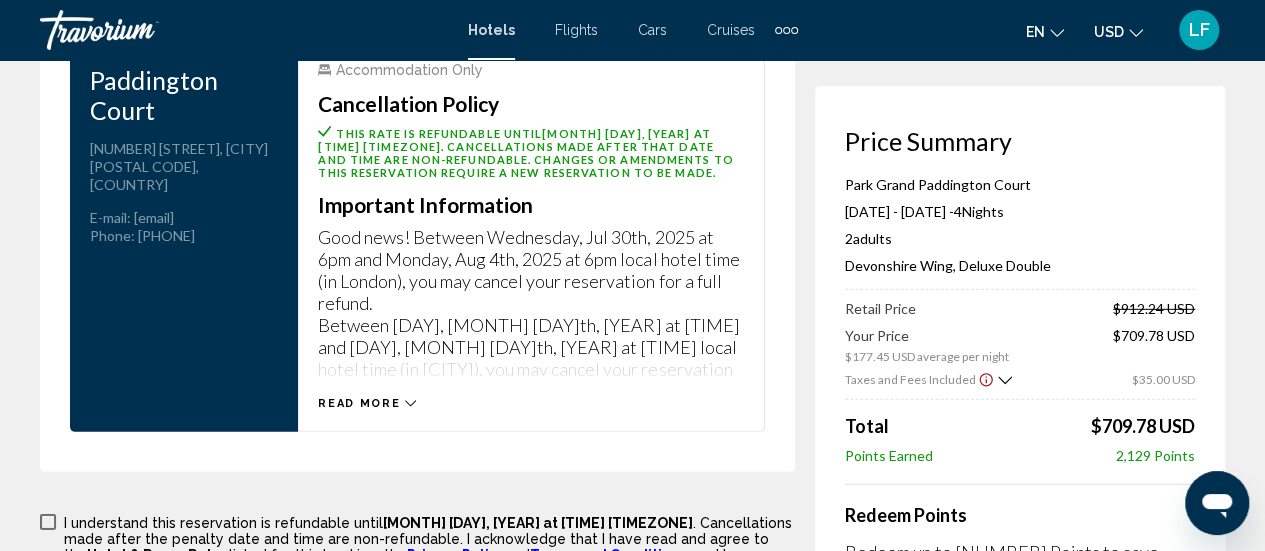 drag, startPoint x: 694, startPoint y: 409, endPoint x: 690, endPoint y: 427, distance: 18.439089 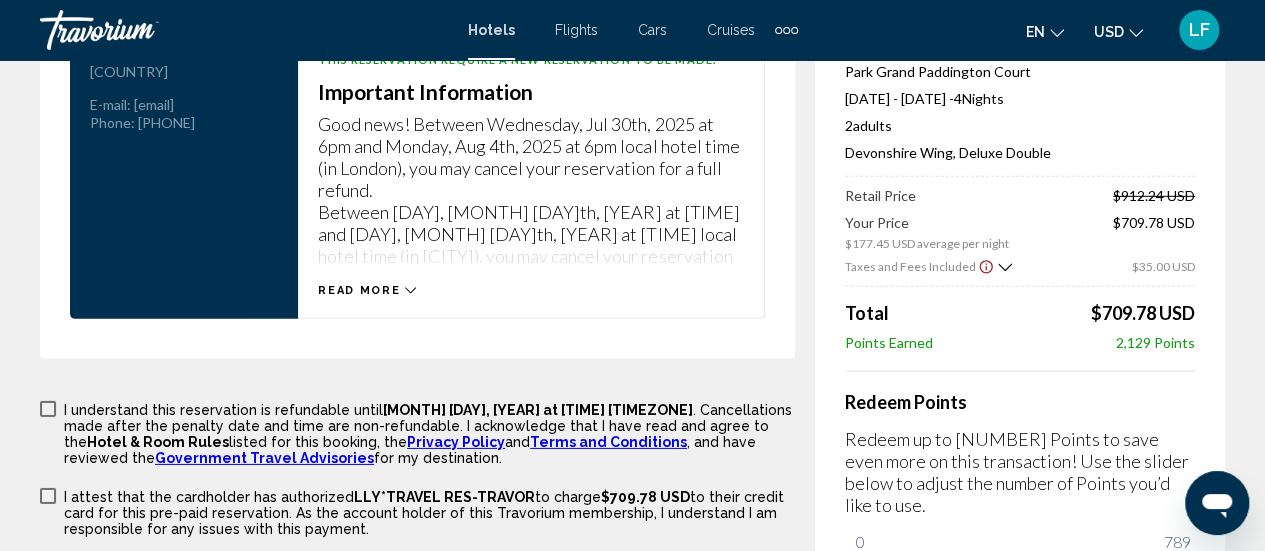 scroll, scrollTop: 2926, scrollLeft: 0, axis: vertical 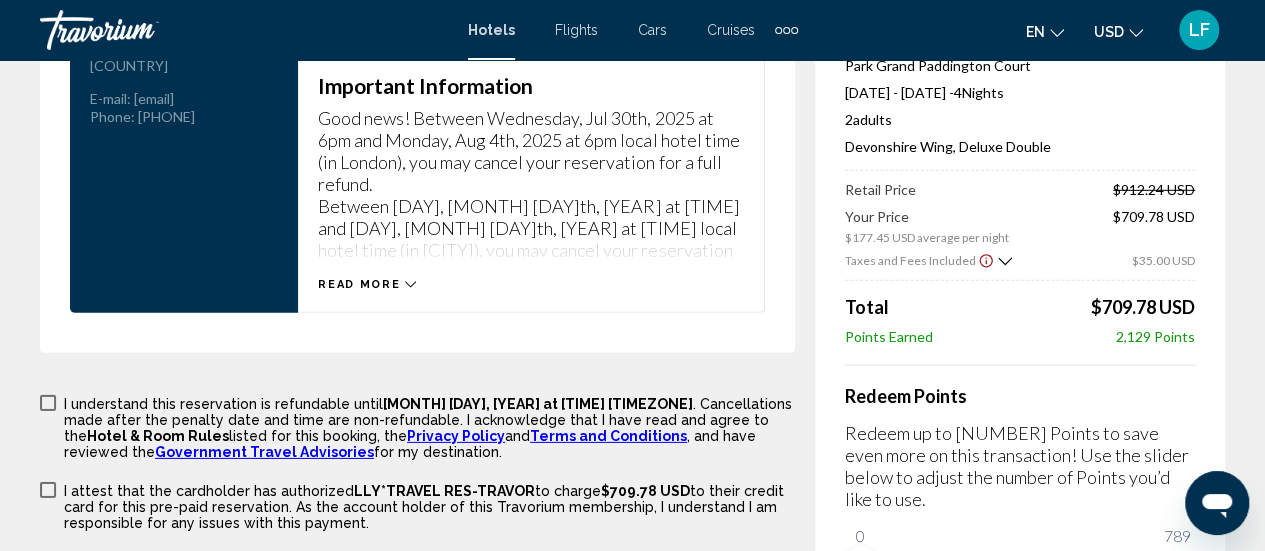 click 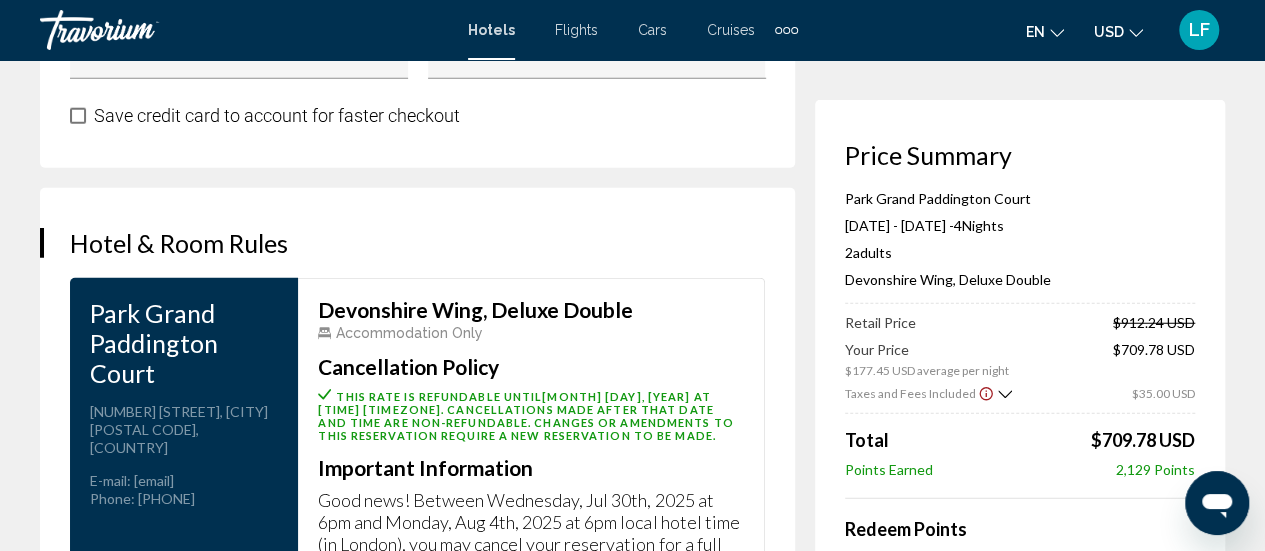 scroll, scrollTop: 2541, scrollLeft: 0, axis: vertical 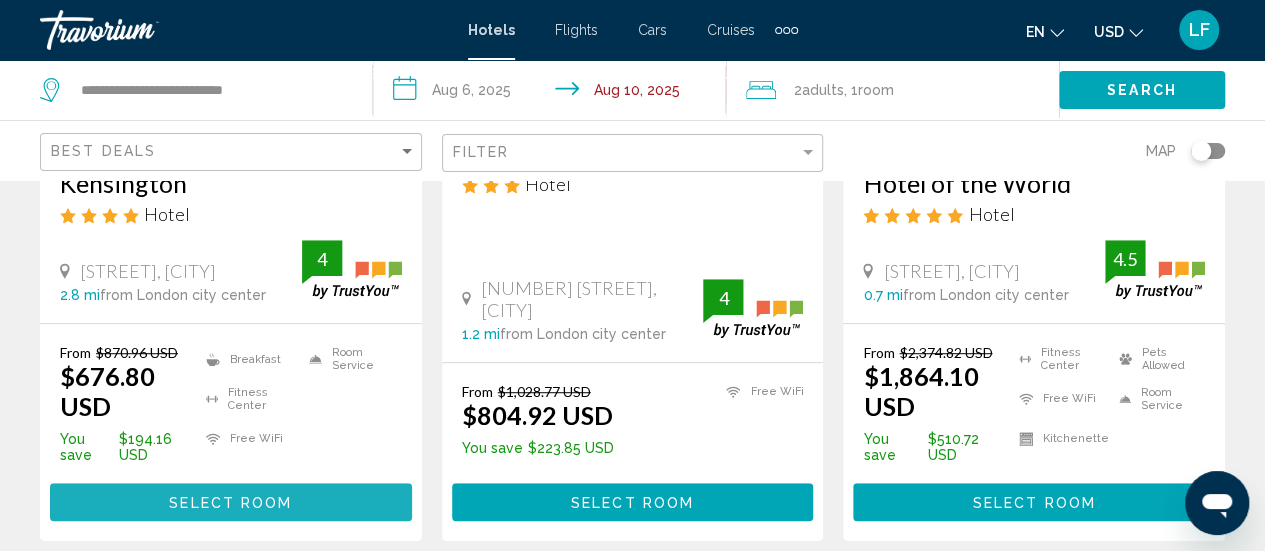 click on "Select Room" at bounding box center (231, 501) 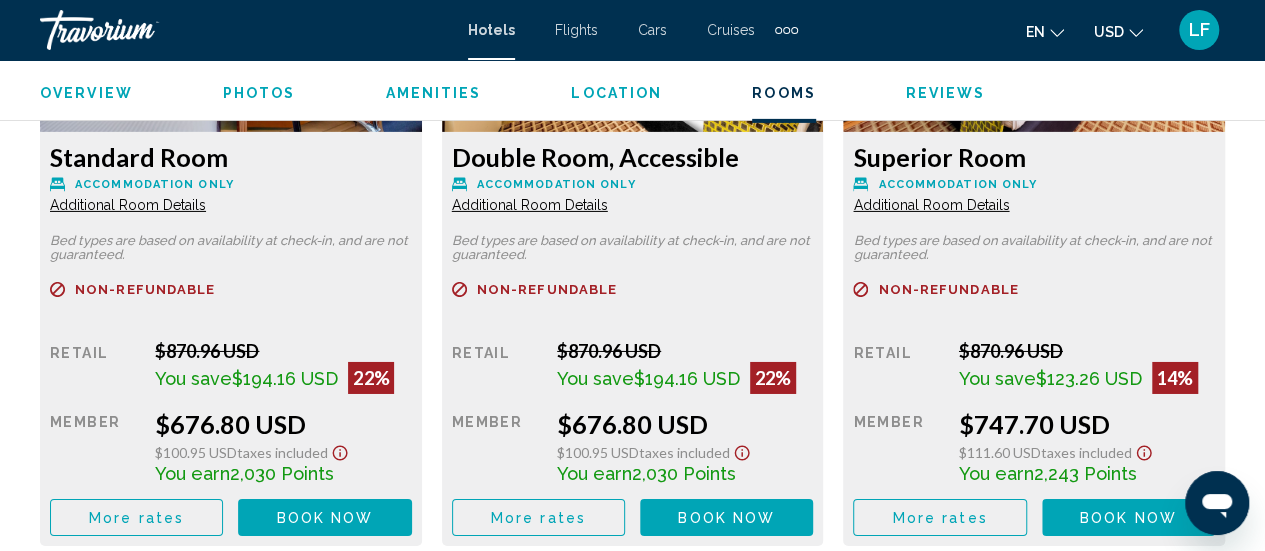 scroll, scrollTop: 3241, scrollLeft: 0, axis: vertical 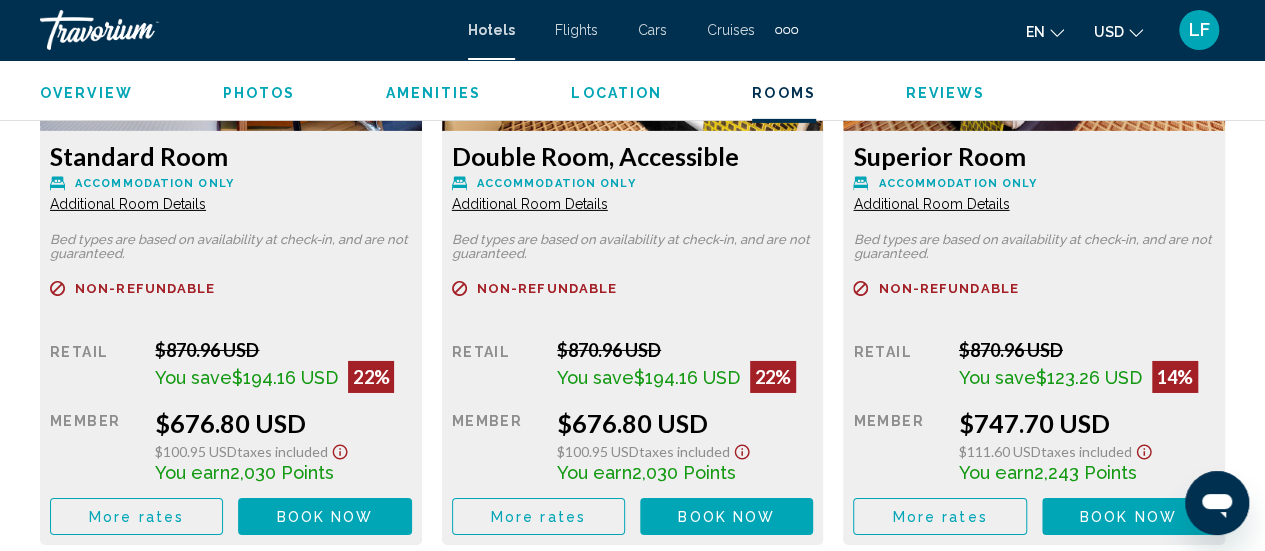 click on "Additional Room Details" at bounding box center (128, 204) 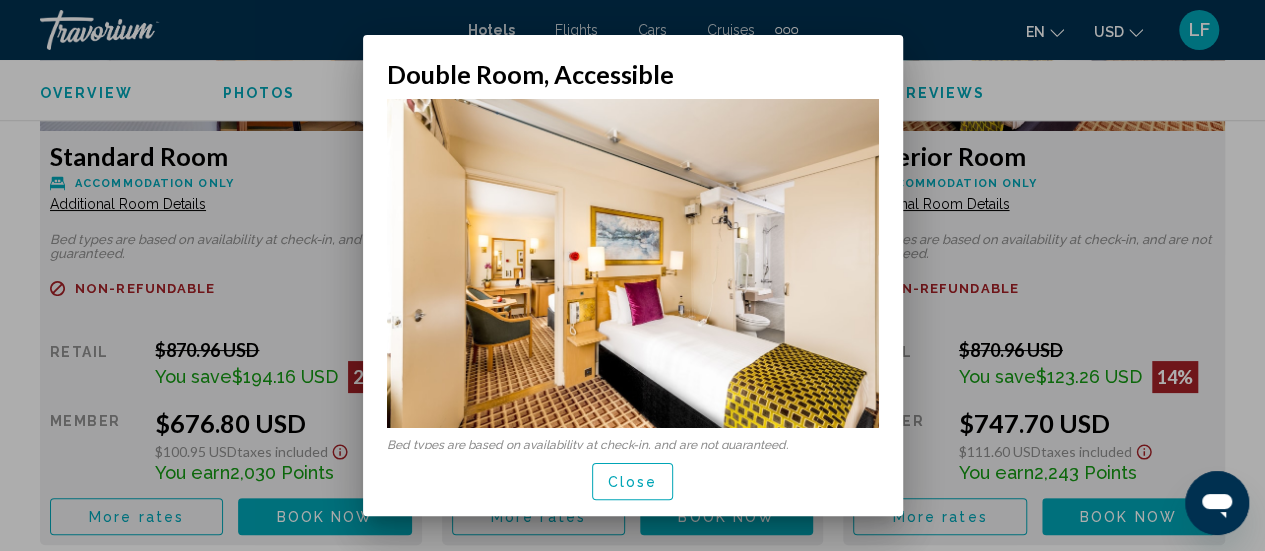 scroll, scrollTop: 0, scrollLeft: 0, axis: both 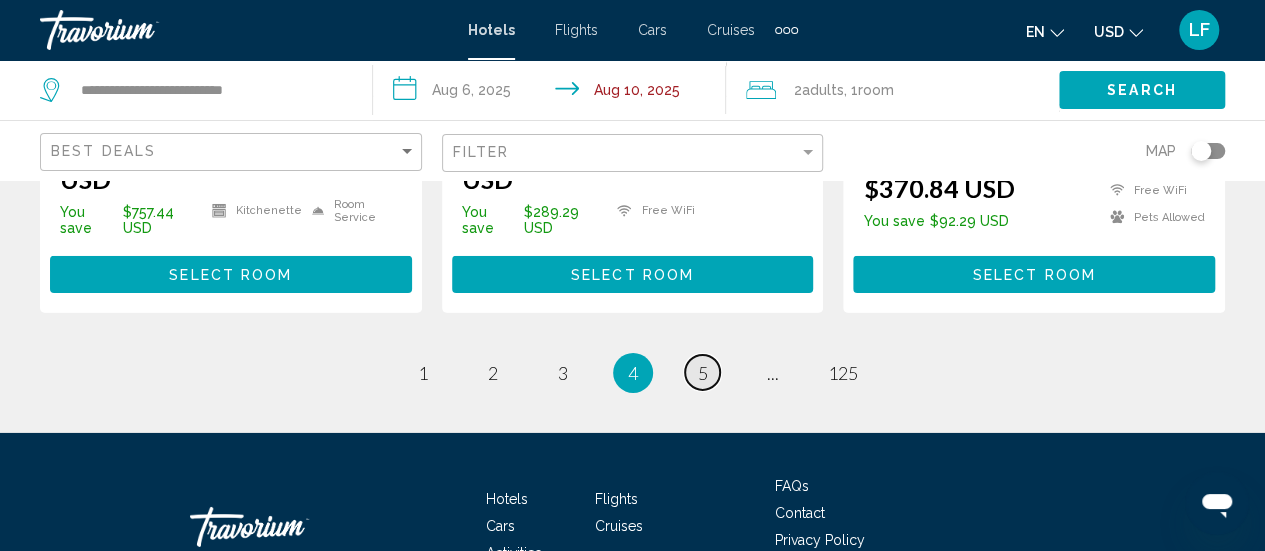 click on "page  5" at bounding box center (702, 372) 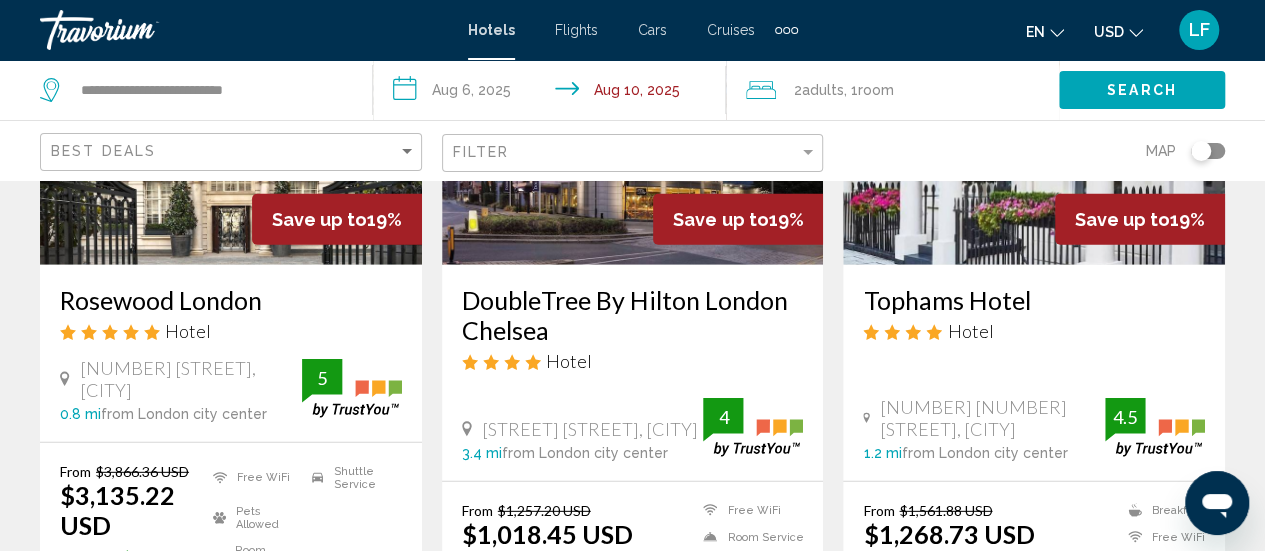 scroll, scrollTop: 2629, scrollLeft: 0, axis: vertical 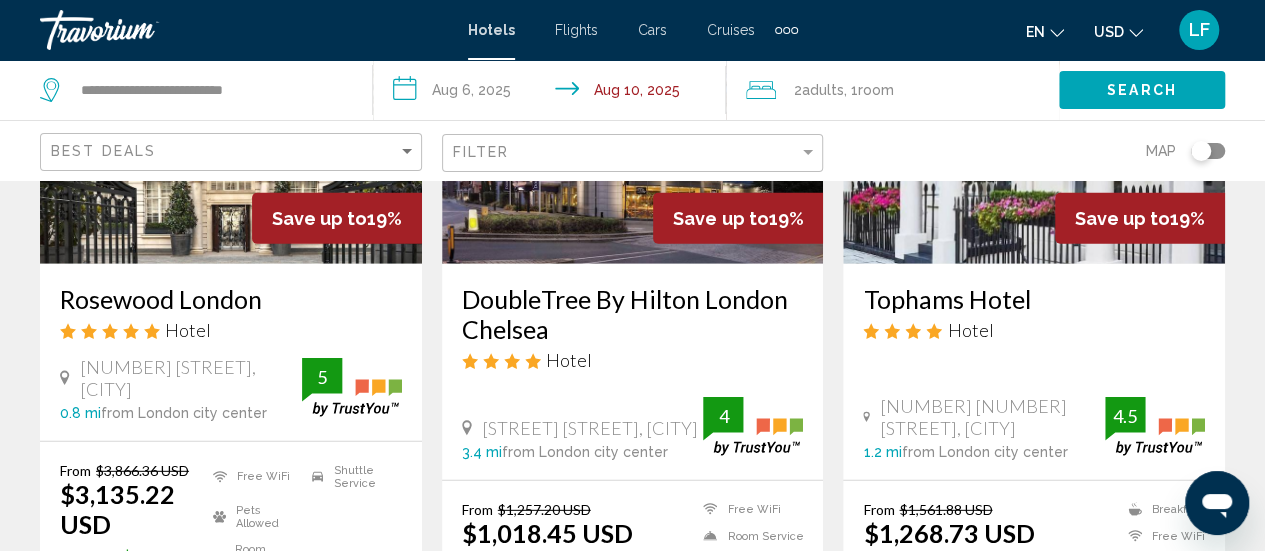 click on "DoubleTree By Hilton London Chelsea" at bounding box center [633, 314] 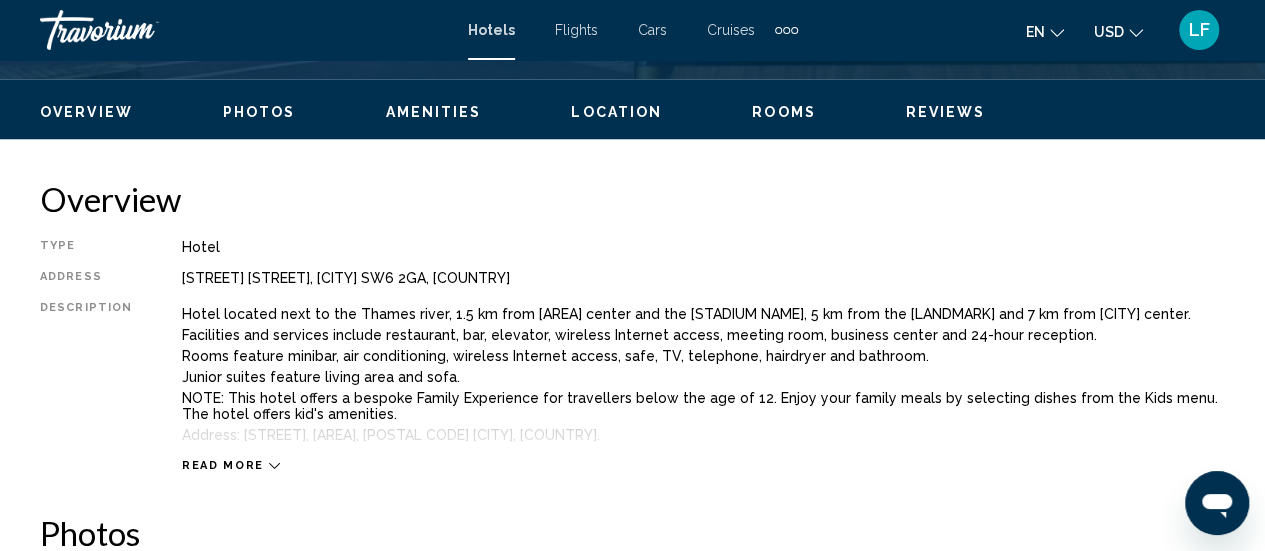 scroll, scrollTop: 932, scrollLeft: 0, axis: vertical 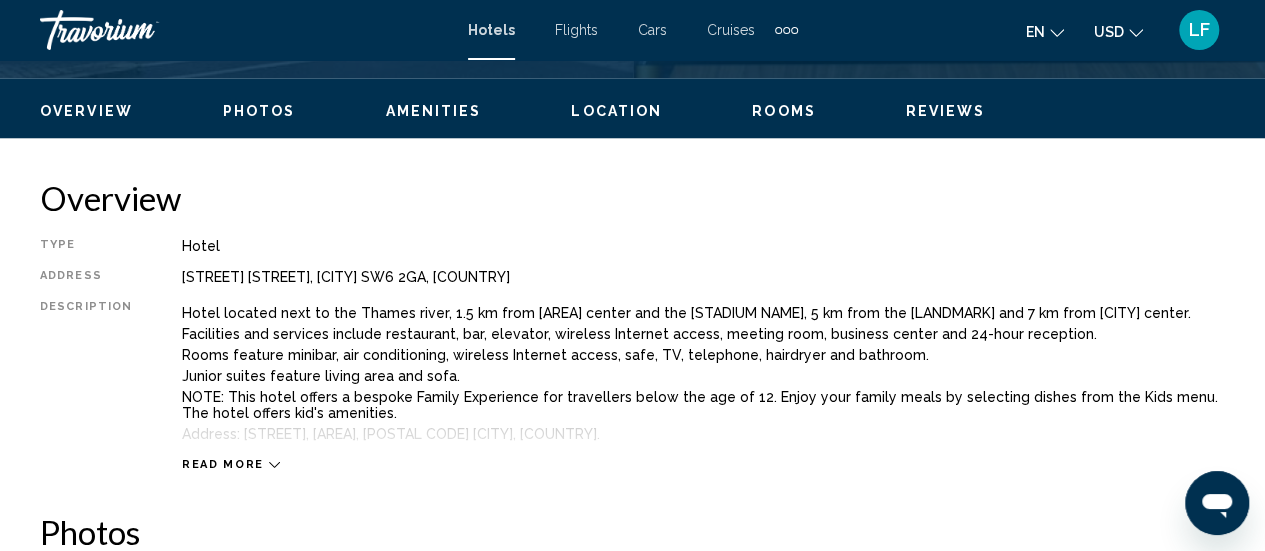 click 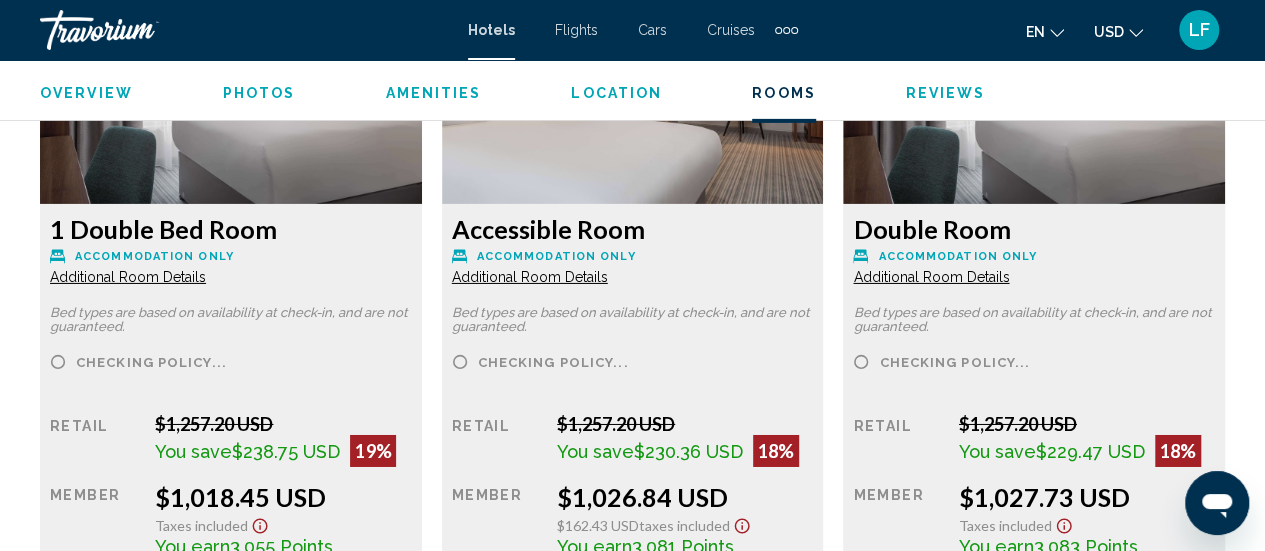 scroll, scrollTop: 3231, scrollLeft: 0, axis: vertical 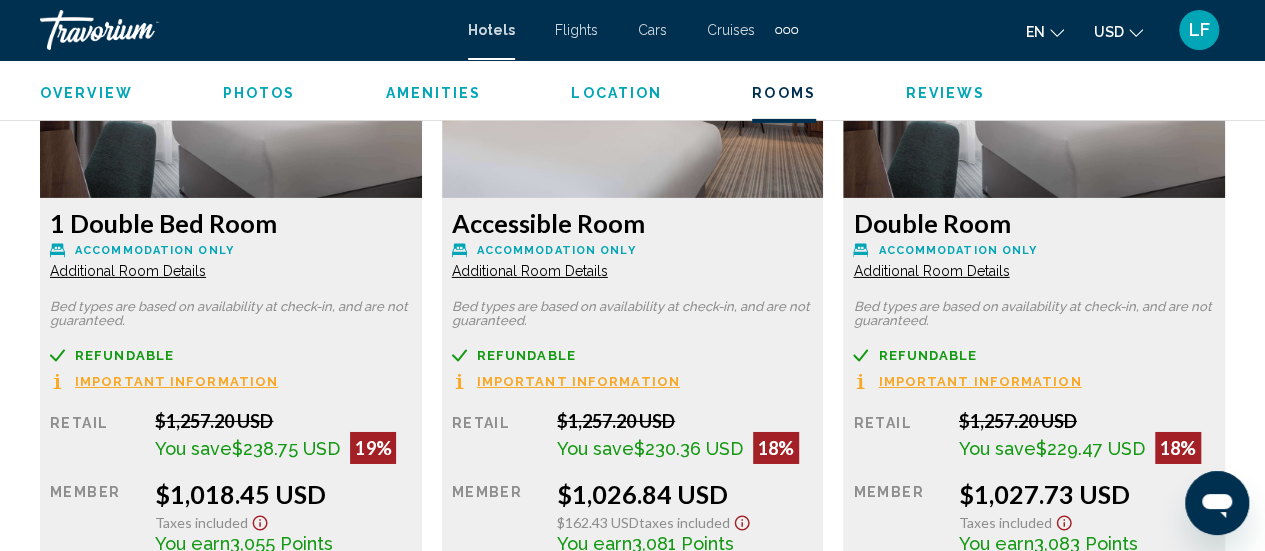 click on "Additional Room Details" at bounding box center [128, 271] 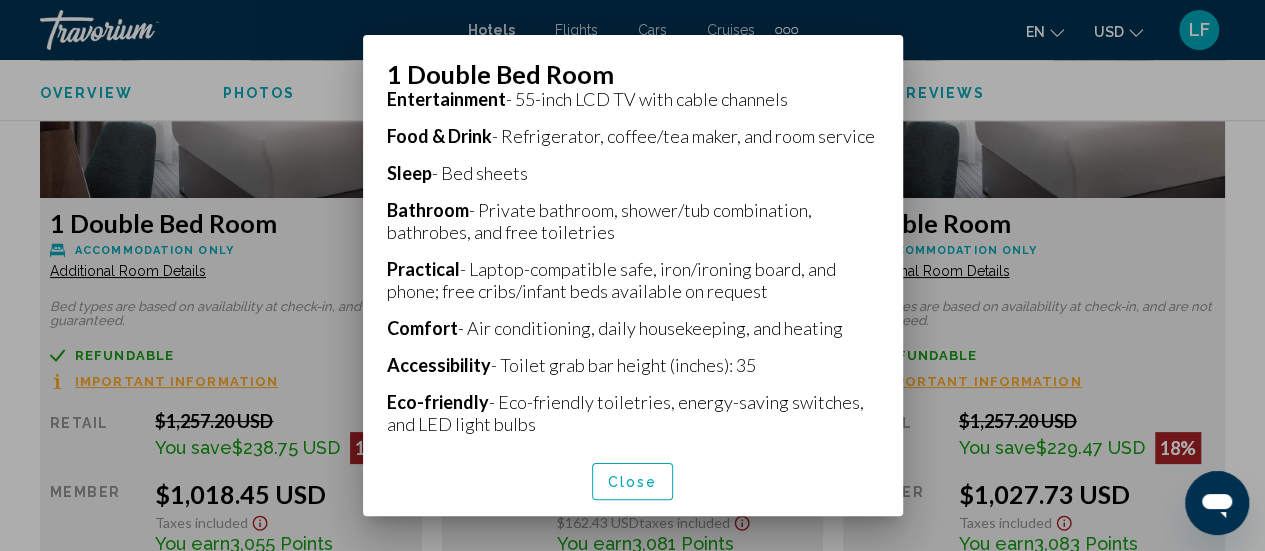 scroll, scrollTop: 557, scrollLeft: 0, axis: vertical 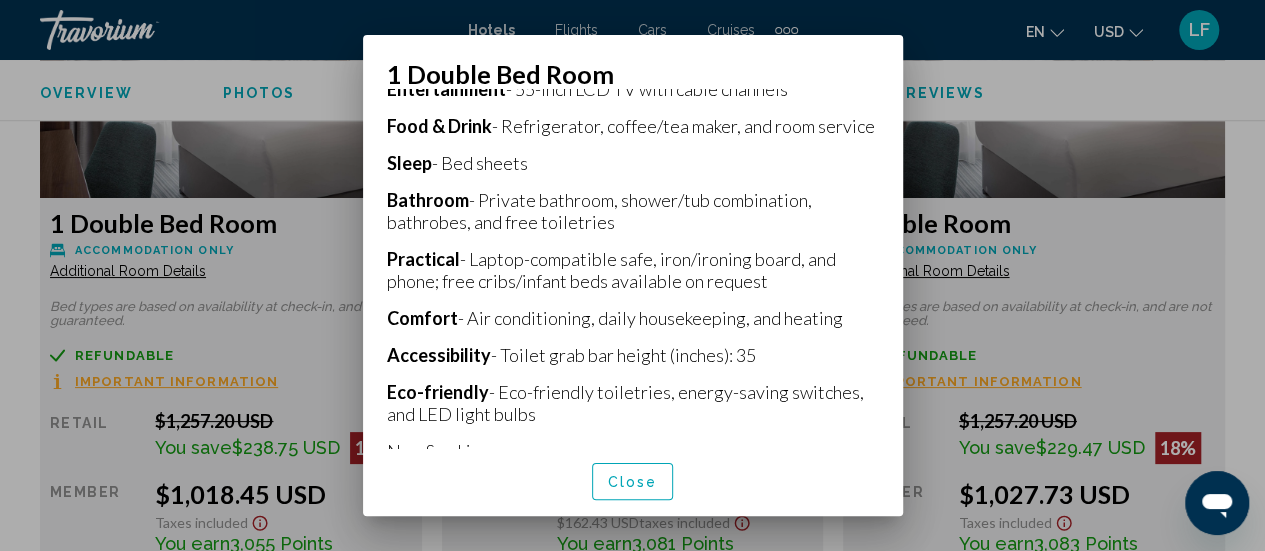 click at bounding box center (632, 275) 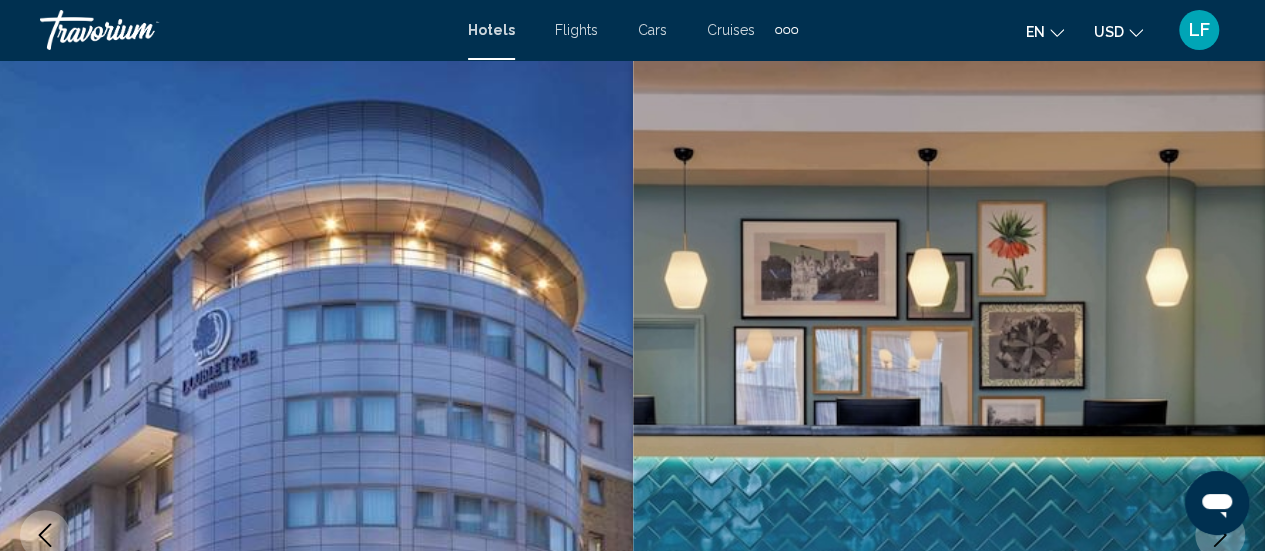 scroll, scrollTop: 3231, scrollLeft: 0, axis: vertical 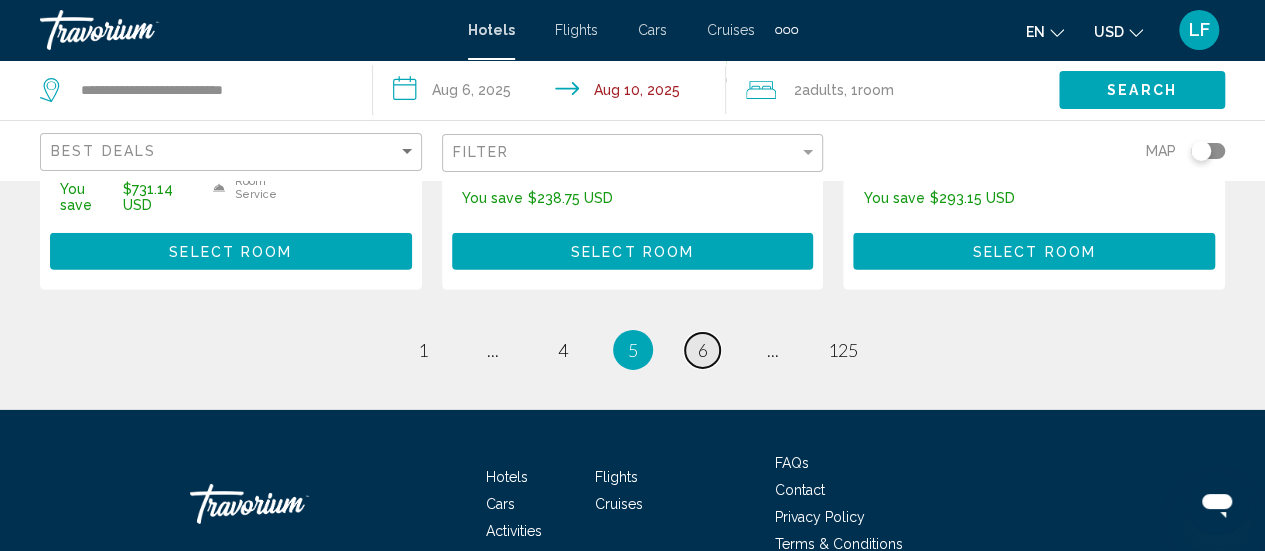 click on "6" at bounding box center [703, 350] 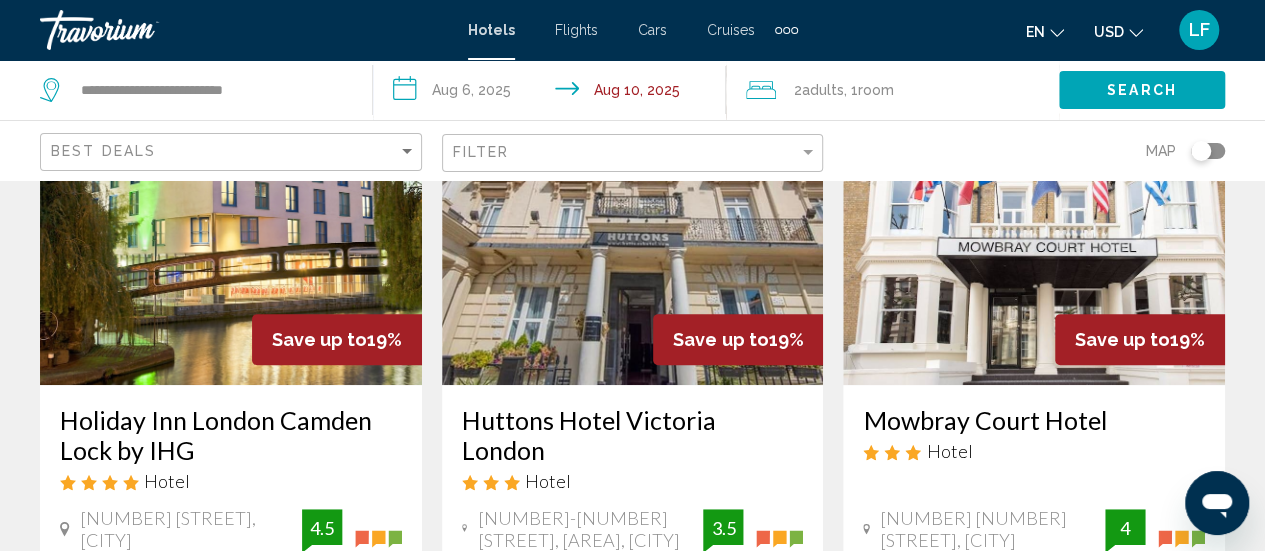 scroll, scrollTop: 186, scrollLeft: 0, axis: vertical 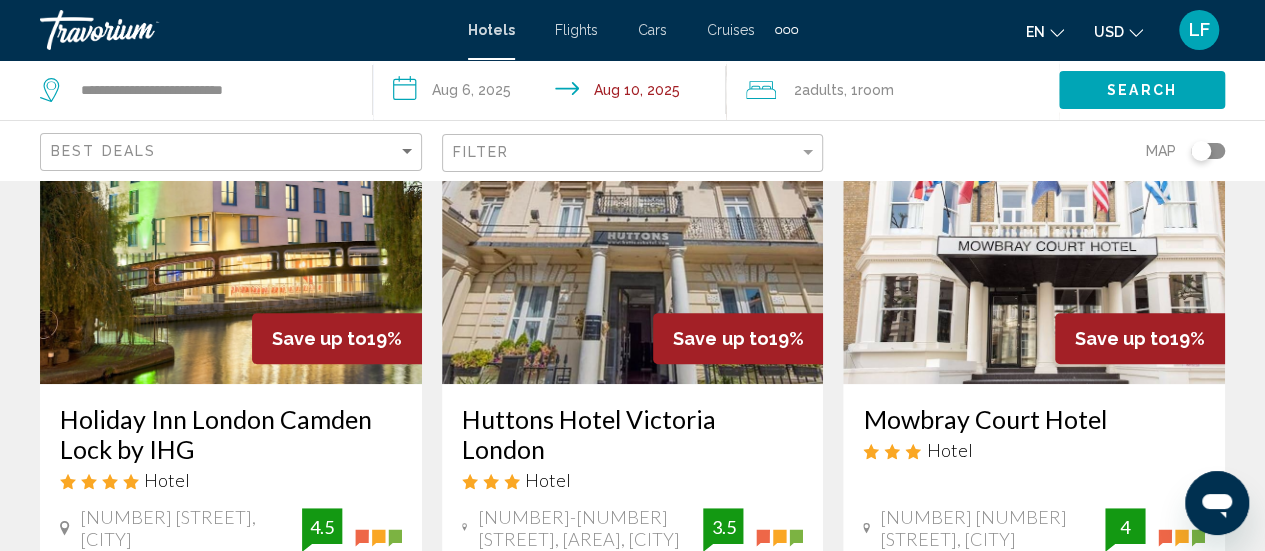click at bounding box center (633, 224) 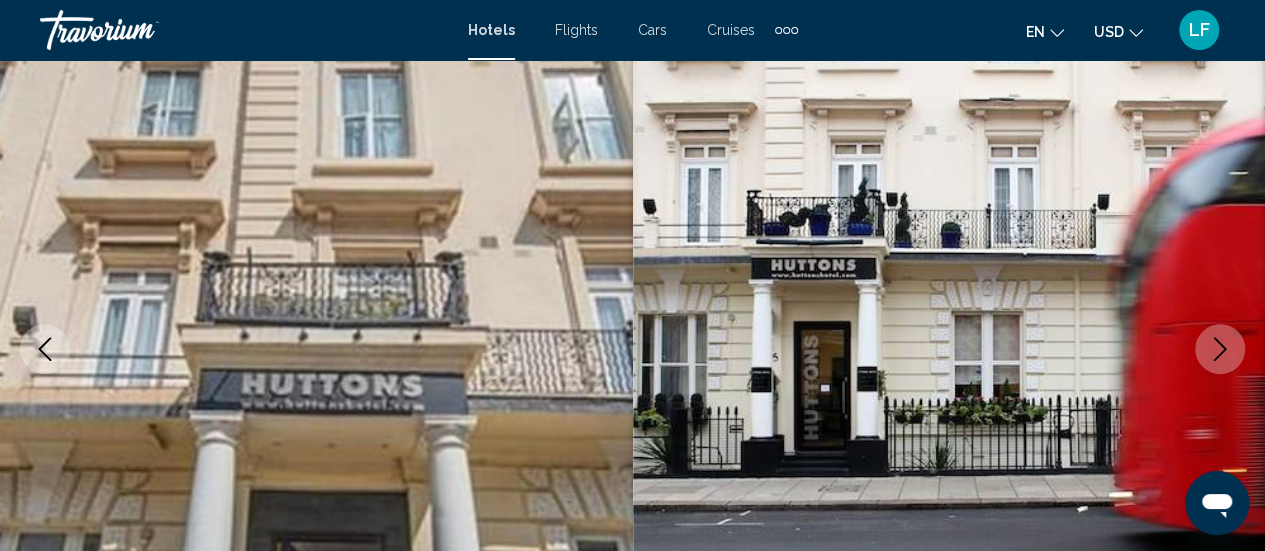 scroll, scrollTop: 259, scrollLeft: 0, axis: vertical 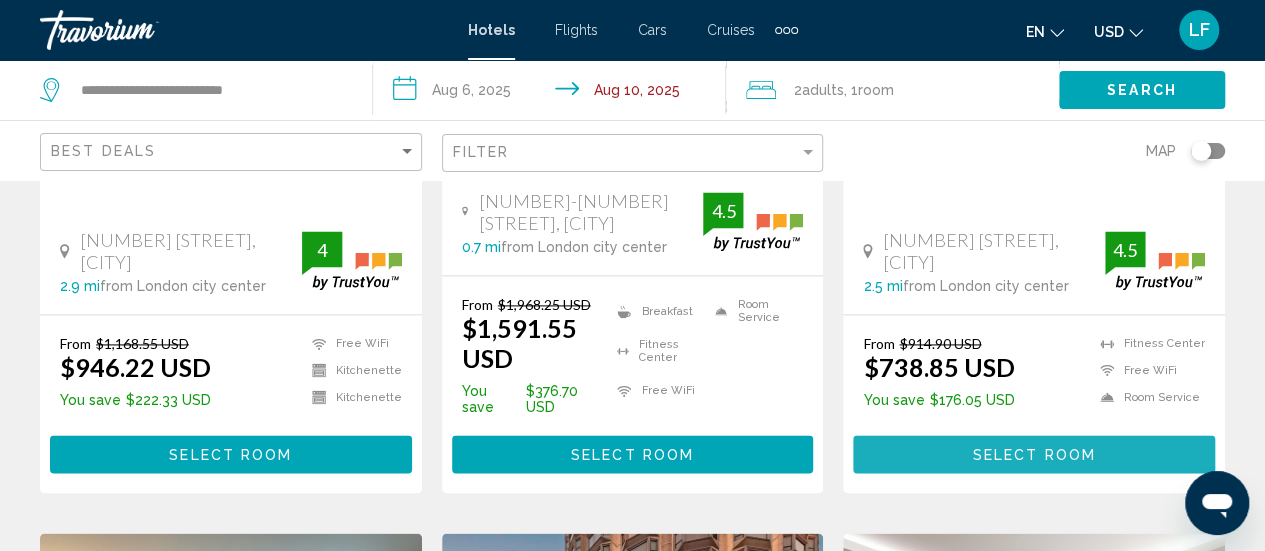 click on "Select Room" at bounding box center (1034, 455) 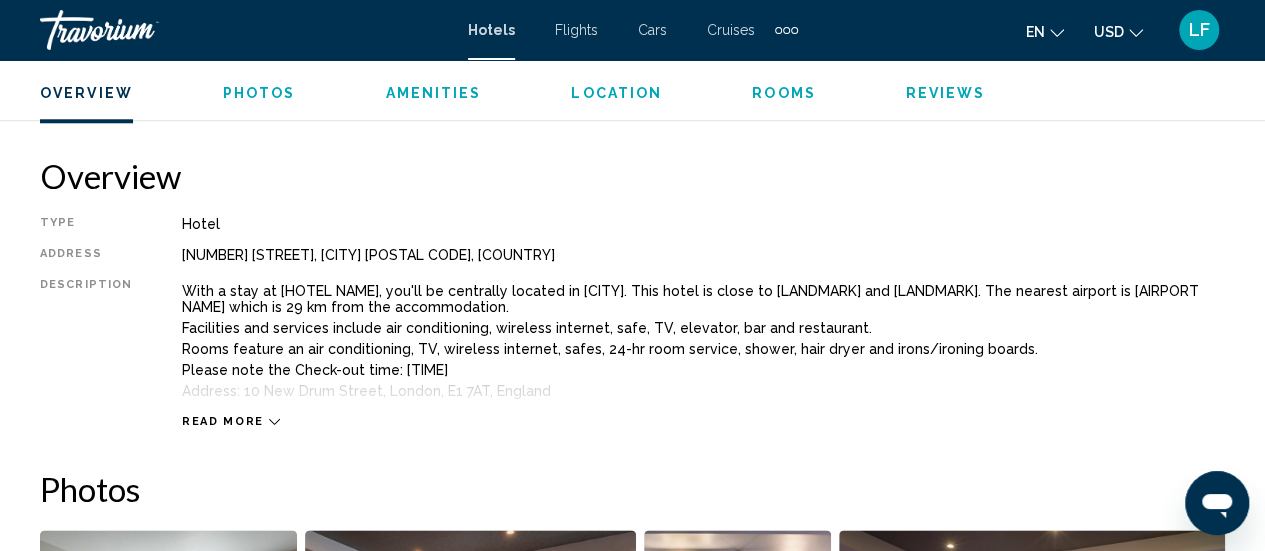 scroll, scrollTop: 956, scrollLeft: 0, axis: vertical 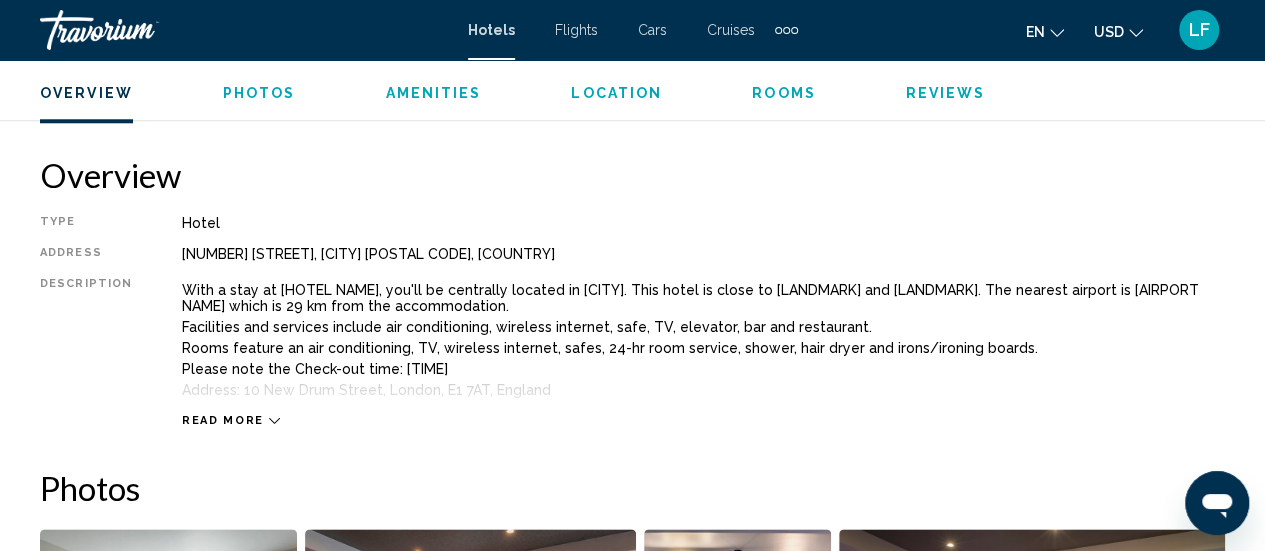 click 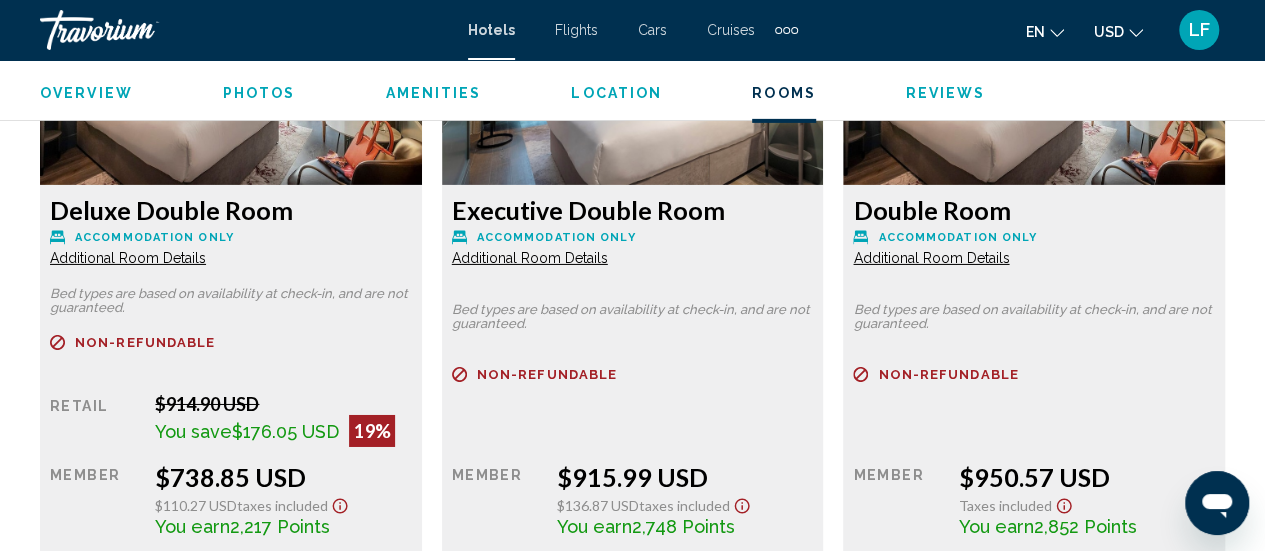 scroll, scrollTop: 3225, scrollLeft: 0, axis: vertical 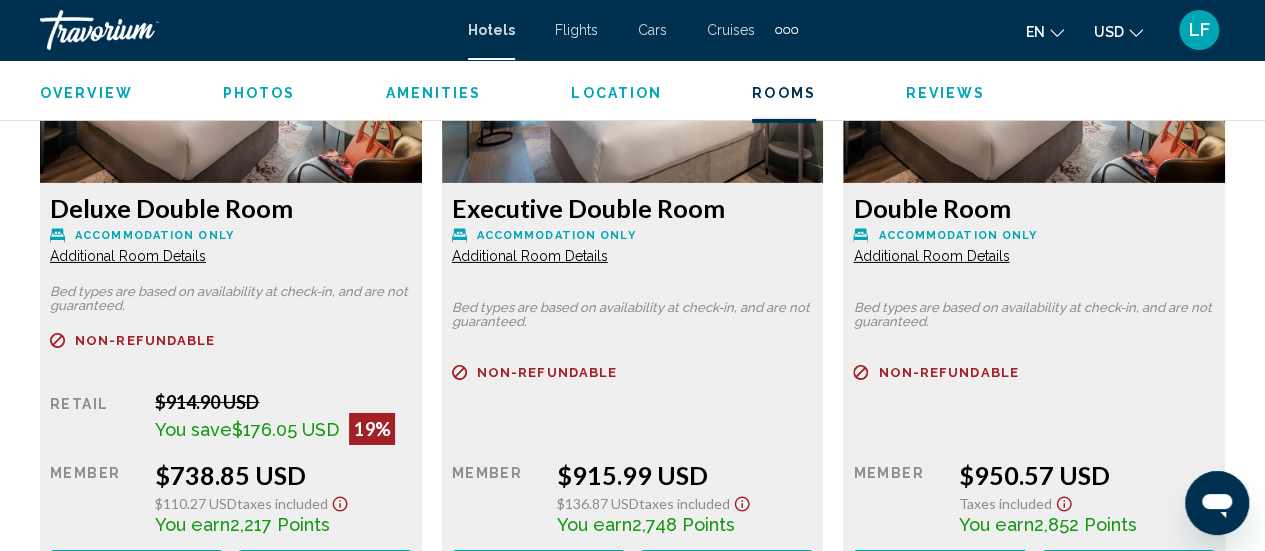 click on "Additional Room Details" at bounding box center [128, 256] 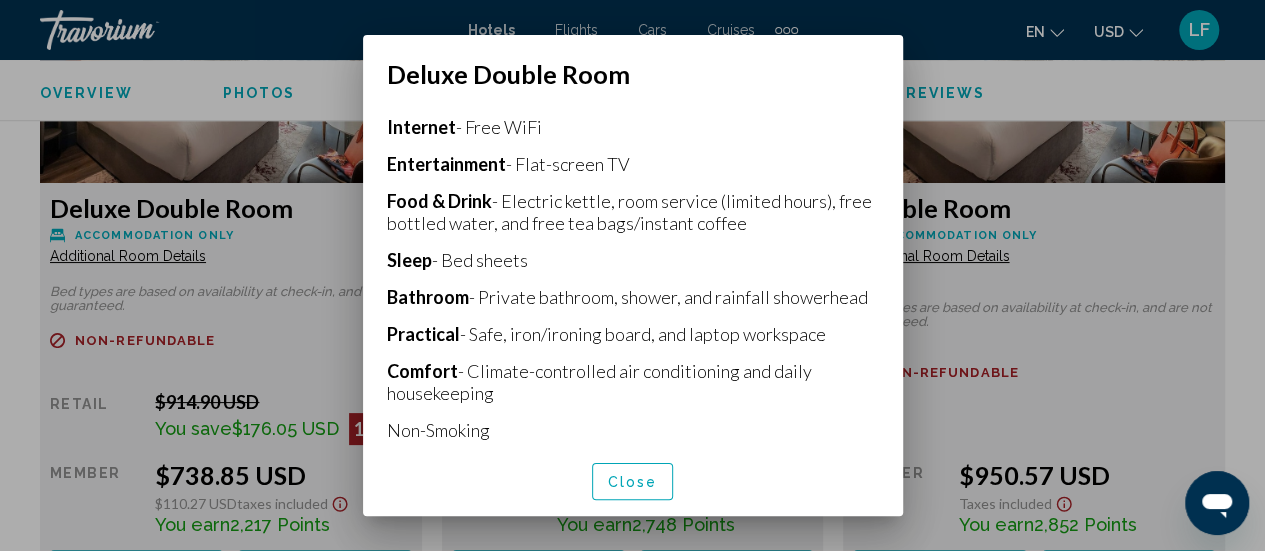 scroll, scrollTop: 493, scrollLeft: 0, axis: vertical 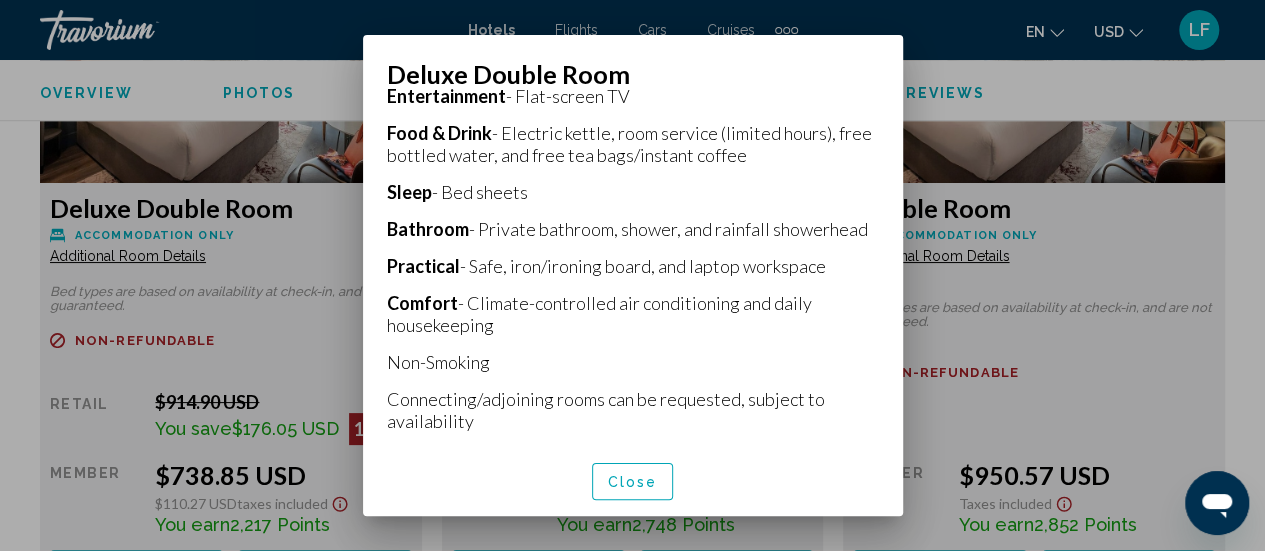click on "Close" at bounding box center (633, 482) 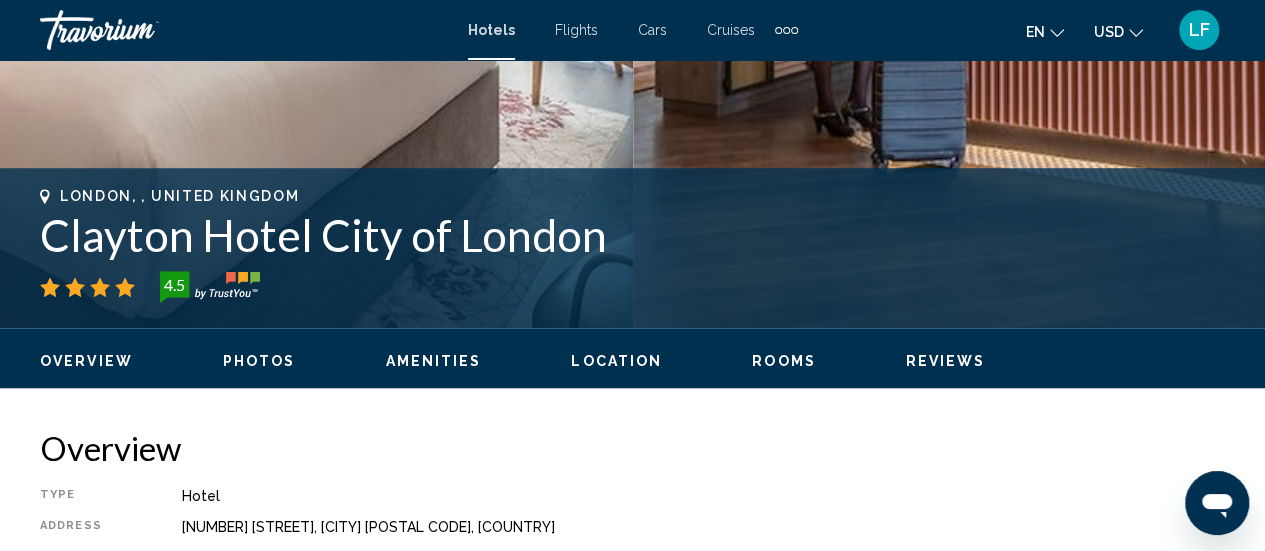 scroll, scrollTop: 683, scrollLeft: 0, axis: vertical 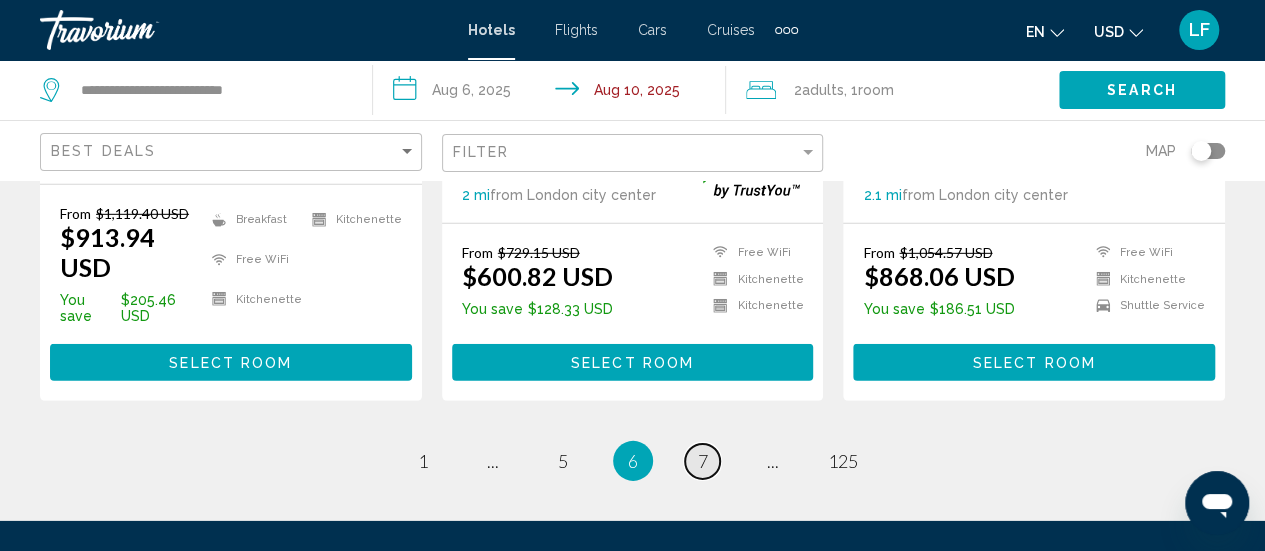 click on "7" at bounding box center (703, 461) 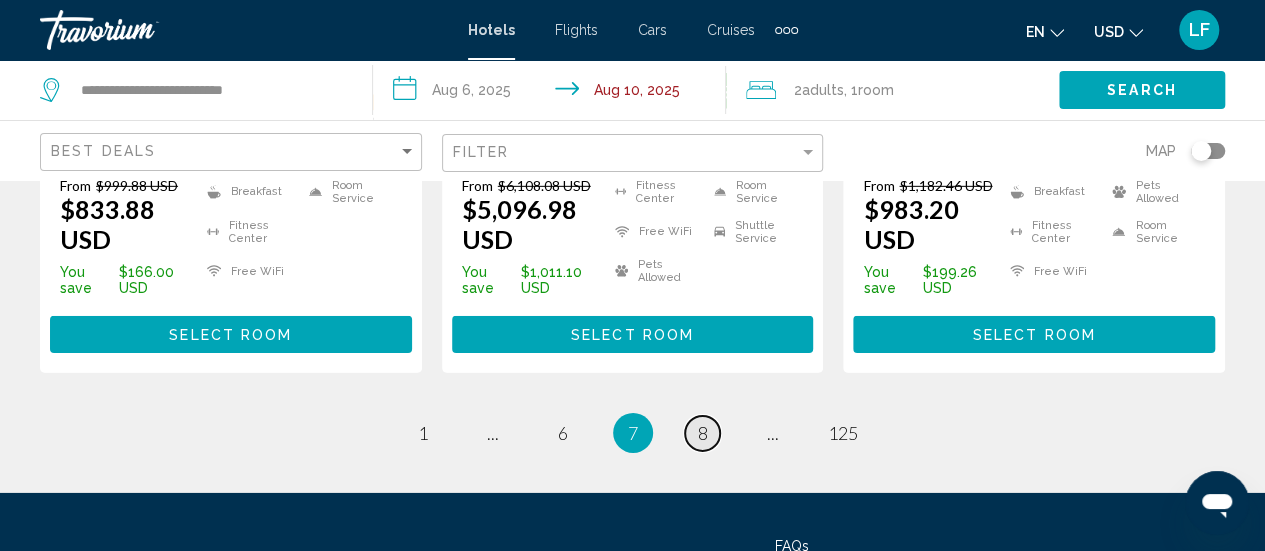scroll, scrollTop: 2975, scrollLeft: 0, axis: vertical 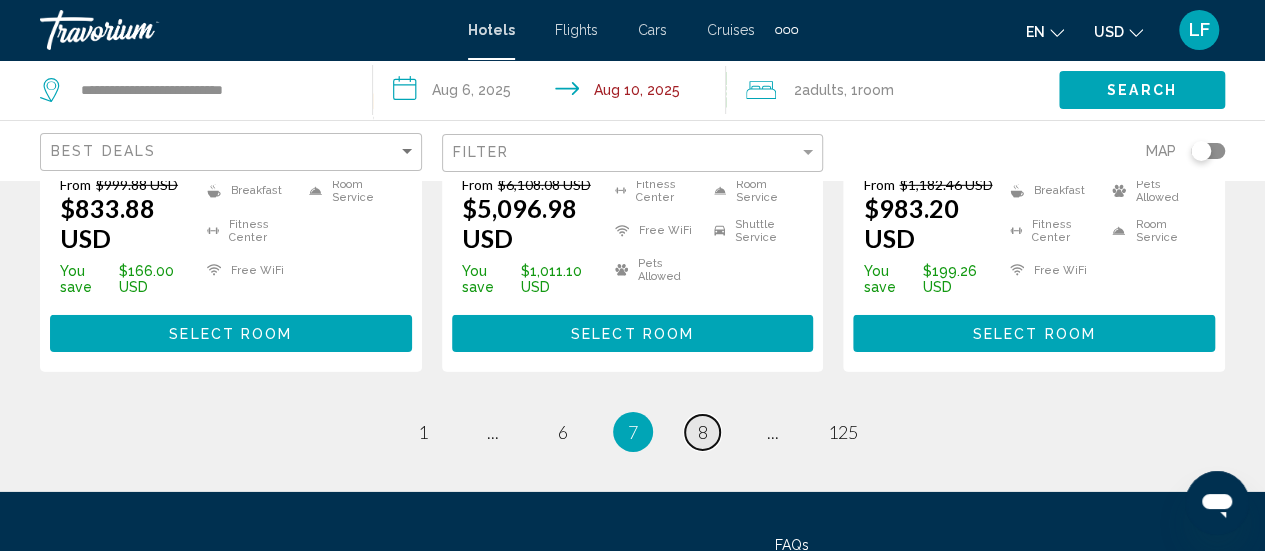 click on "8" at bounding box center [703, 432] 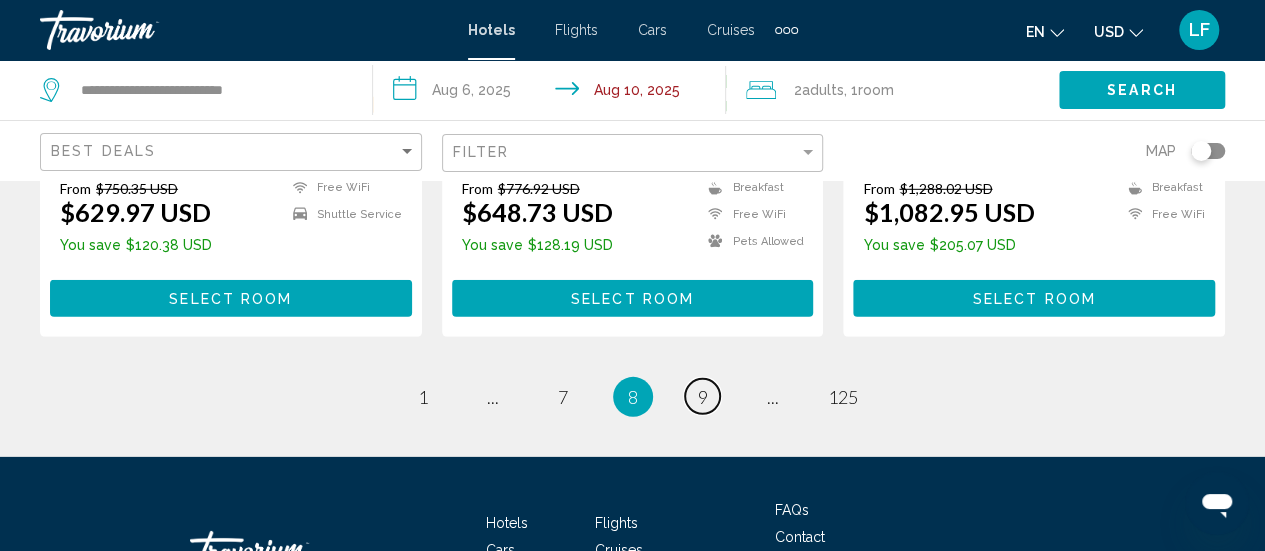 scroll, scrollTop: 2859, scrollLeft: 0, axis: vertical 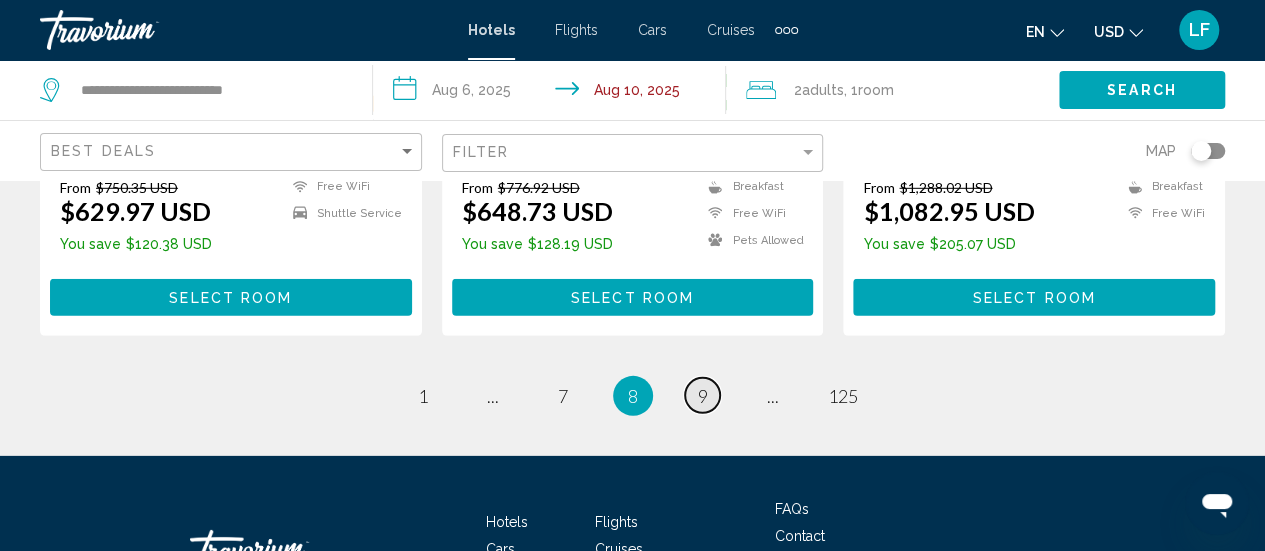 click on "9" at bounding box center [703, 396] 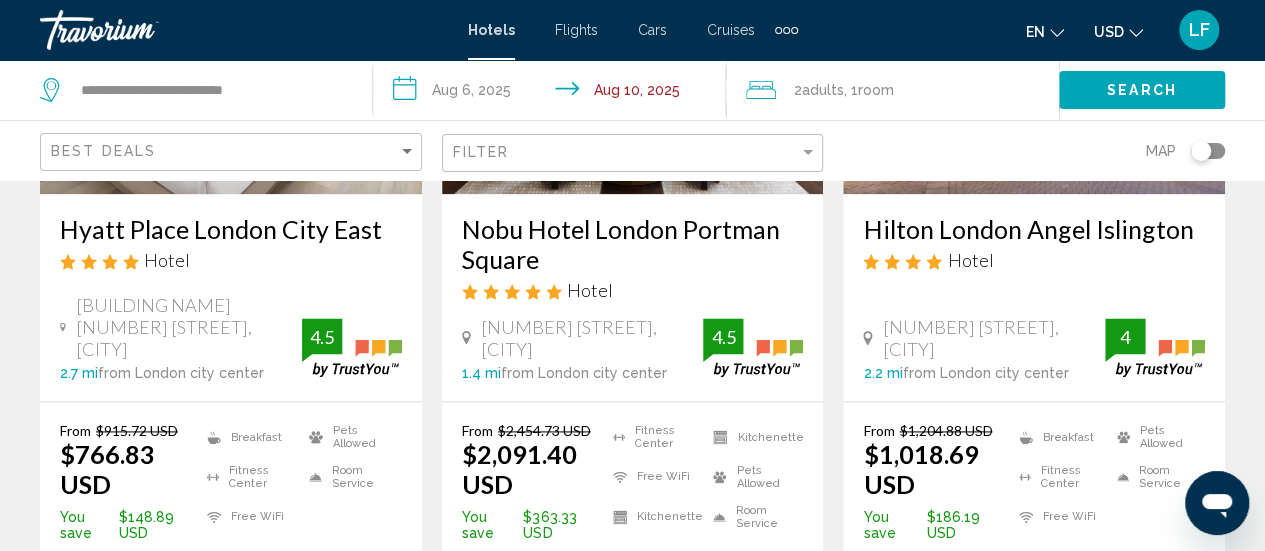 scroll, scrollTop: 1161, scrollLeft: 0, axis: vertical 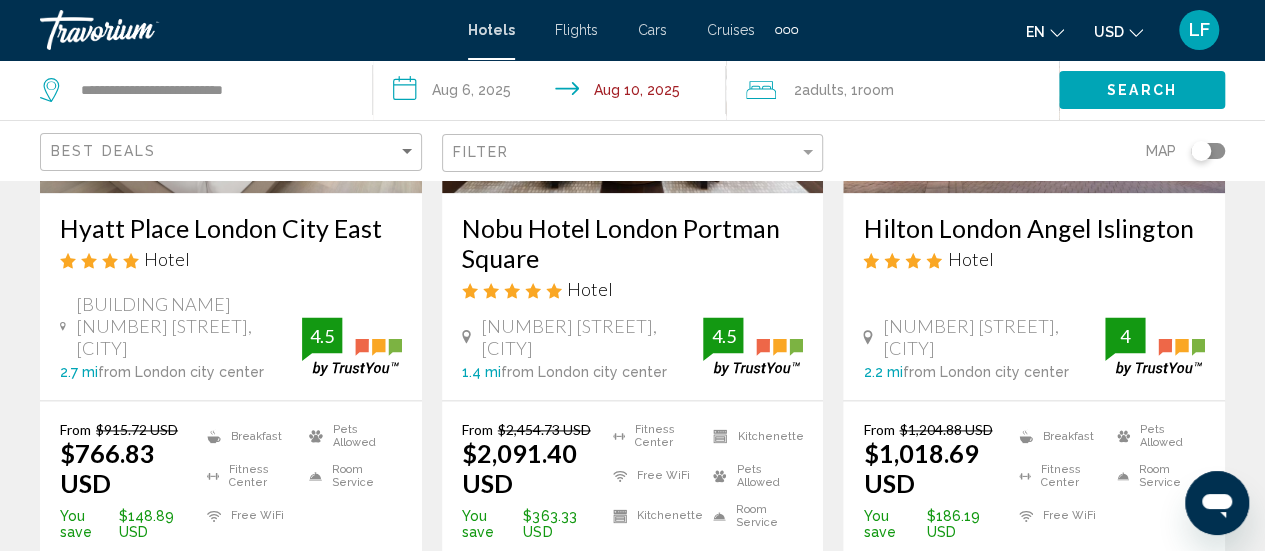 click on "Hyatt Place London City East" at bounding box center [231, 228] 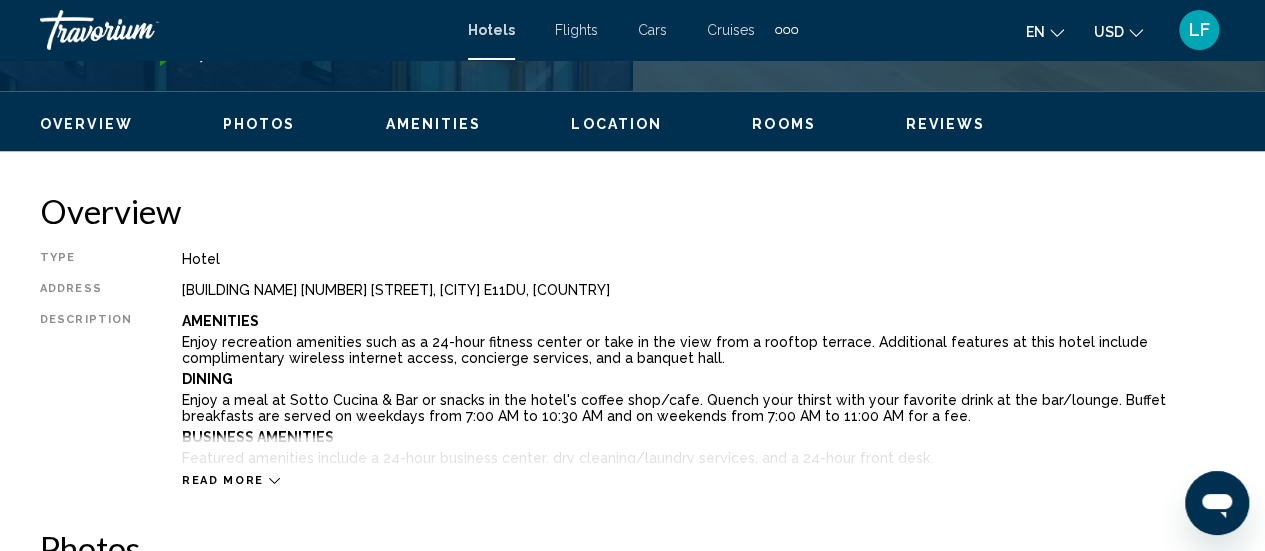 scroll, scrollTop: 920, scrollLeft: 0, axis: vertical 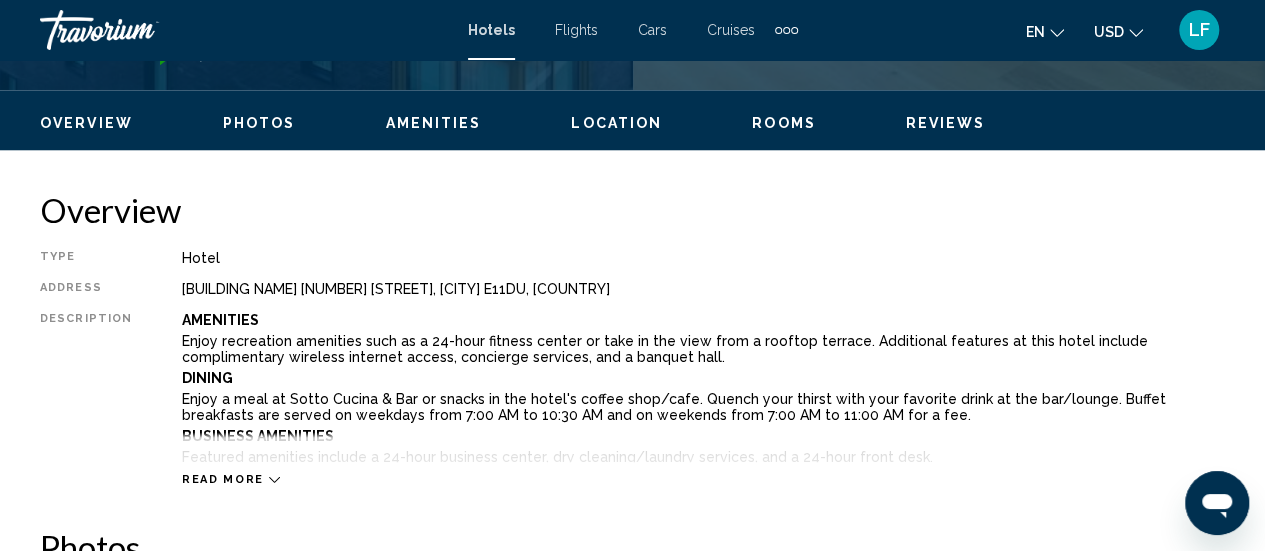 click 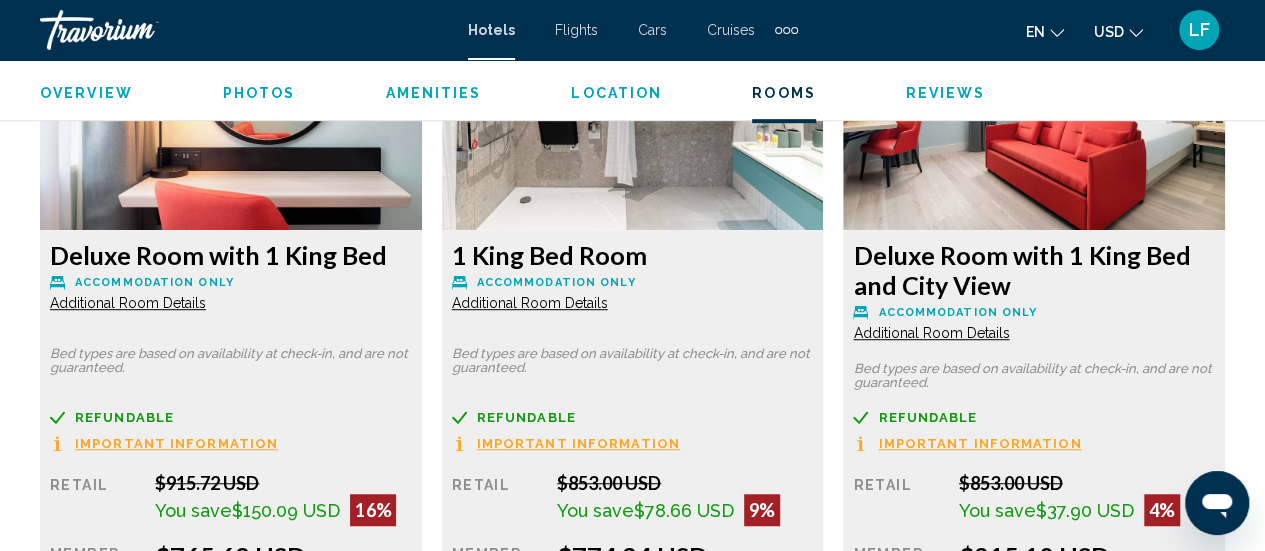 scroll, scrollTop: 4313, scrollLeft: 0, axis: vertical 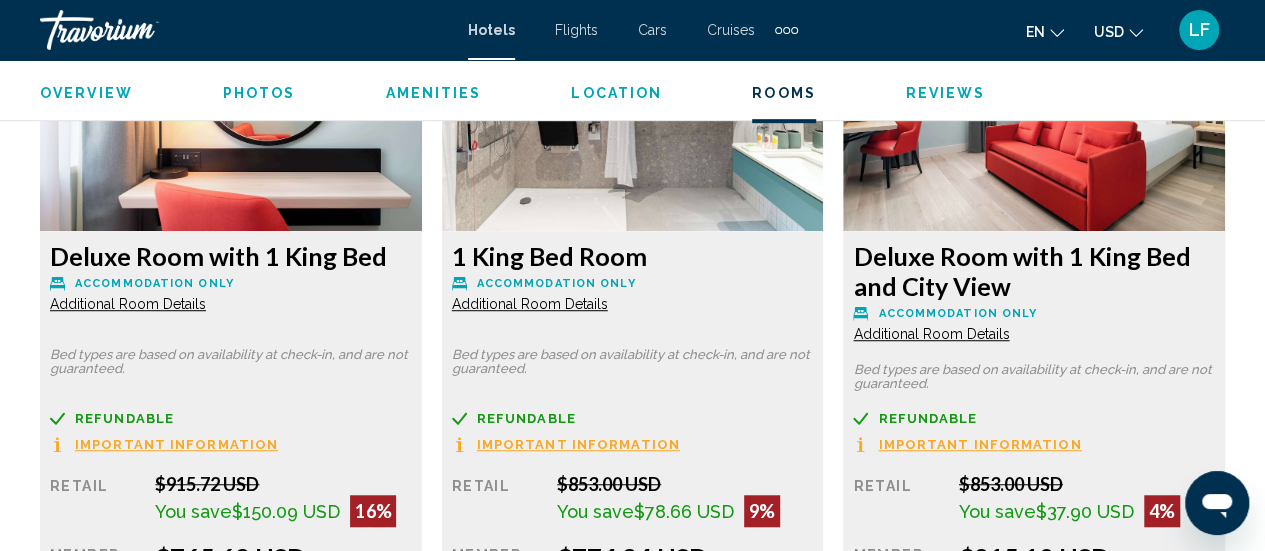 click on "Additional Room Details" at bounding box center (128, 304) 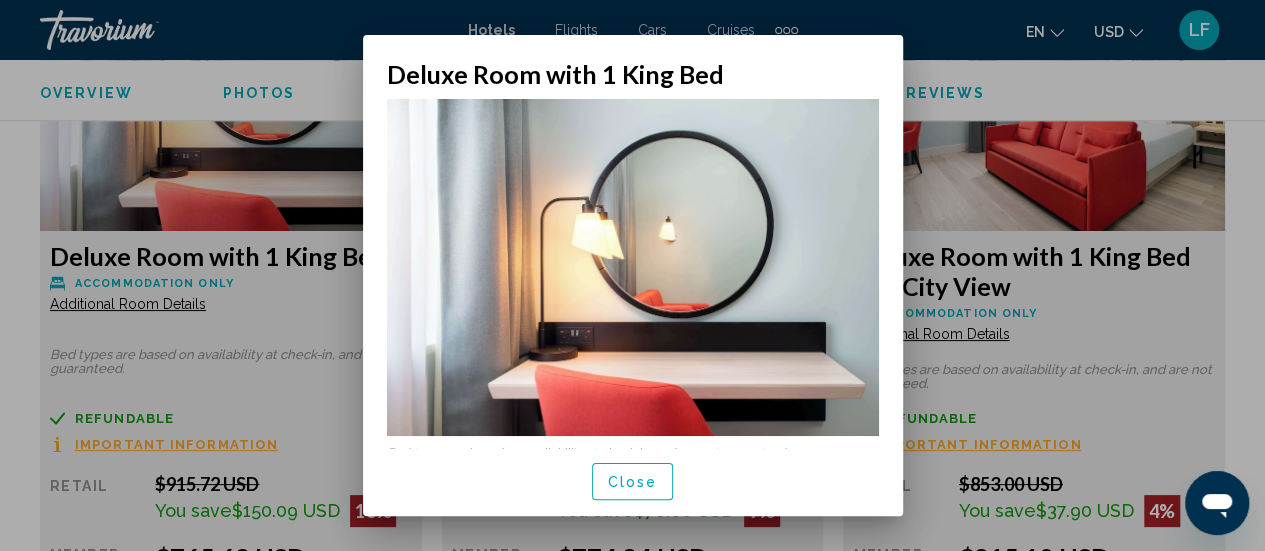 scroll, scrollTop: 0, scrollLeft: 0, axis: both 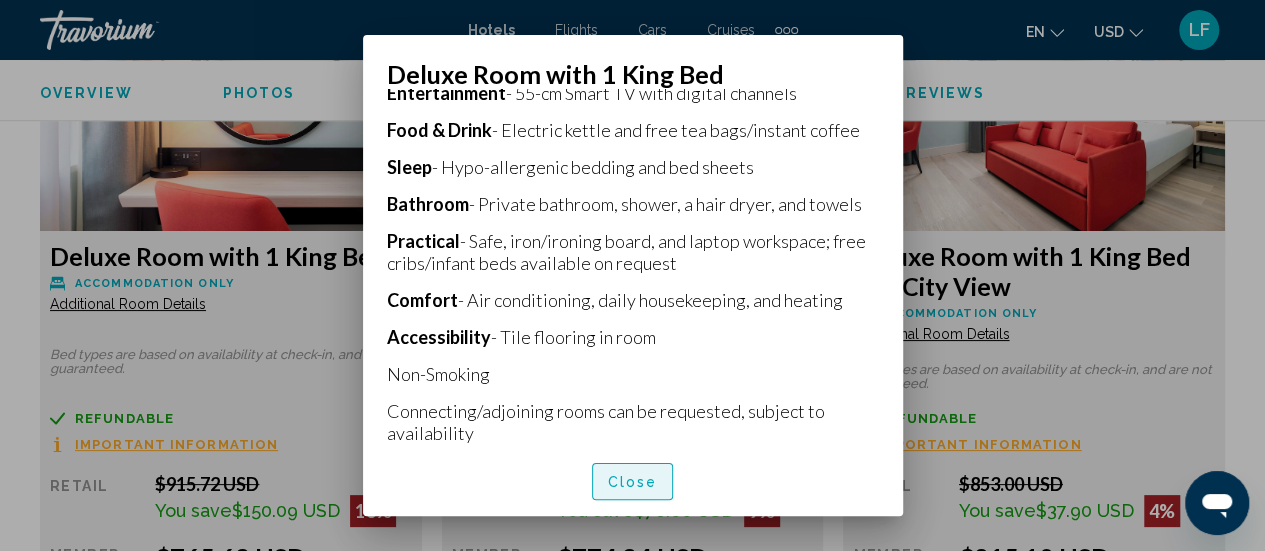 click on "Close" at bounding box center [633, 482] 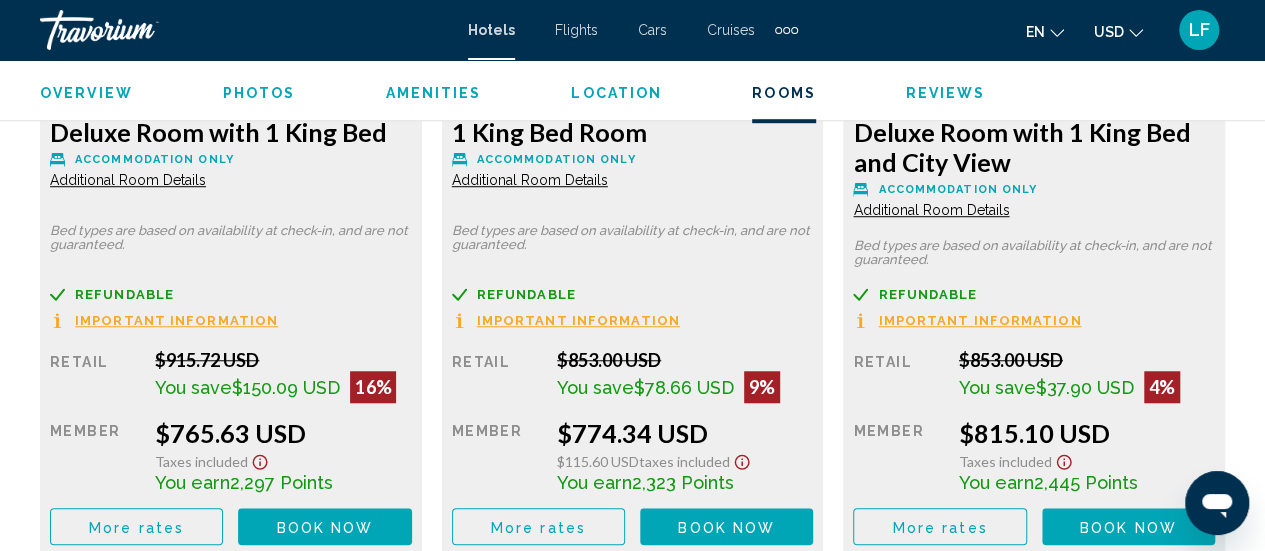 scroll, scrollTop: 4438, scrollLeft: 0, axis: vertical 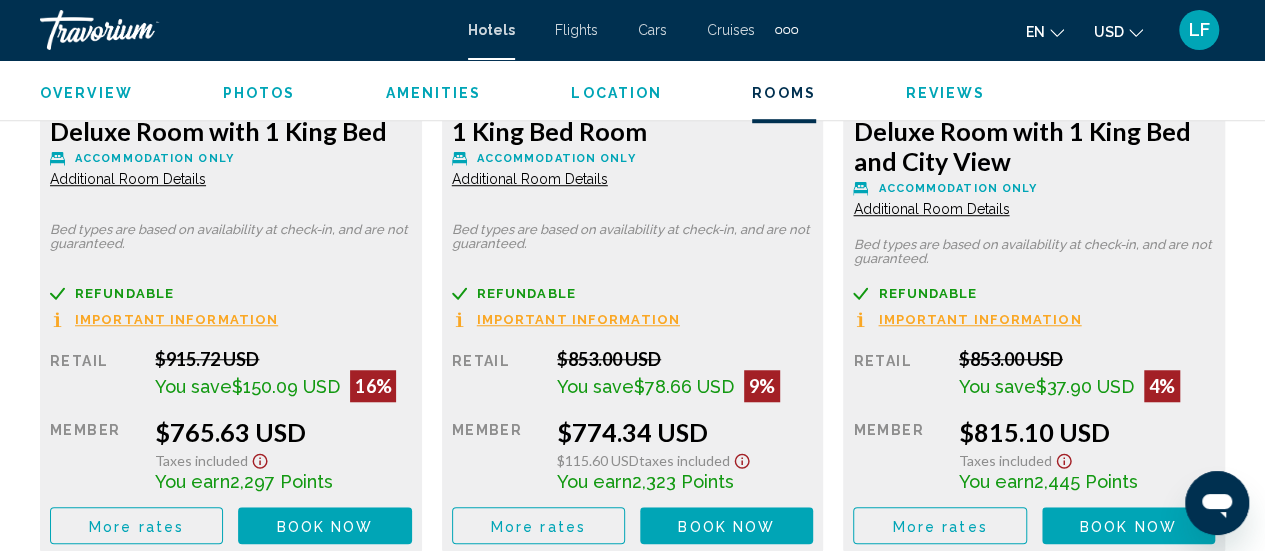 click on "Additional Room Details" at bounding box center [128, 179] 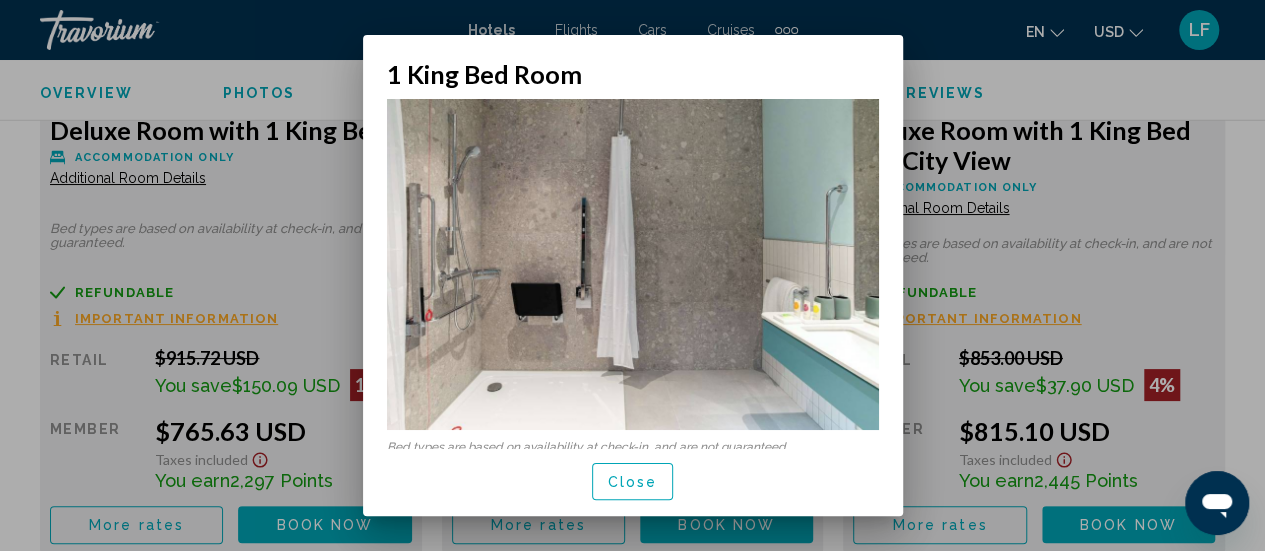 scroll, scrollTop: 0, scrollLeft: 0, axis: both 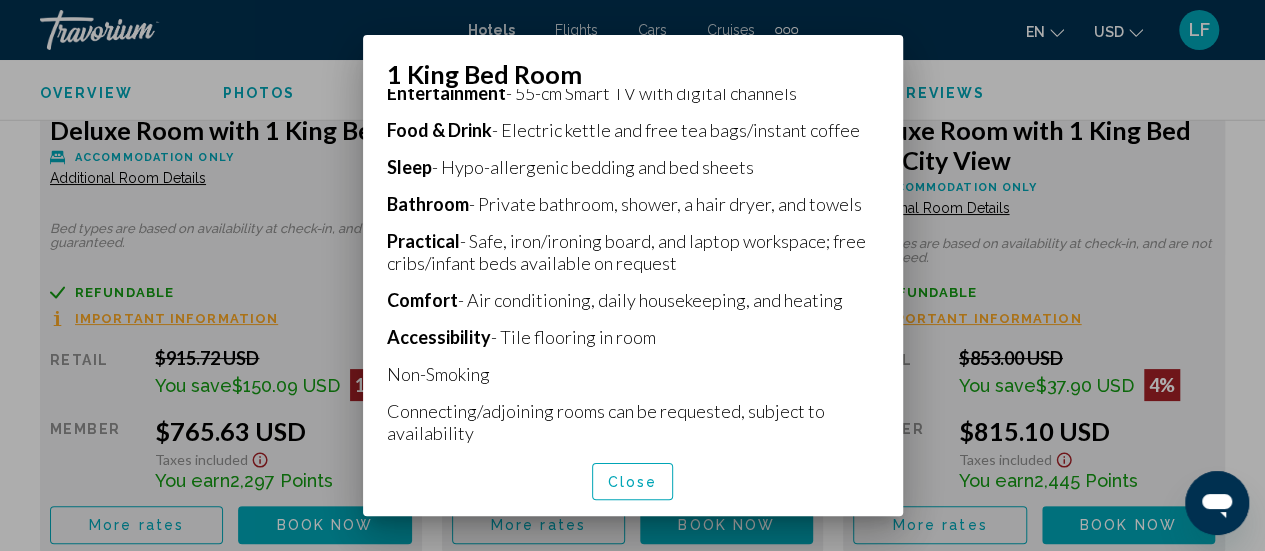 click at bounding box center [632, 275] 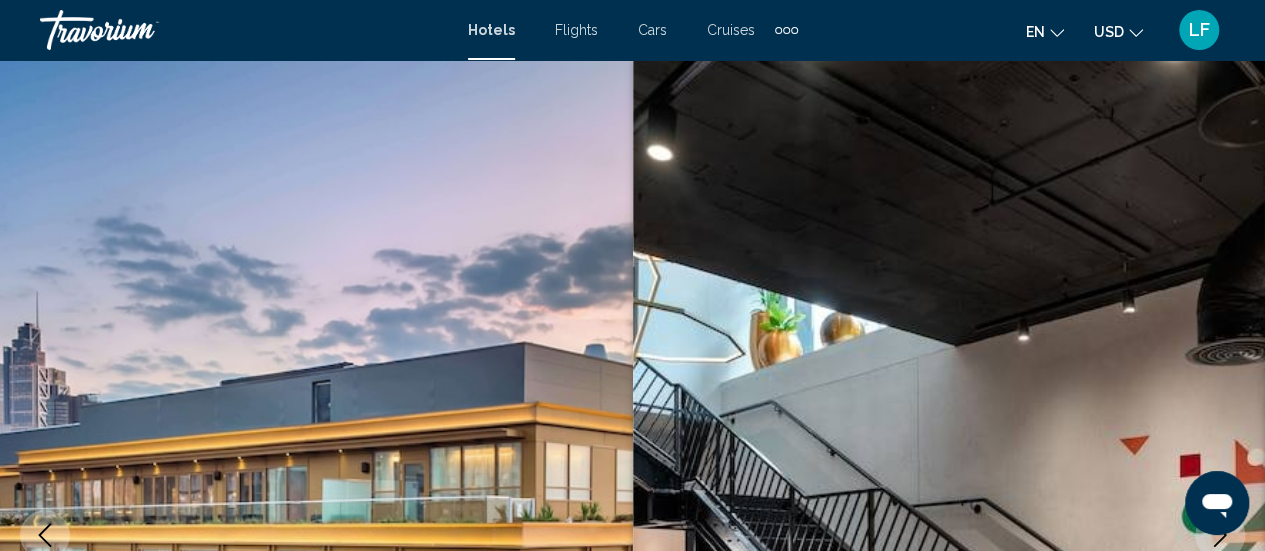 scroll, scrollTop: 4438, scrollLeft: 0, axis: vertical 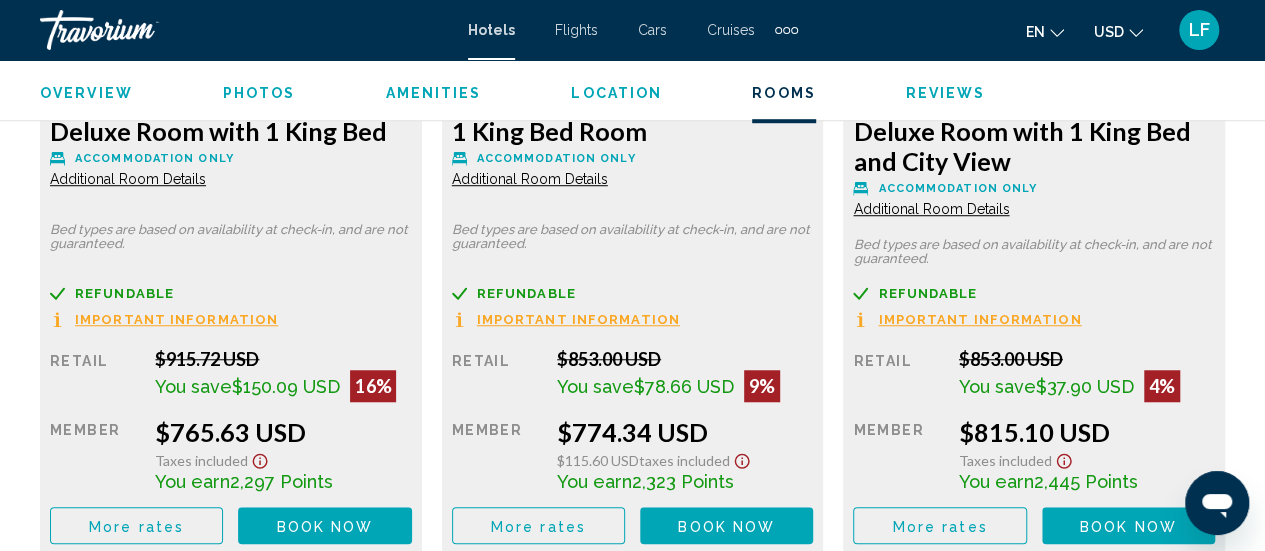 click on "Deluxe Room with 1 King Bed
Accommodation Only Additional Room Details" at bounding box center (231, 152) 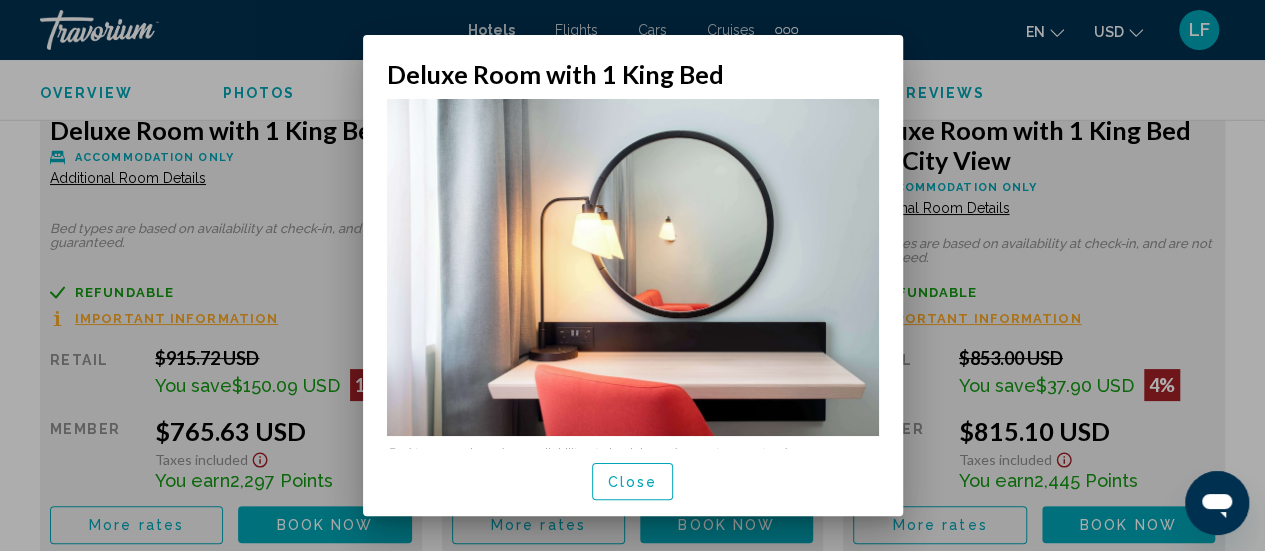 scroll, scrollTop: 0, scrollLeft: 0, axis: both 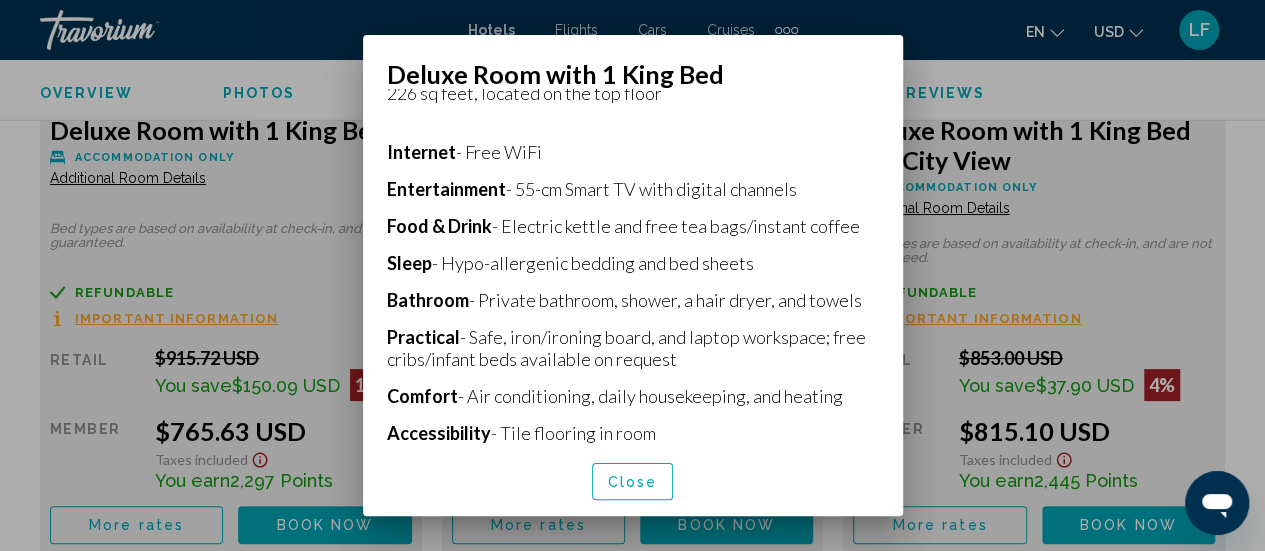 click at bounding box center (632, 275) 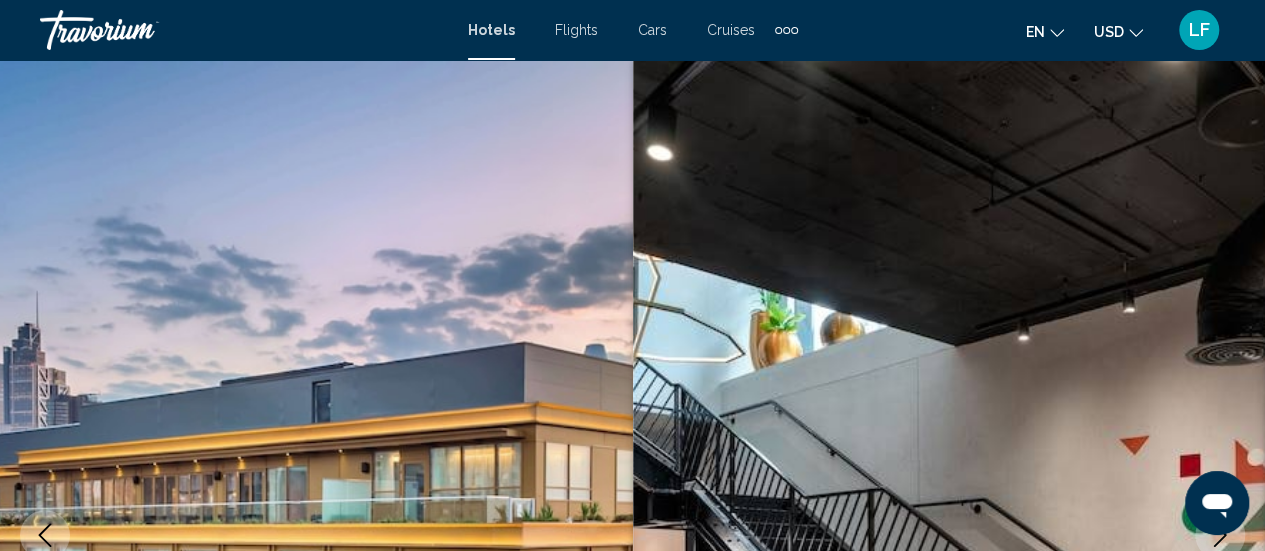 scroll, scrollTop: 4438, scrollLeft: 0, axis: vertical 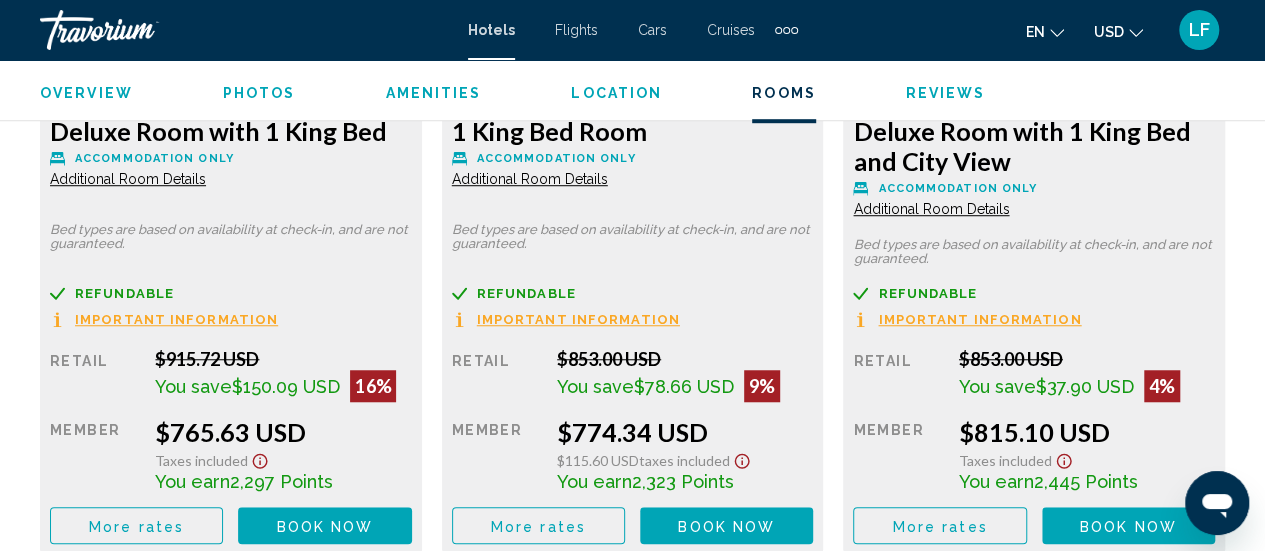 click on "Deluxe Room with 1 King Bed
Accommodation Only Additional Room Details Bed types are based on availability at check-in, and are not guaranteed.
Refundable
Non-refundable
Non-refundable
Important Information Retail  $[PRICE] USD  You save  $[PRICE] USD  [PERCENTAGE]%  when you redeem    Member  $[PRICE] USD  Taxes included
You earn  [NUMBER]  Points  More rates Book now No longer available" at bounding box center [231, 330] 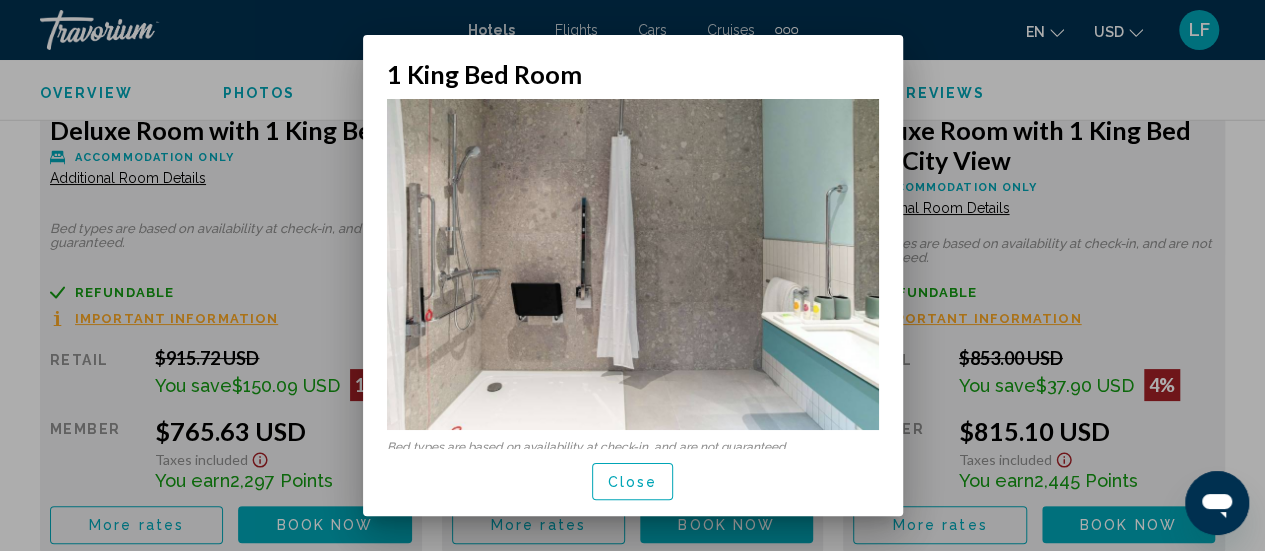 scroll, scrollTop: 0, scrollLeft: 0, axis: both 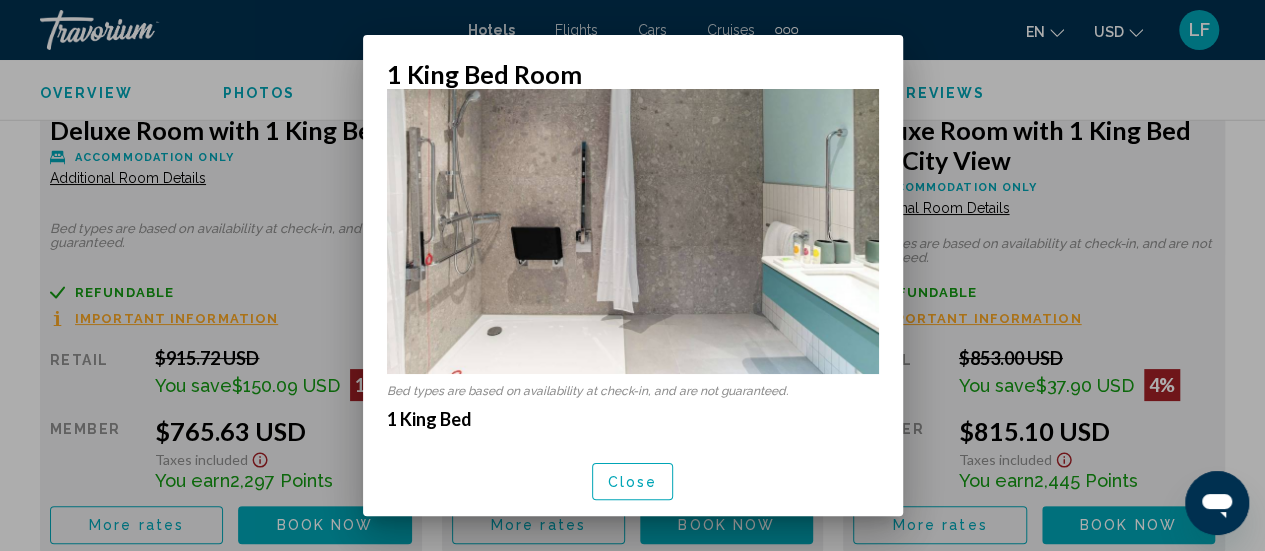 click at bounding box center (632, 275) 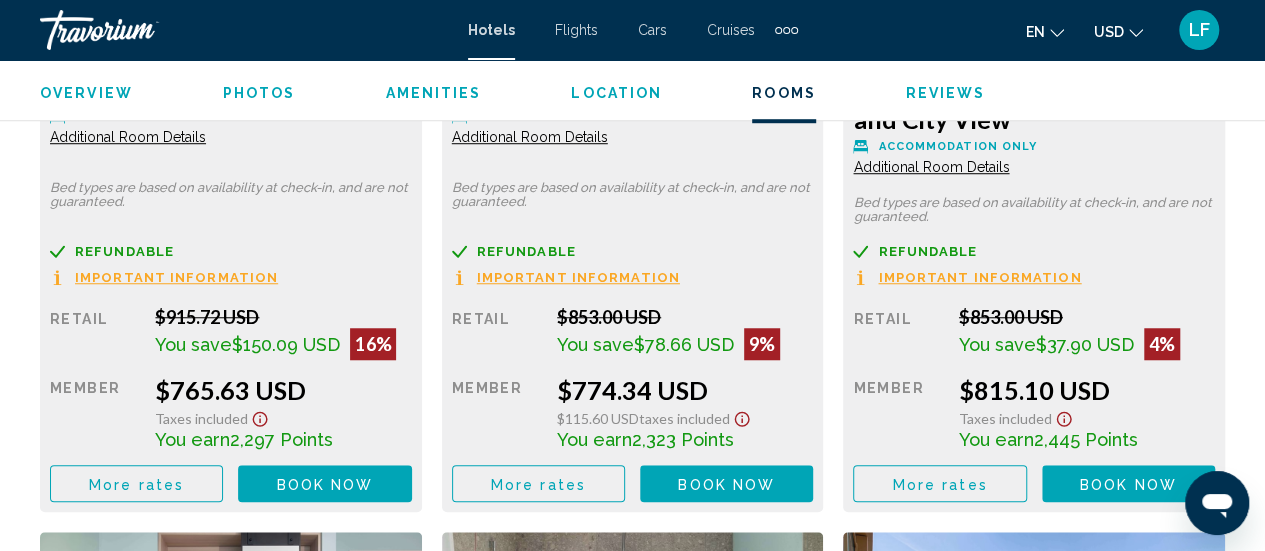 scroll, scrollTop: 4480, scrollLeft: 0, axis: vertical 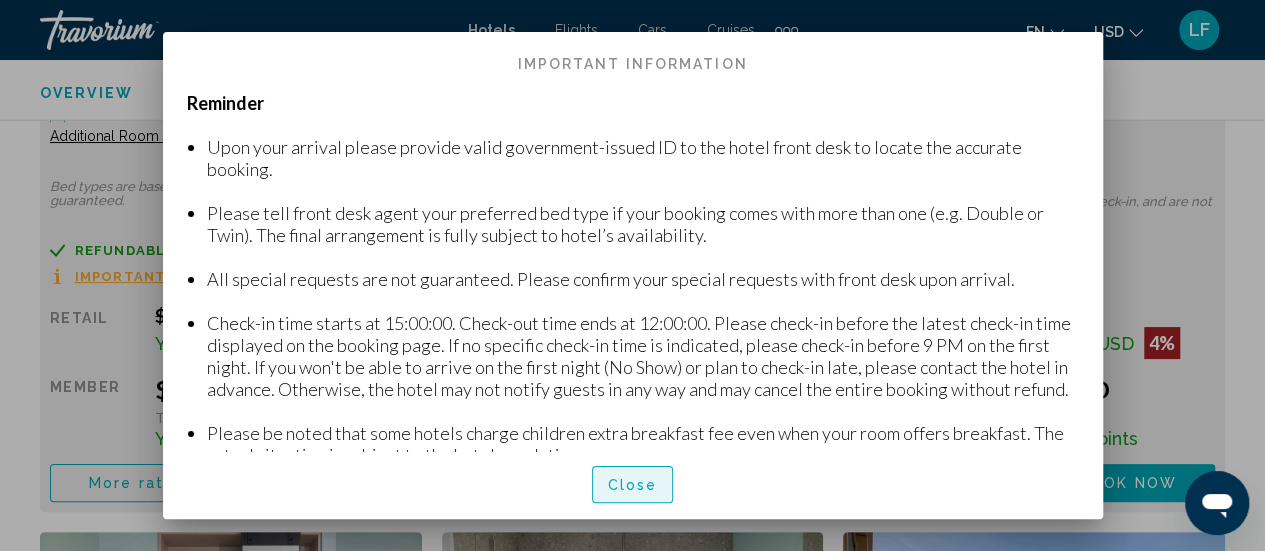 click on "Close" at bounding box center [633, 484] 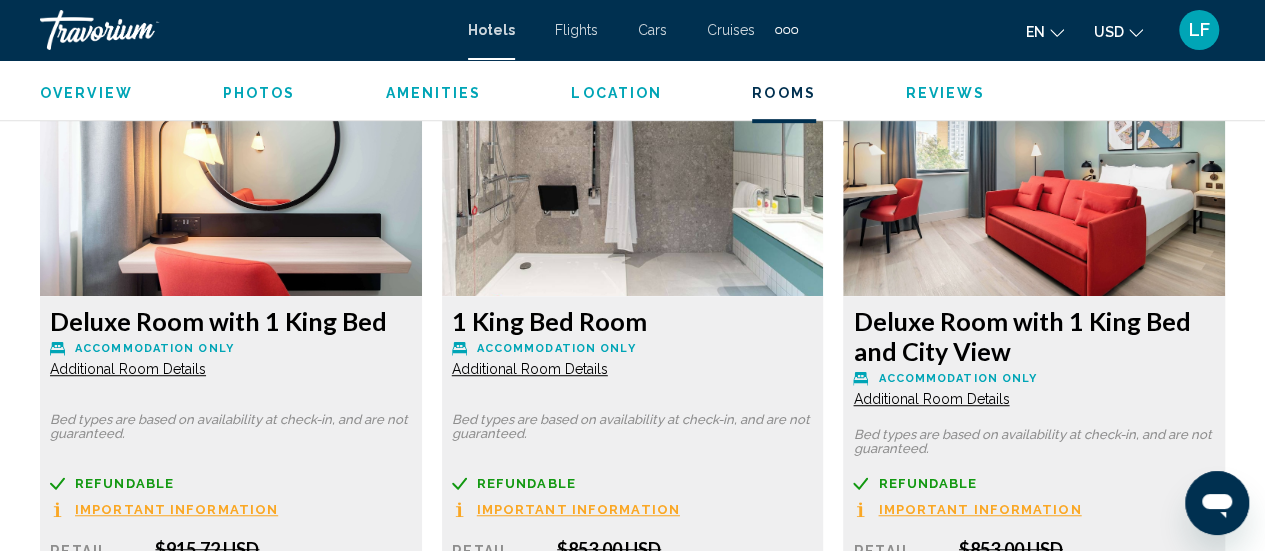 scroll, scrollTop: 4252, scrollLeft: 0, axis: vertical 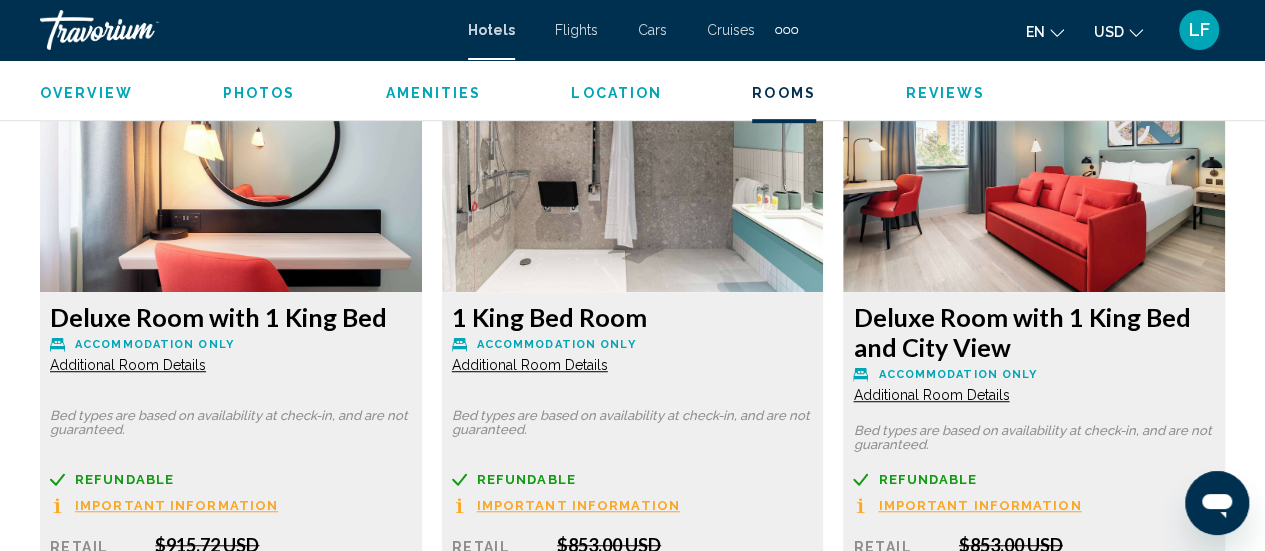 click on "Additional Room Details" at bounding box center [128, 365] 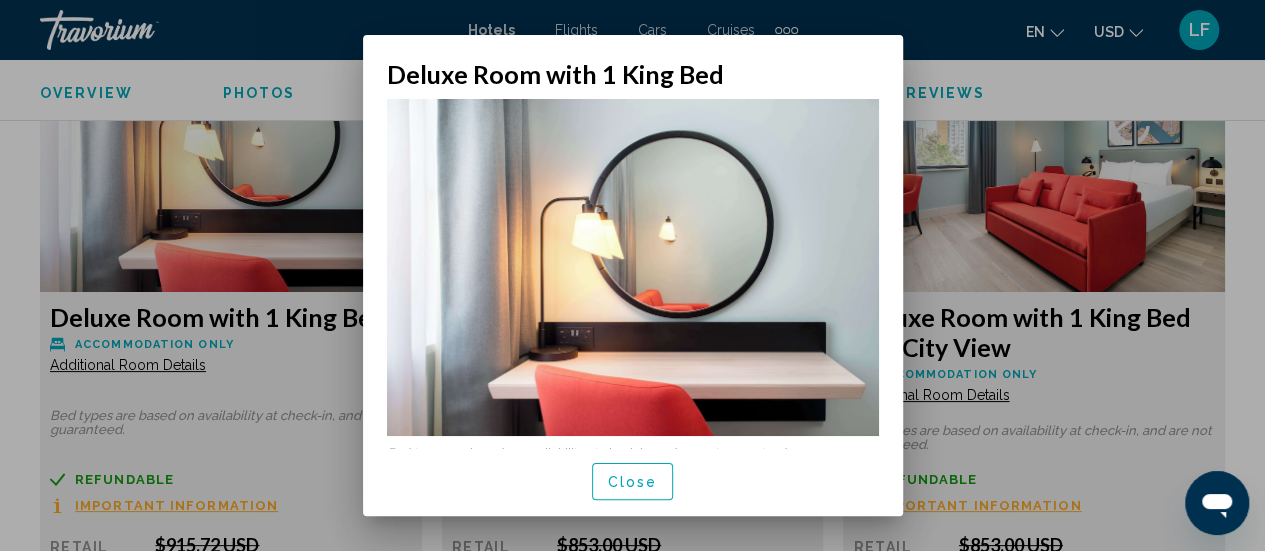 scroll, scrollTop: 0, scrollLeft: 0, axis: both 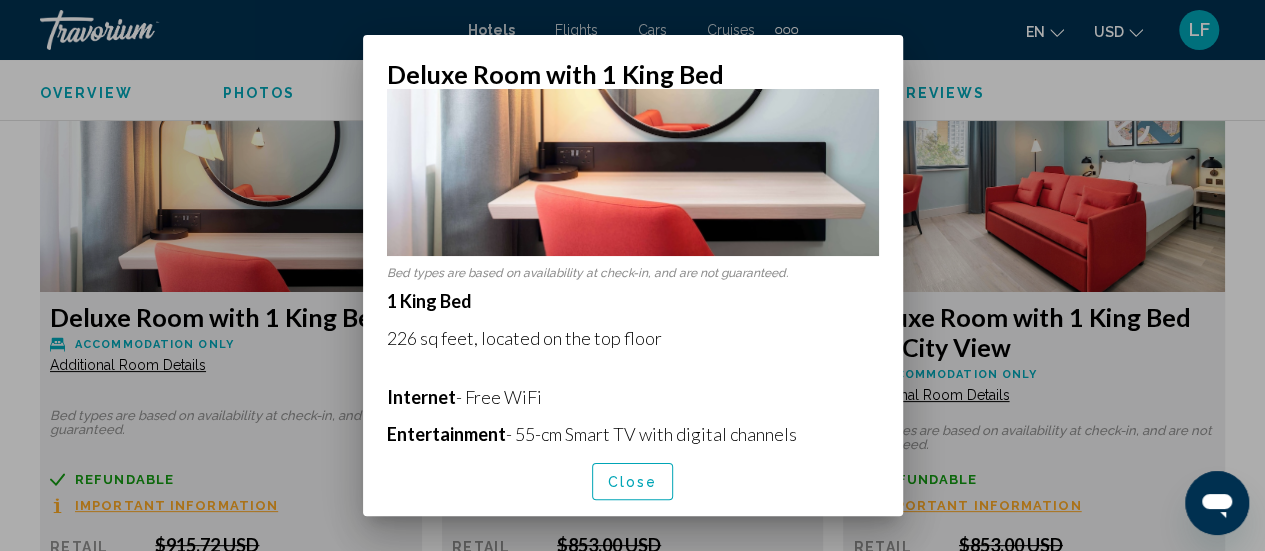 click at bounding box center [632, 275] 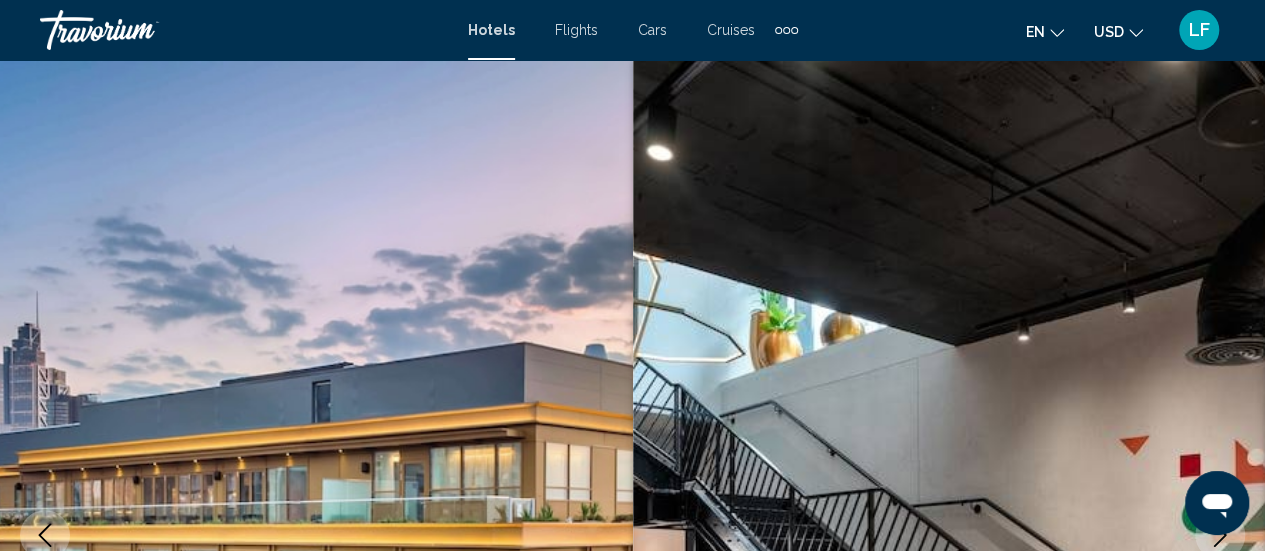 scroll, scrollTop: 4252, scrollLeft: 0, axis: vertical 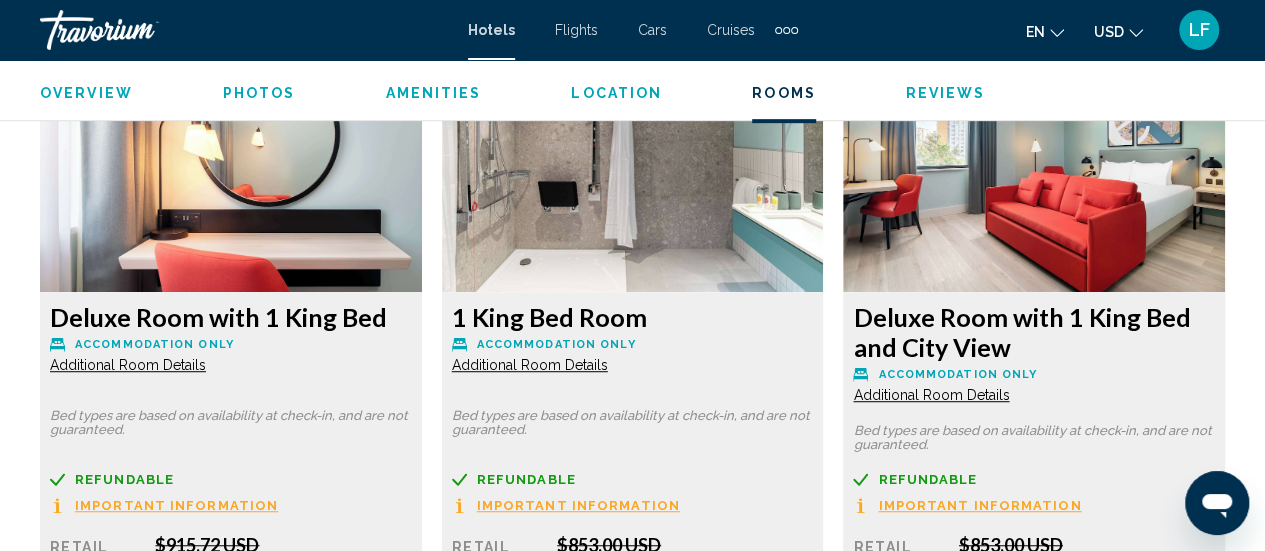 click on "Additional Room Details" at bounding box center (128, 365) 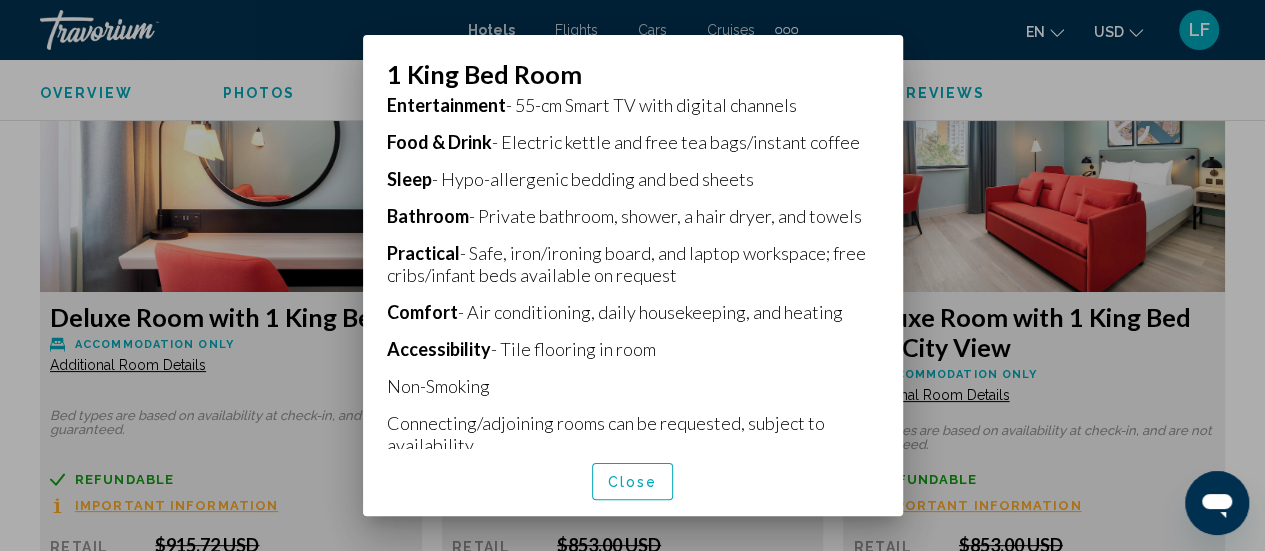 scroll, scrollTop: 515, scrollLeft: 0, axis: vertical 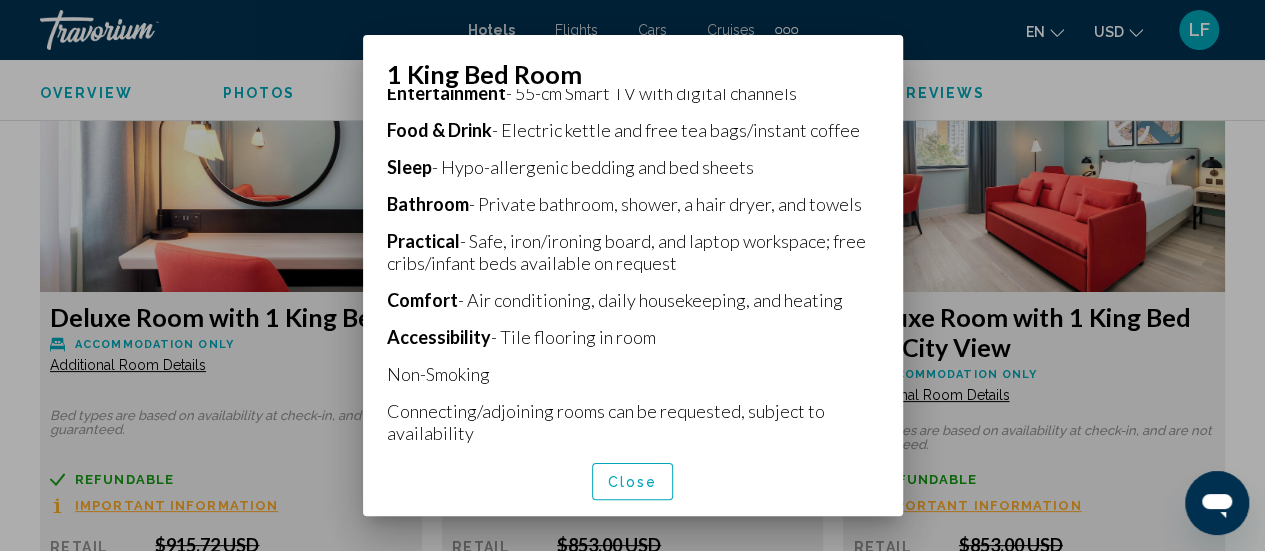 drag, startPoint x: 172, startPoint y: 409, endPoint x: 125, endPoint y: 386, distance: 52.3259 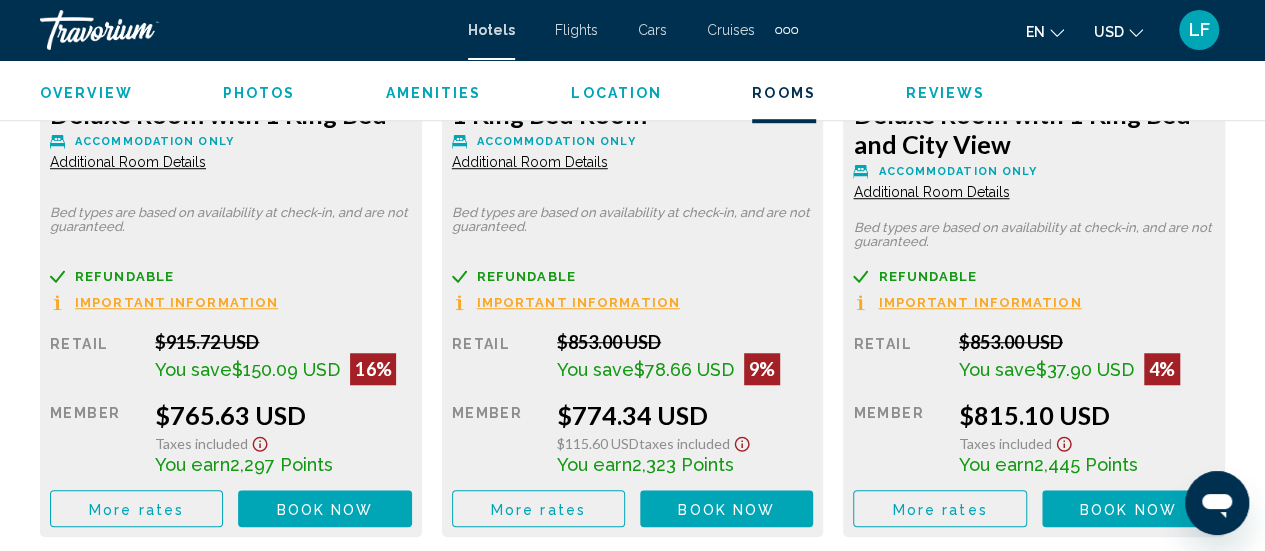 scroll, scrollTop: 4458, scrollLeft: 0, axis: vertical 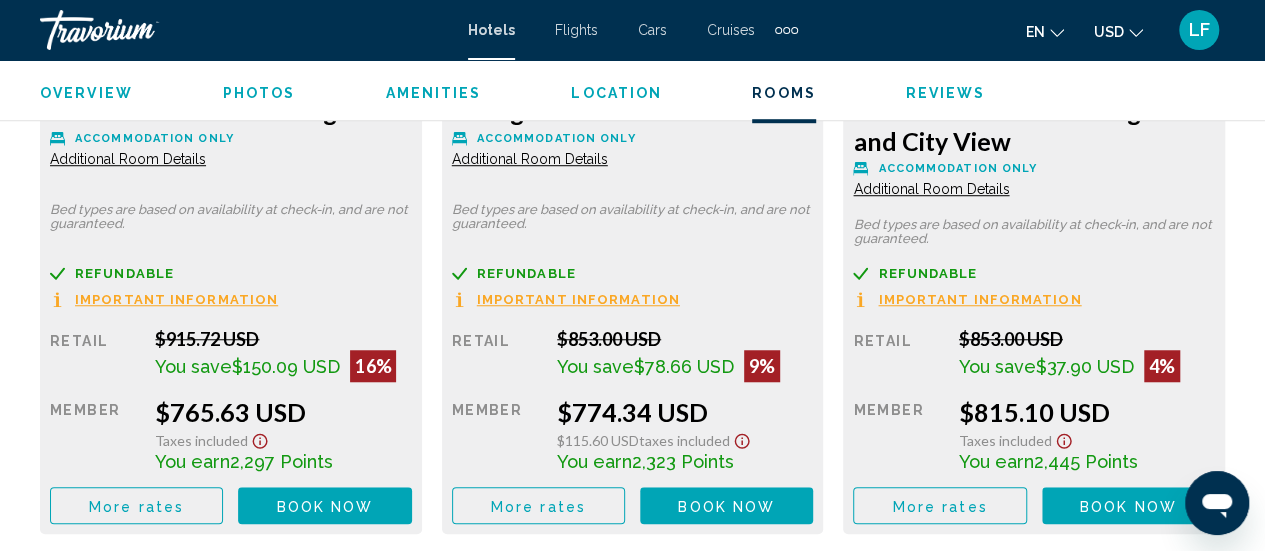 click on "Book now" at bounding box center (325, 506) 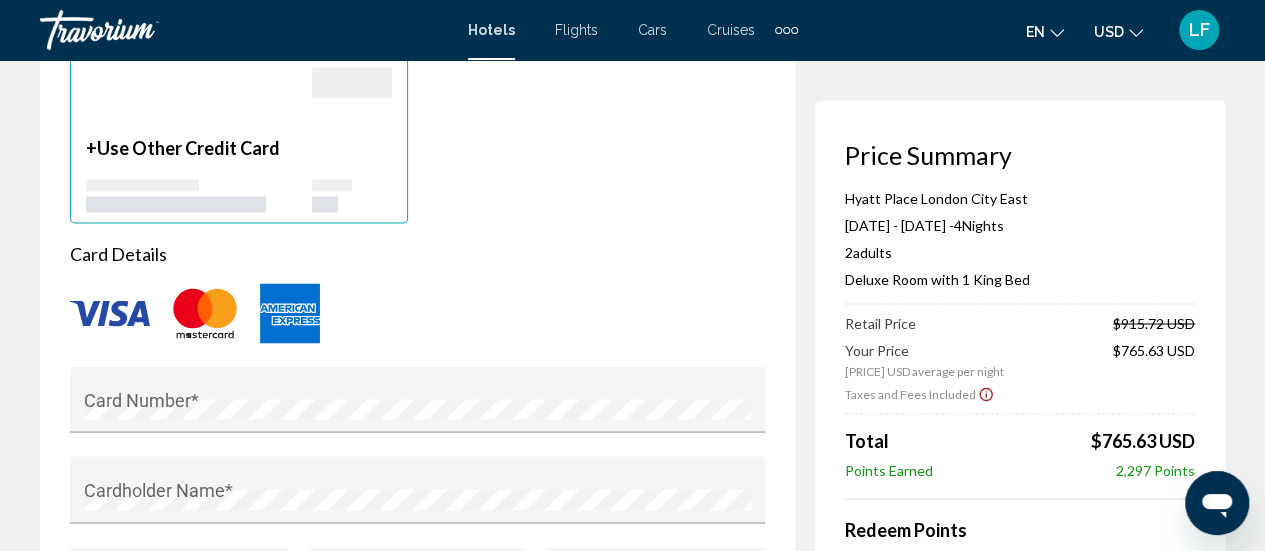 scroll, scrollTop: 1599, scrollLeft: 0, axis: vertical 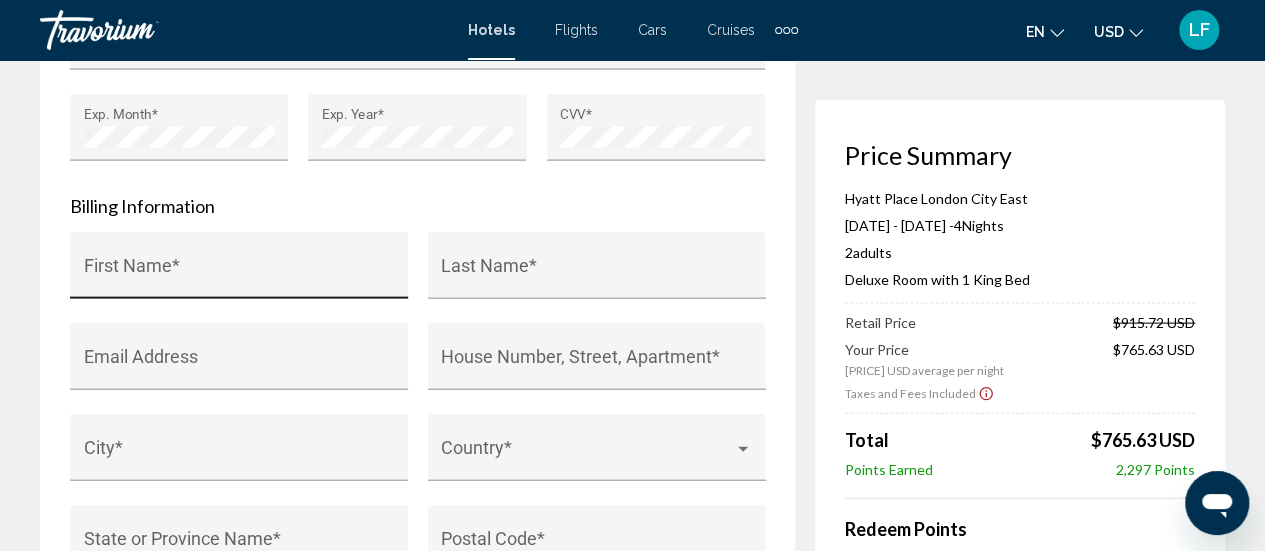click on "First Name  *" at bounding box center (239, 272) 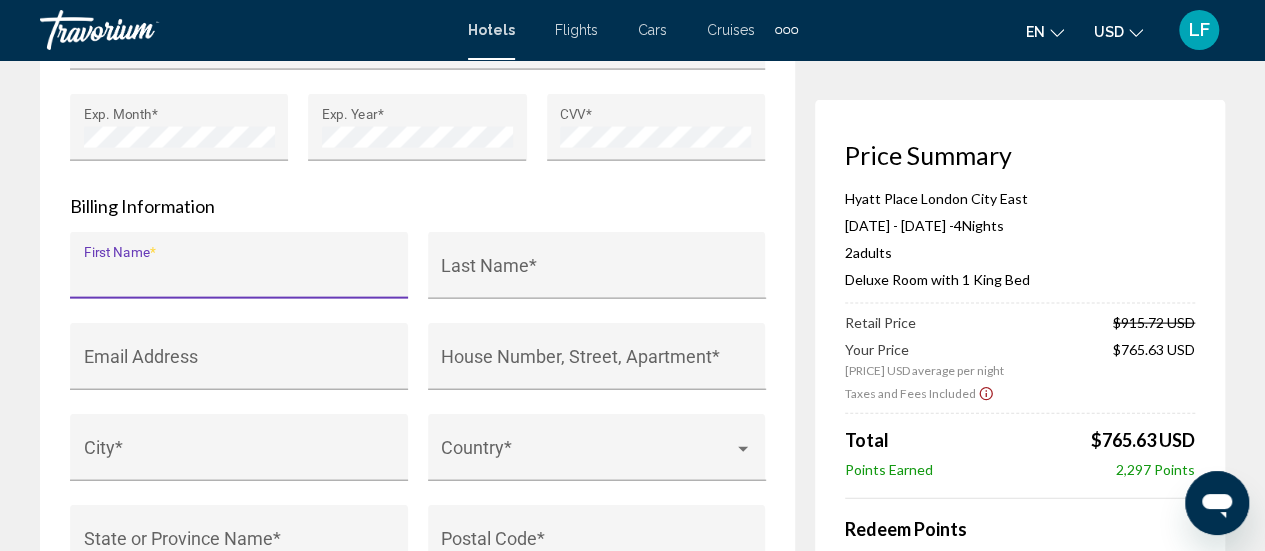 click on "First Name  *" at bounding box center [239, 275] 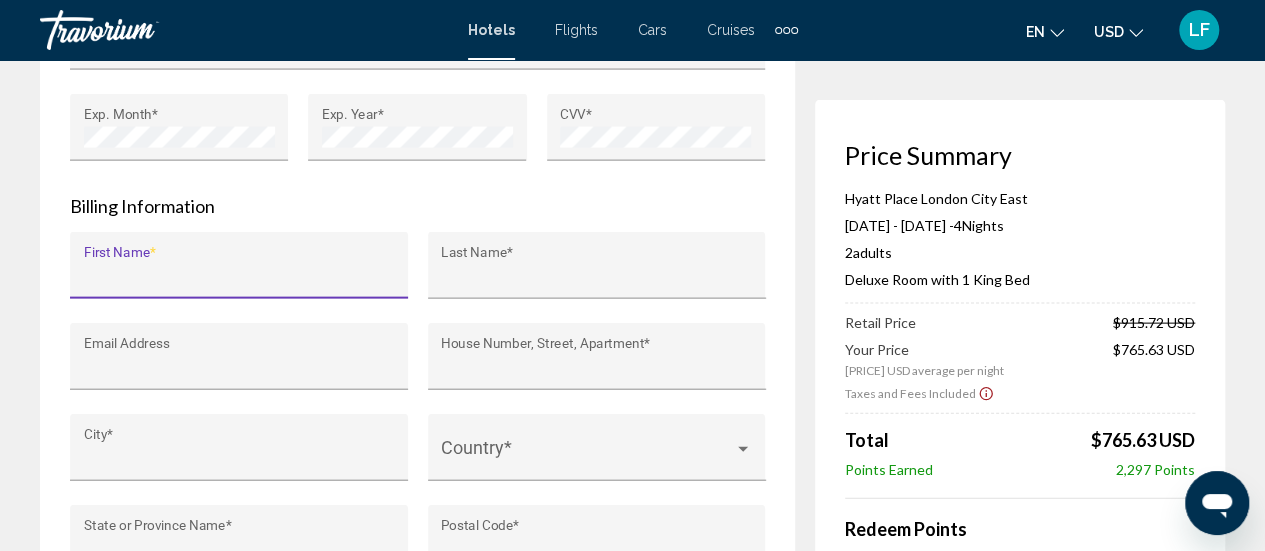 type on "*******" 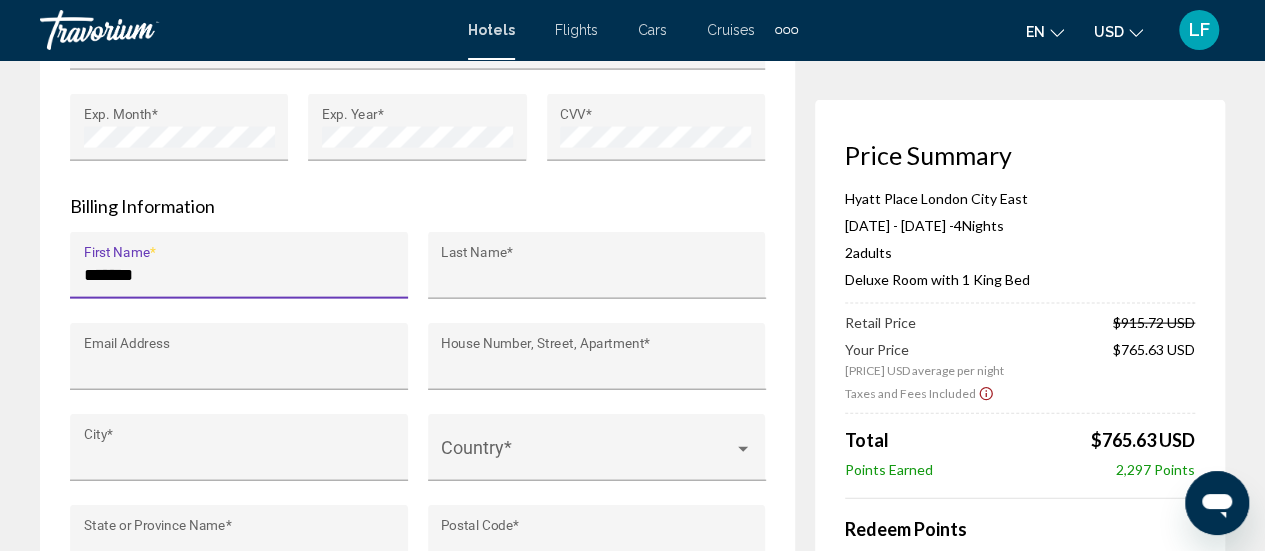 type on "*******" 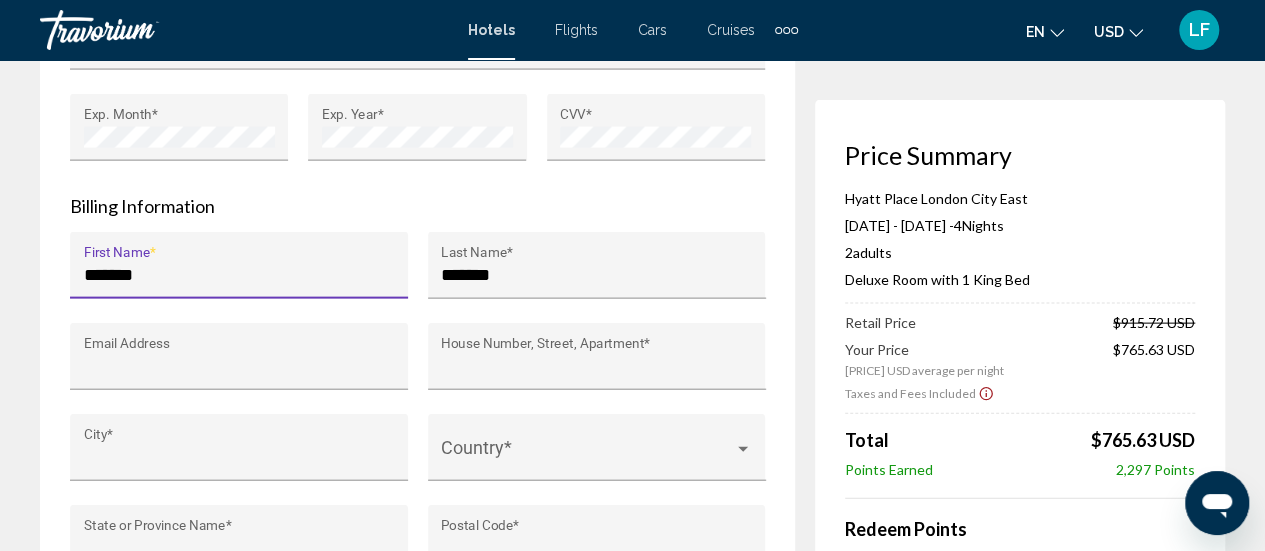 type on "**********" 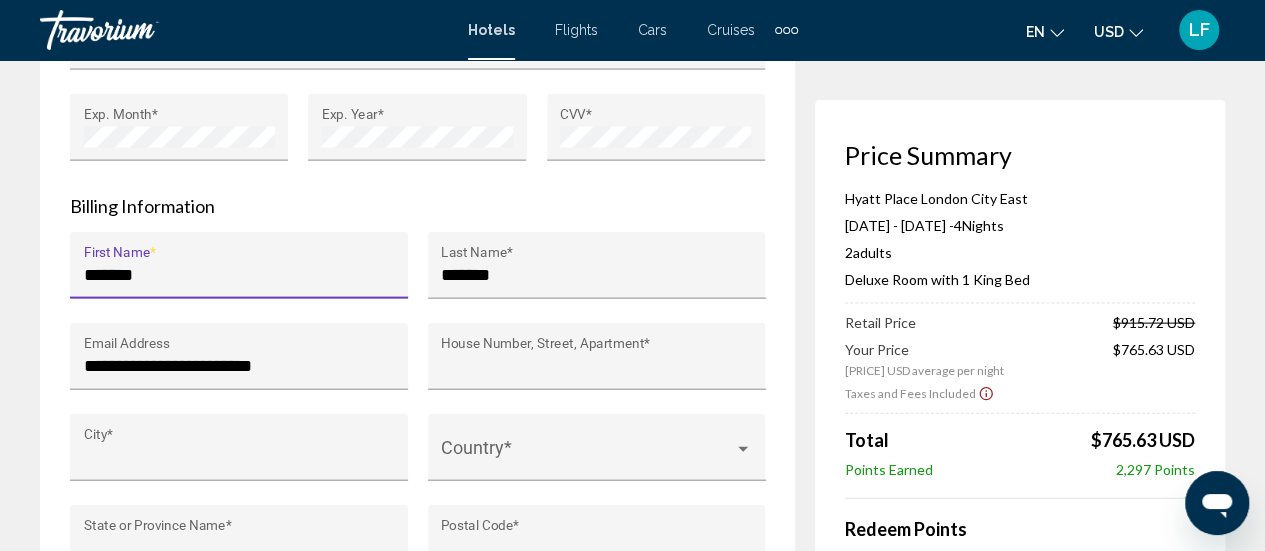 type on "**********" 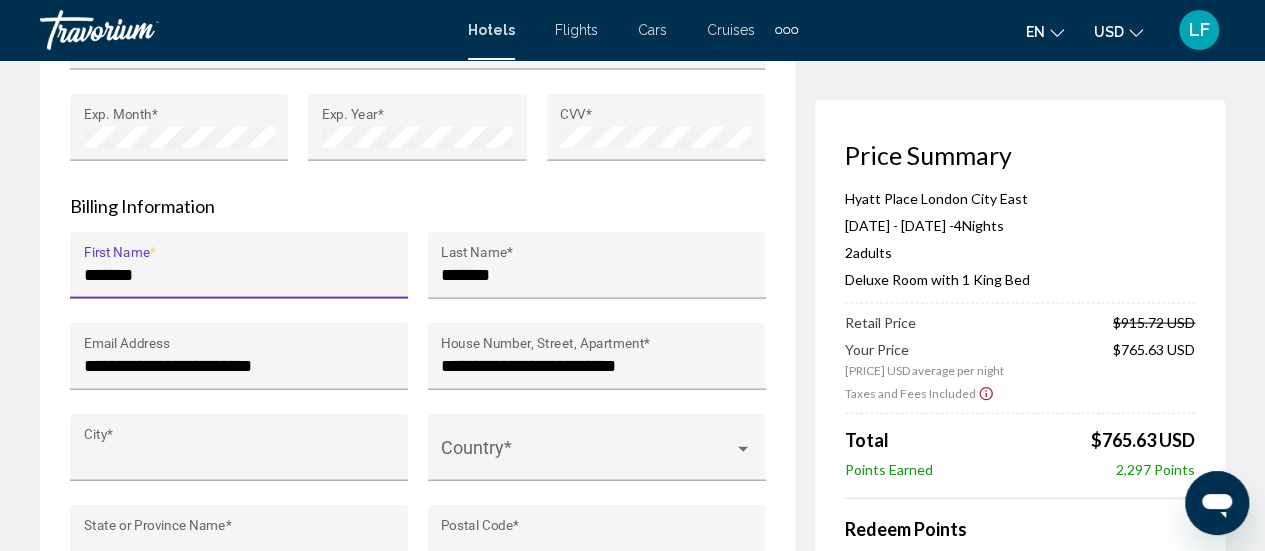 type on "******" 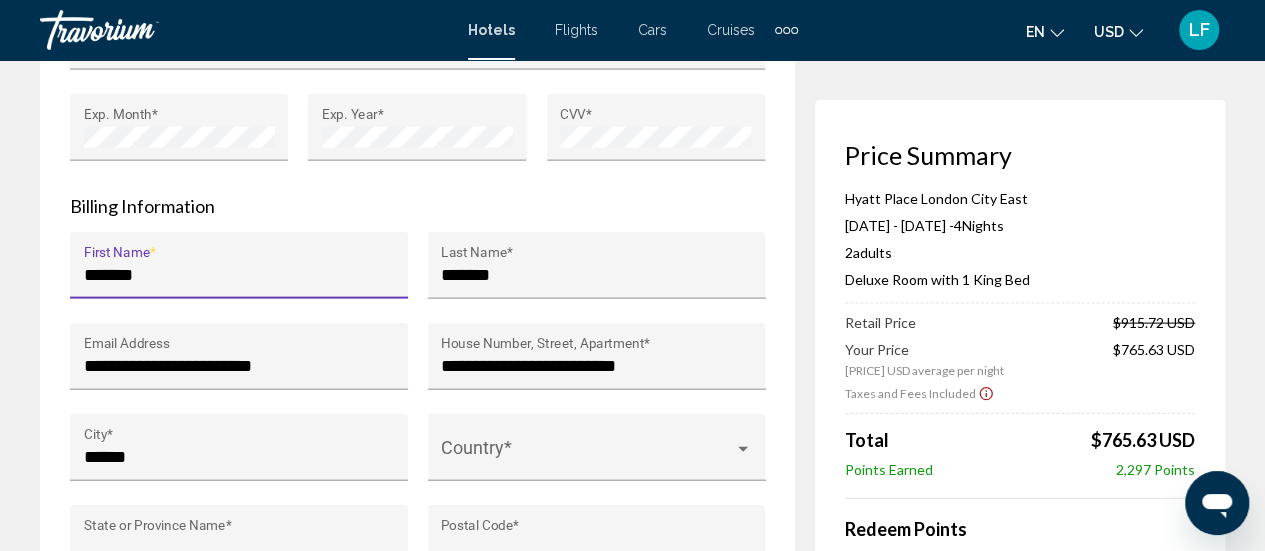 type on "**" 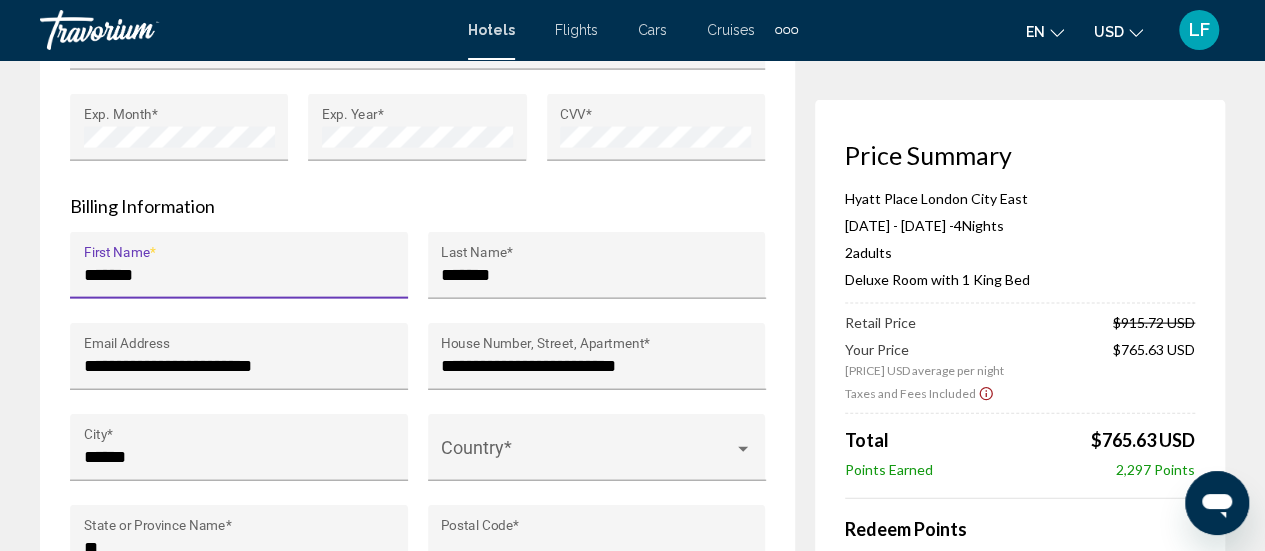type on "*****" 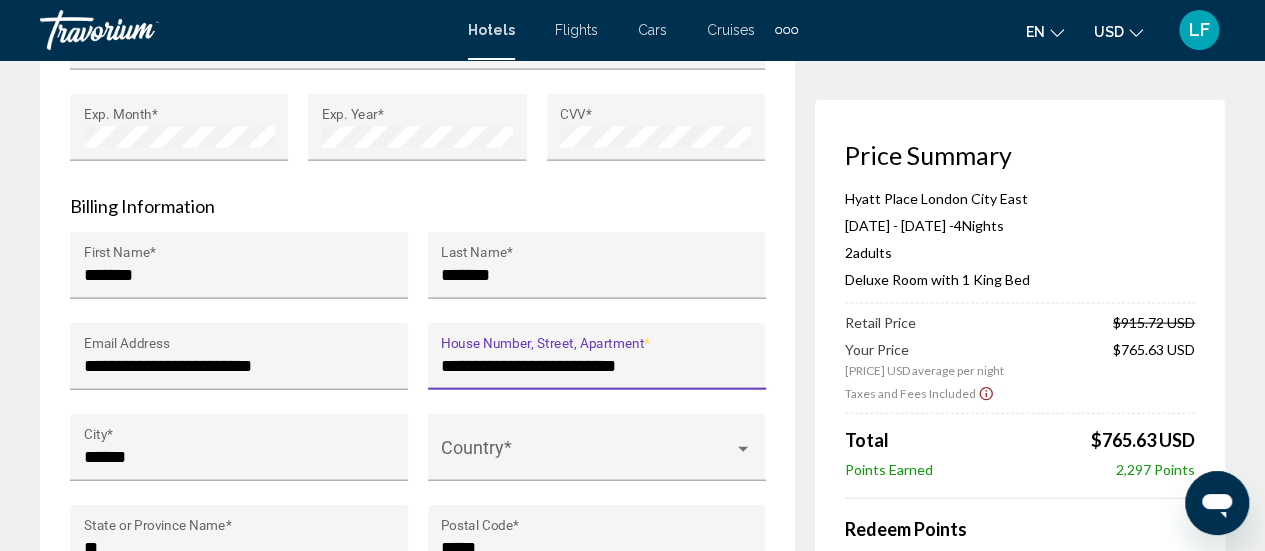 click on "**********" at bounding box center (596, 366) 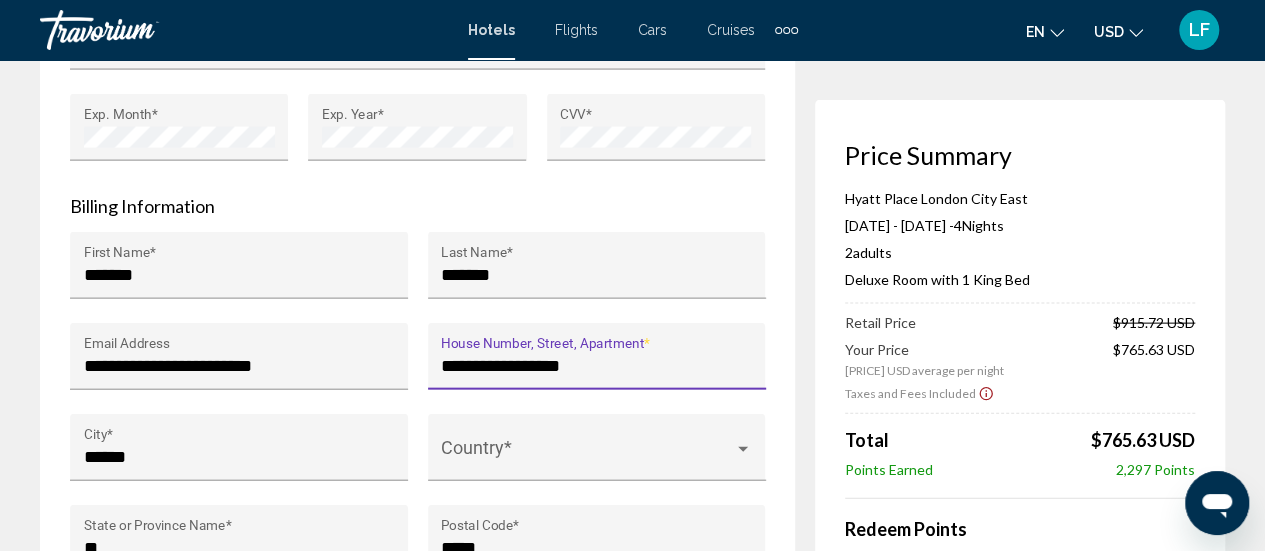 scroll, scrollTop: 0, scrollLeft: 0, axis: both 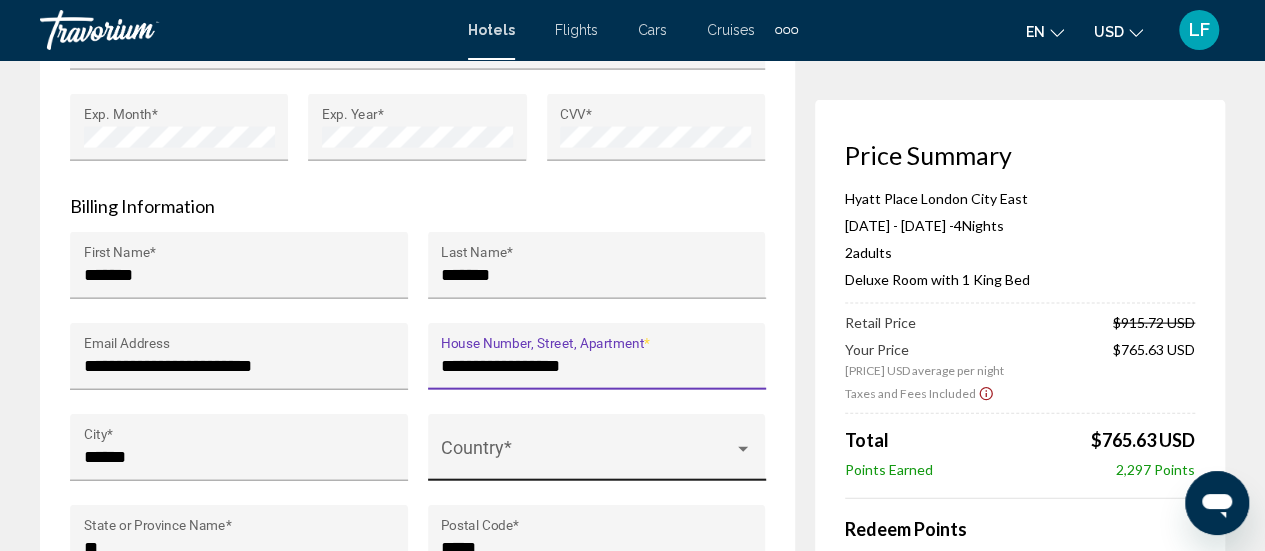 type on "**********" 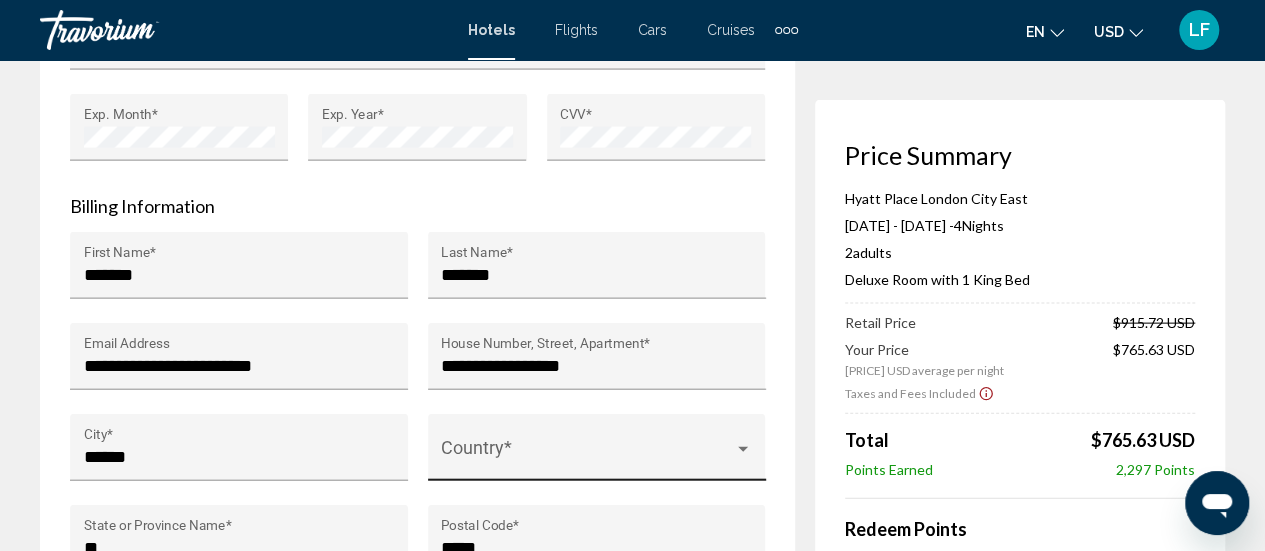 scroll, scrollTop: 0, scrollLeft: 0, axis: both 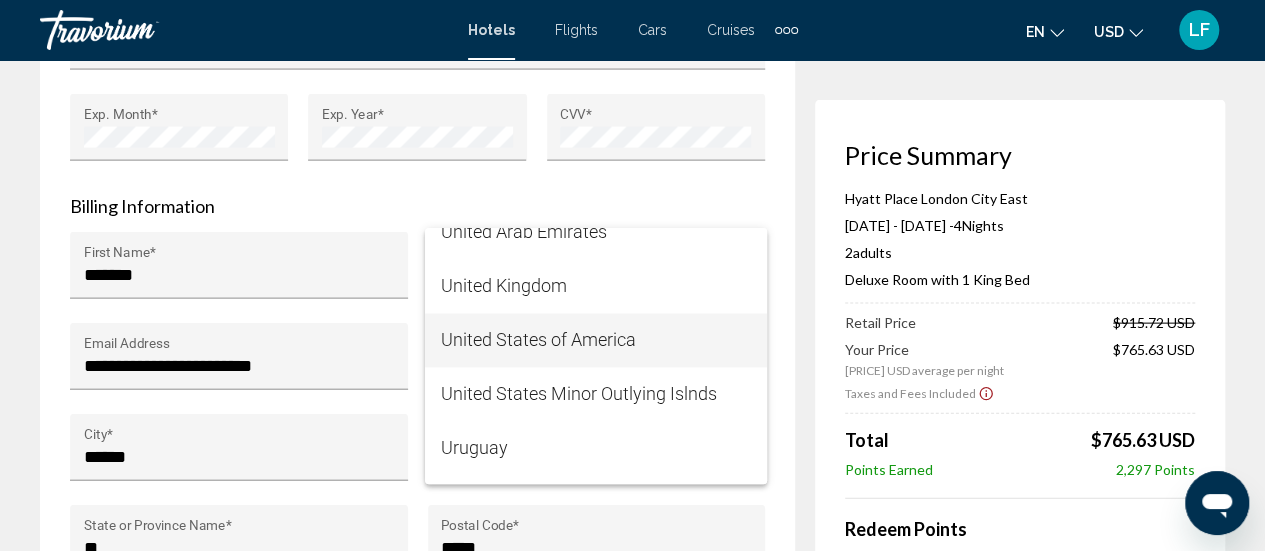 click on "United States of America" at bounding box center [596, 340] 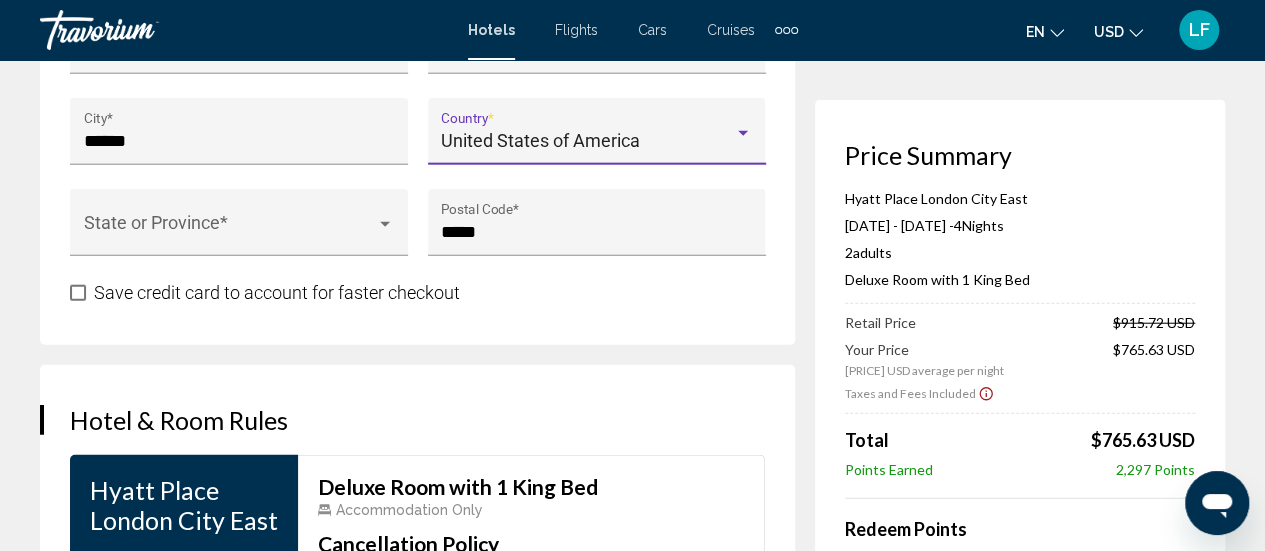 scroll, scrollTop: 2368, scrollLeft: 0, axis: vertical 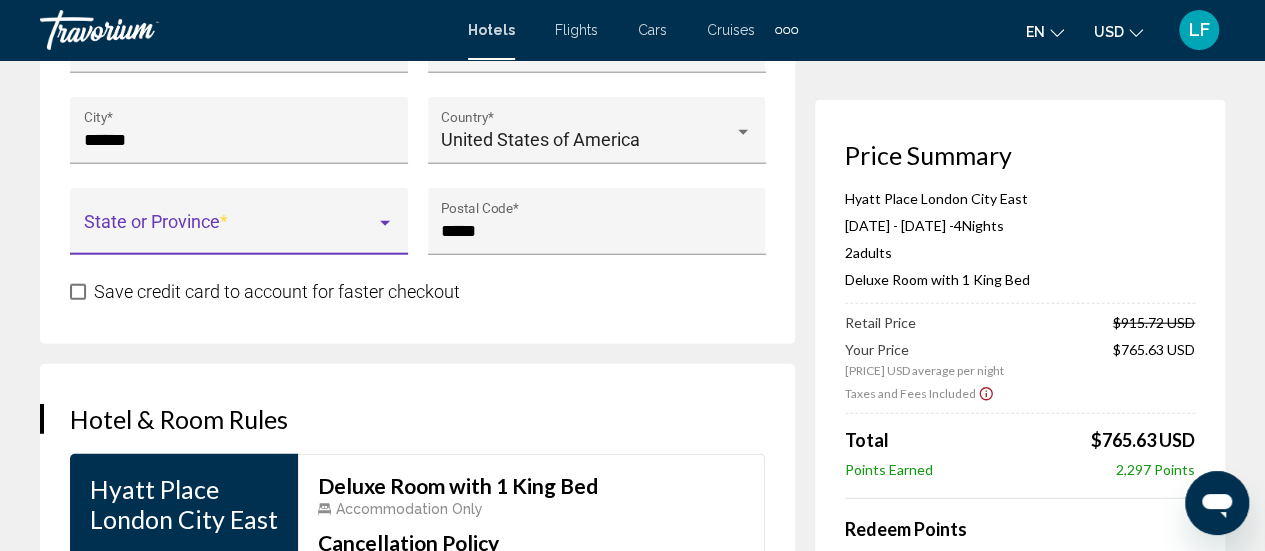 click at bounding box center (230, 231) 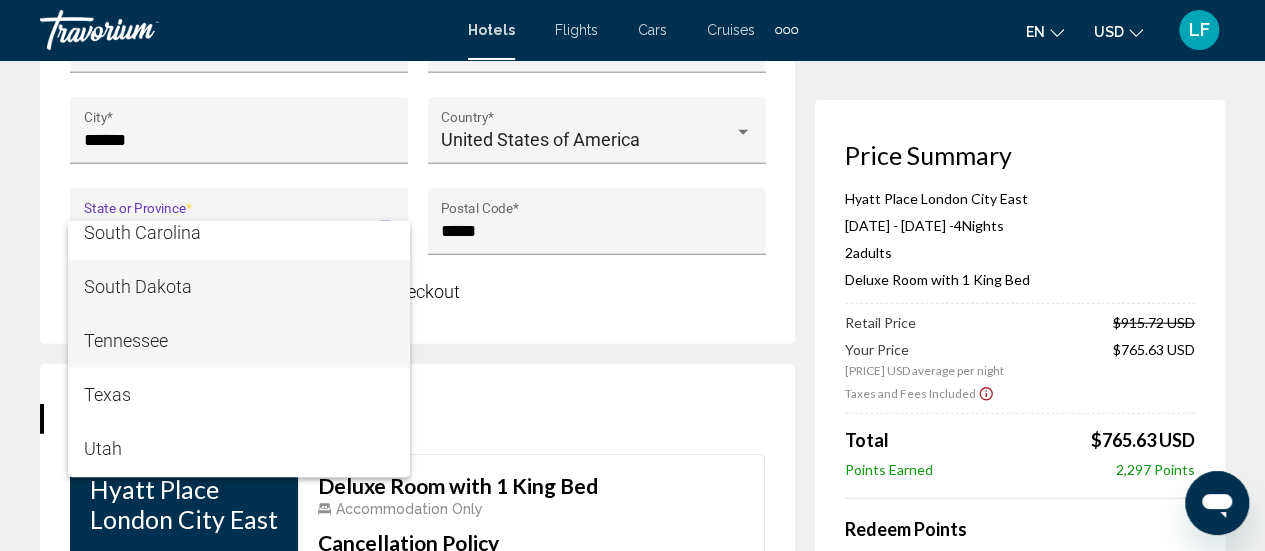 scroll, scrollTop: 2230, scrollLeft: 0, axis: vertical 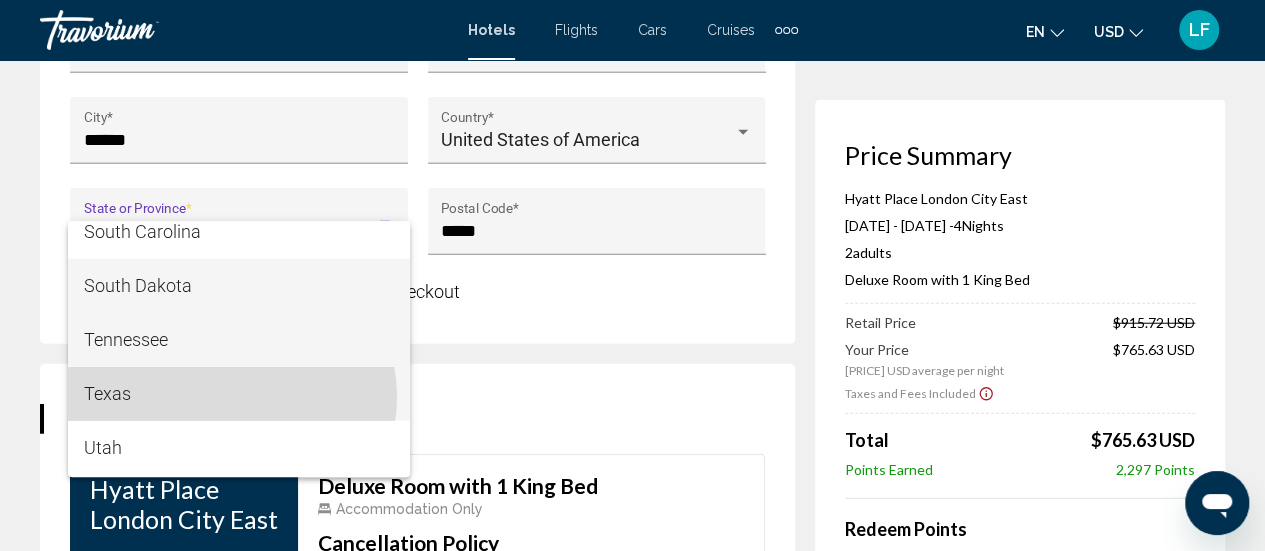 click on "Texas" at bounding box center [239, 394] 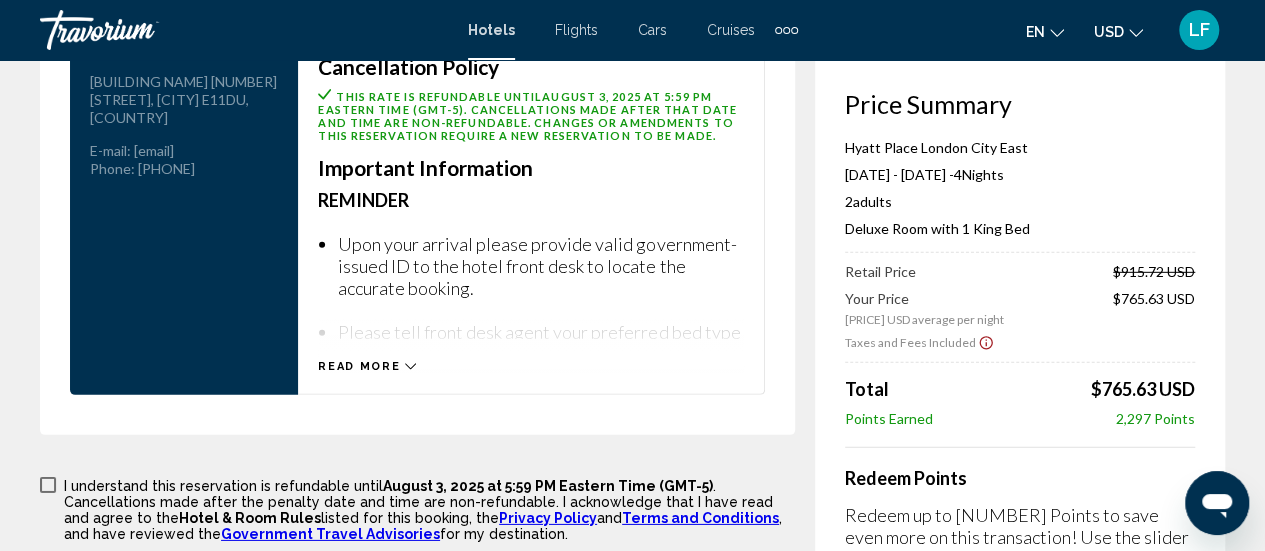 scroll, scrollTop: 2845, scrollLeft: 0, axis: vertical 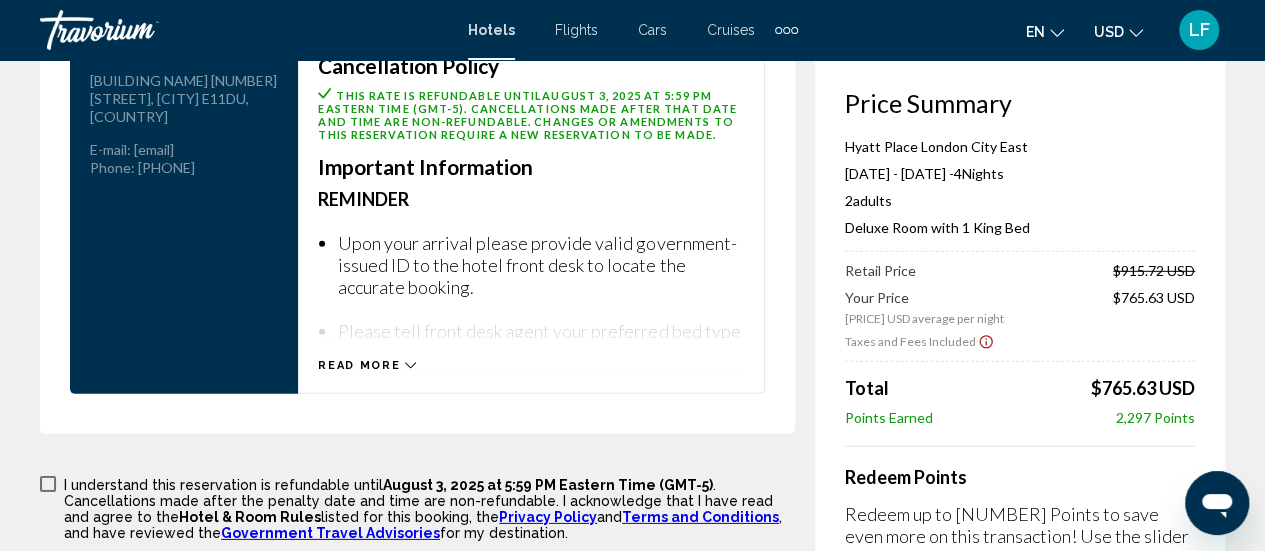 click on "Read more" at bounding box center (367, 365) 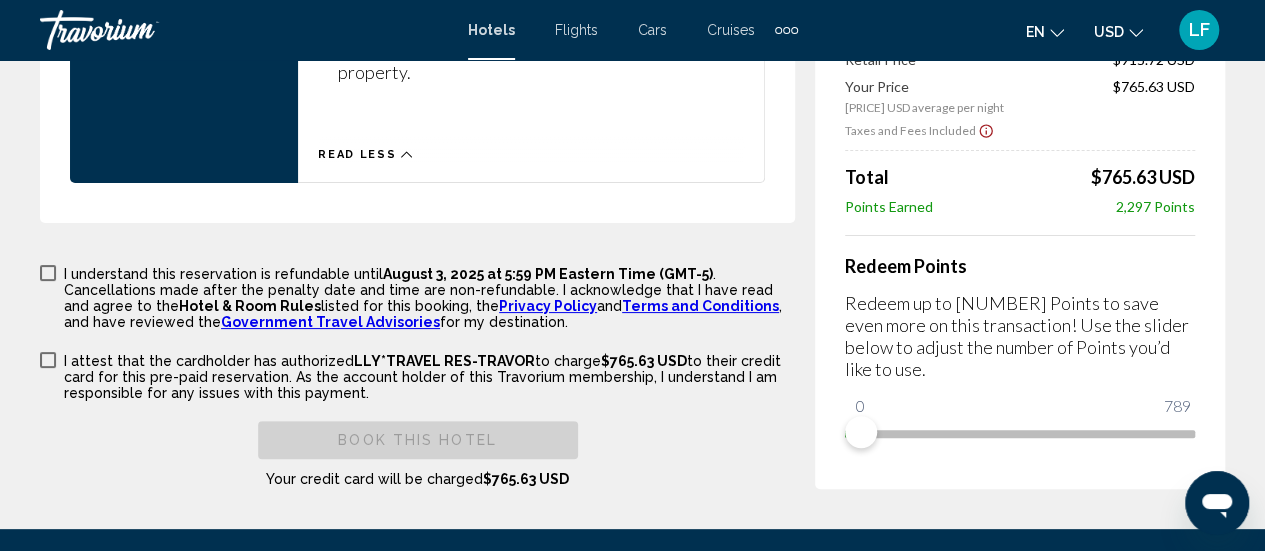 scroll, scrollTop: 3853, scrollLeft: 0, axis: vertical 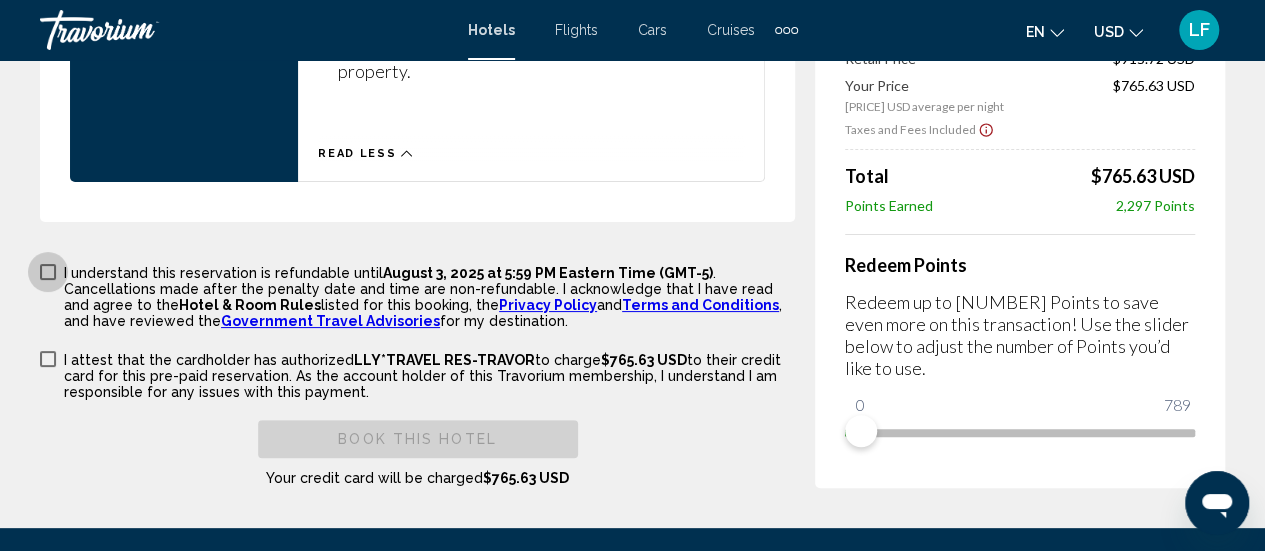 click at bounding box center [48, 272] 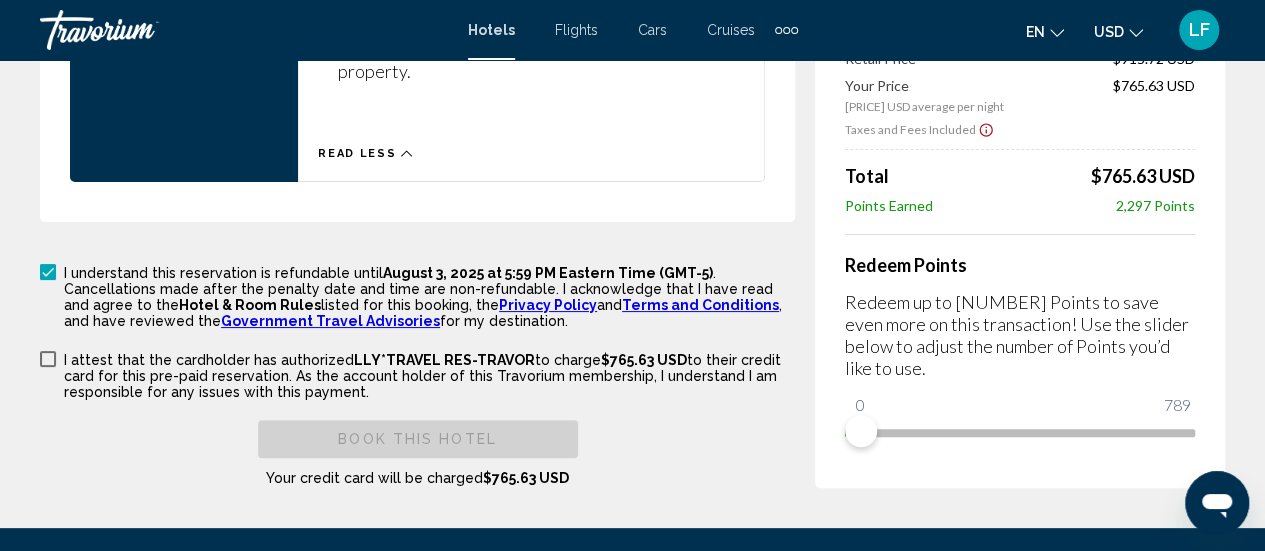 click at bounding box center (48, 359) 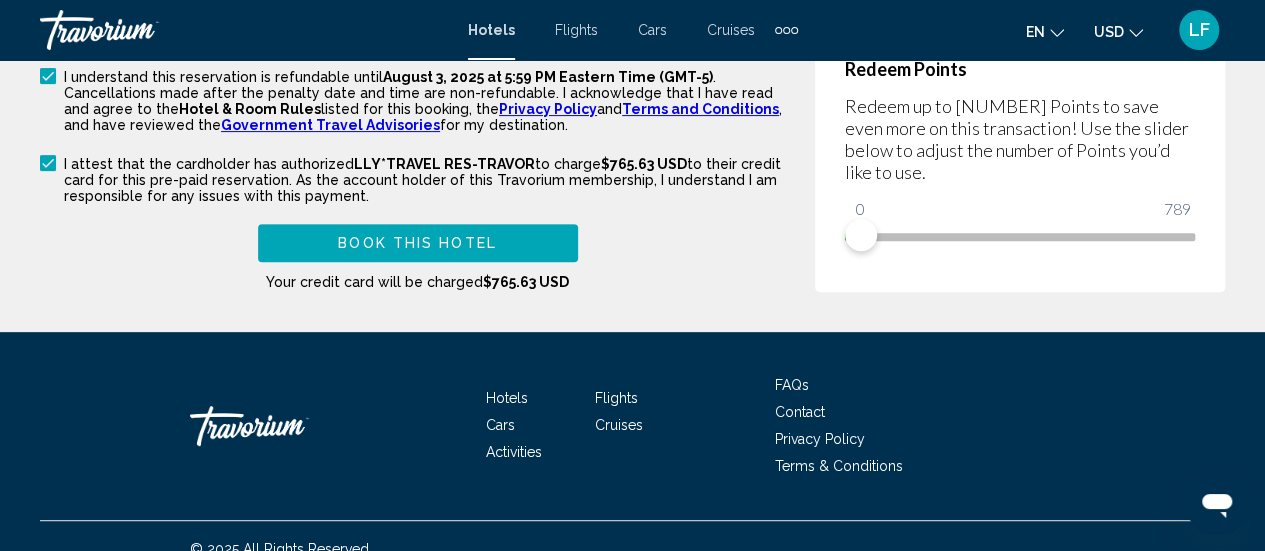scroll, scrollTop: 4091, scrollLeft: 0, axis: vertical 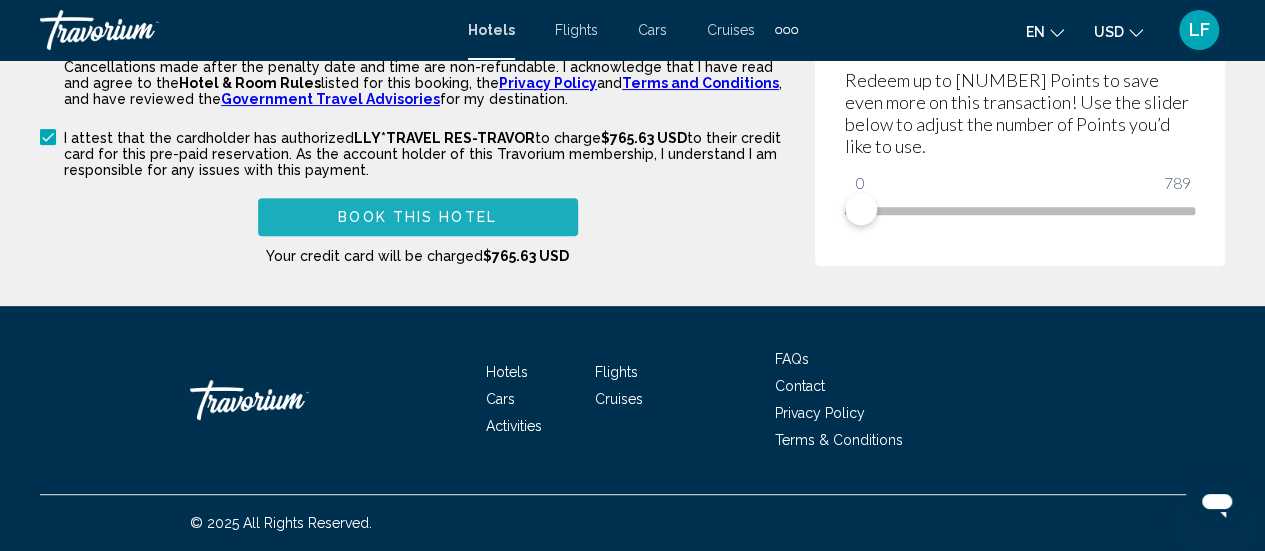 click on "Book this hotel" at bounding box center (417, 218) 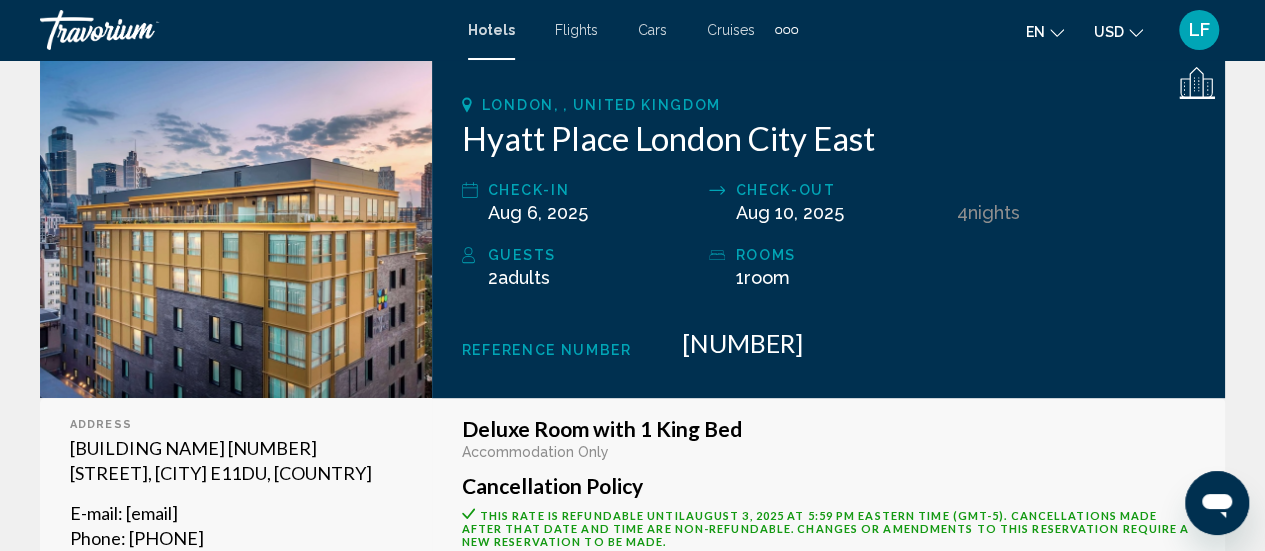 scroll, scrollTop: 305, scrollLeft: 0, axis: vertical 